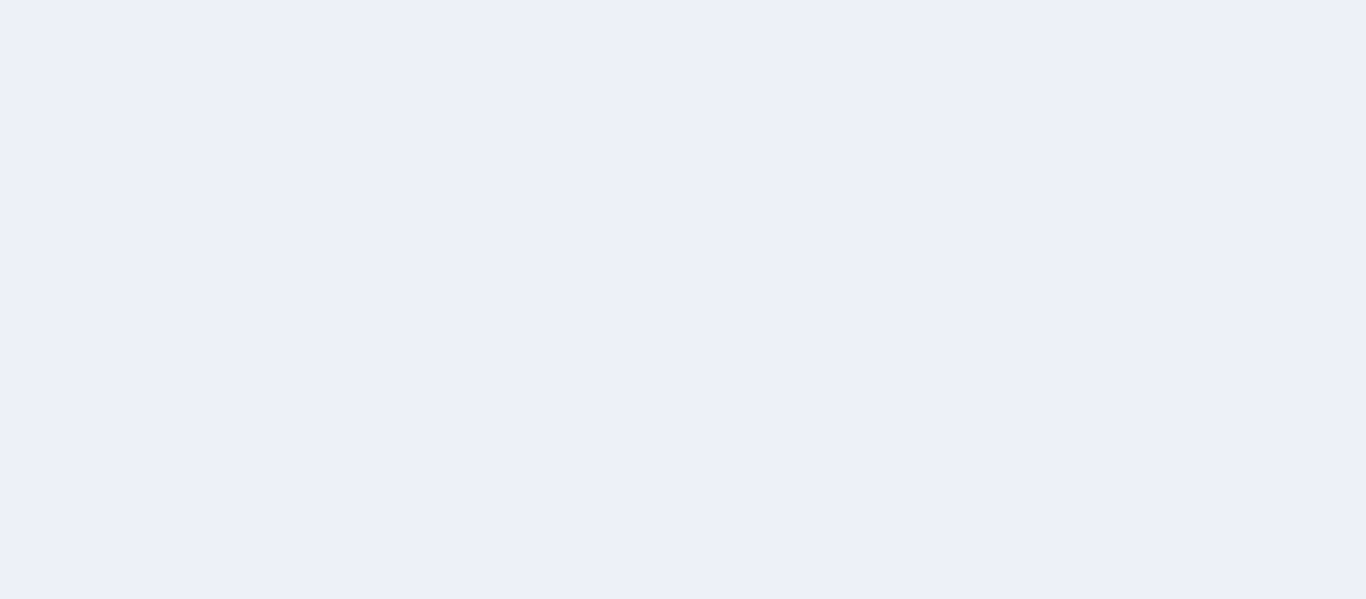 scroll, scrollTop: 0, scrollLeft: 0, axis: both 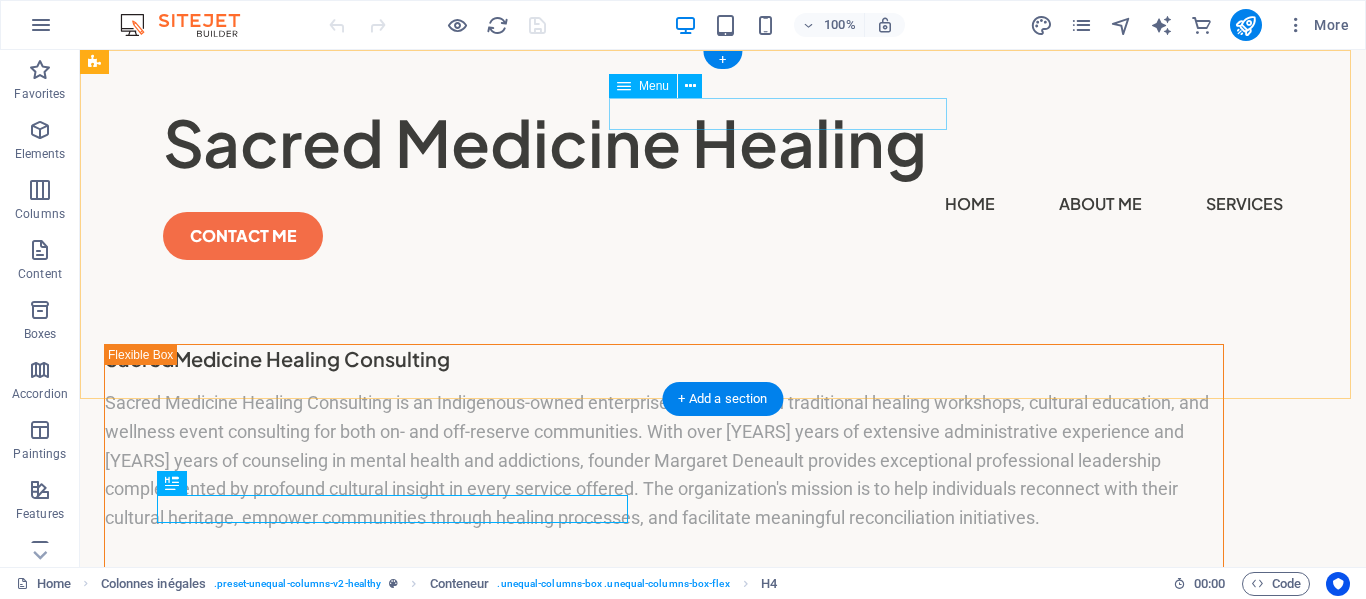 click on "Home About Me Services" at bounding box center [723, 204] 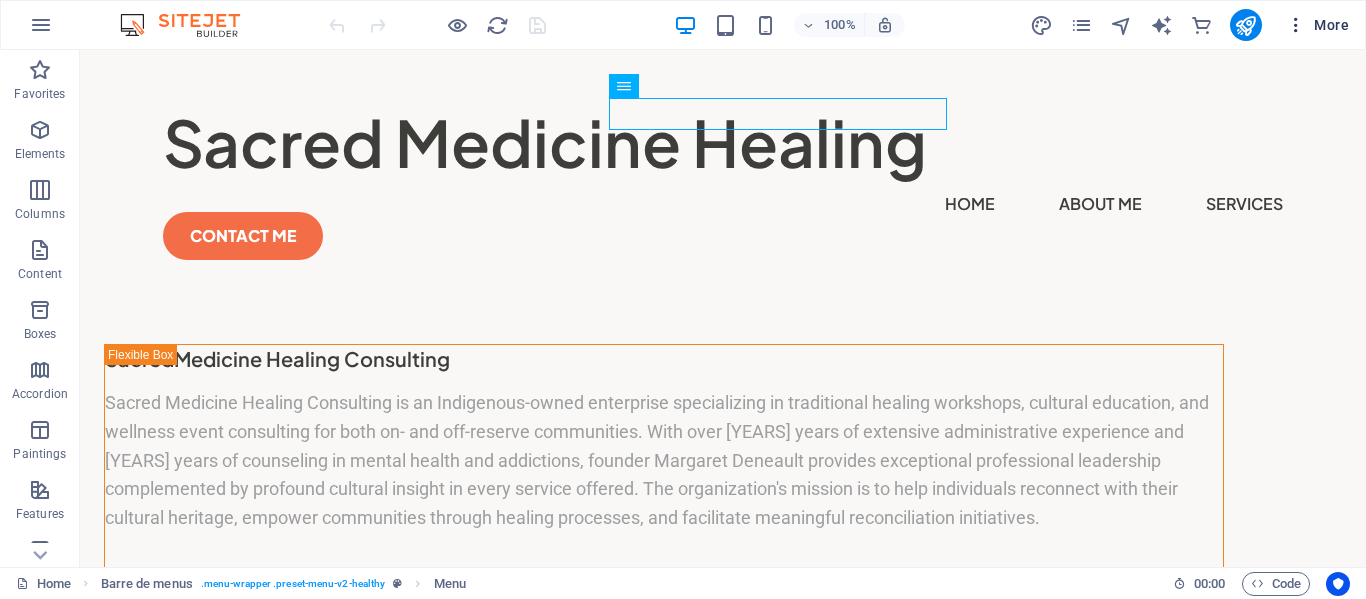 click on "More" at bounding box center [1331, 25] 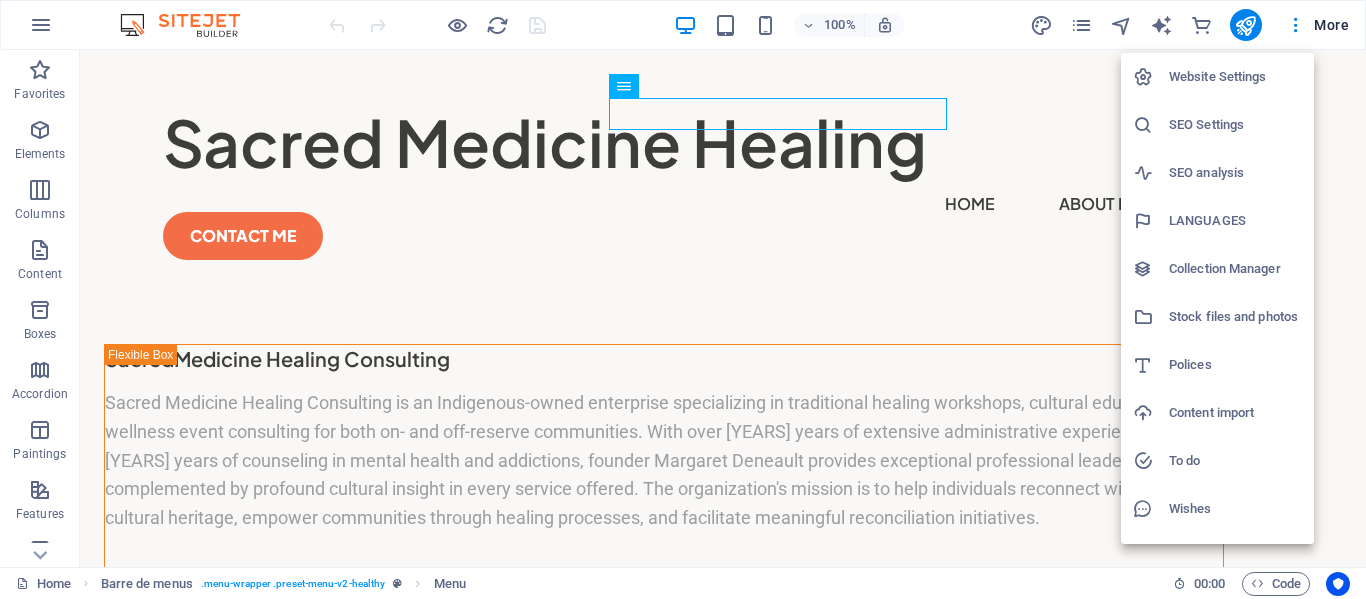click on "Polices" at bounding box center [1235, 365] 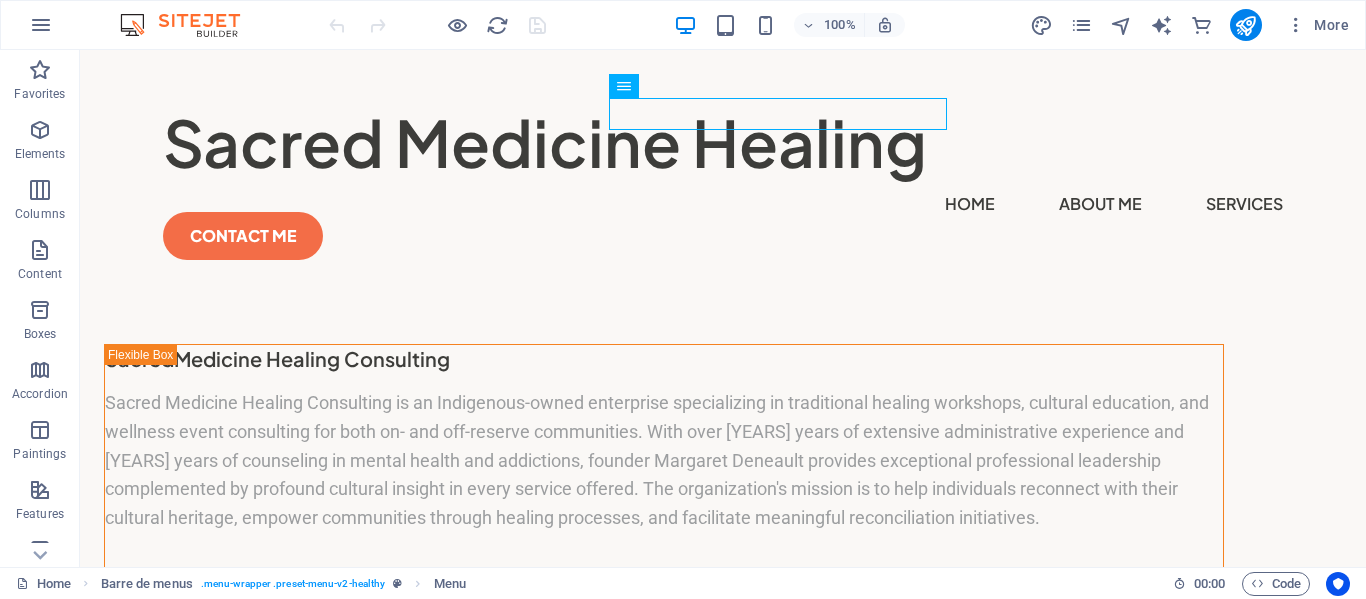 select on "popularity" 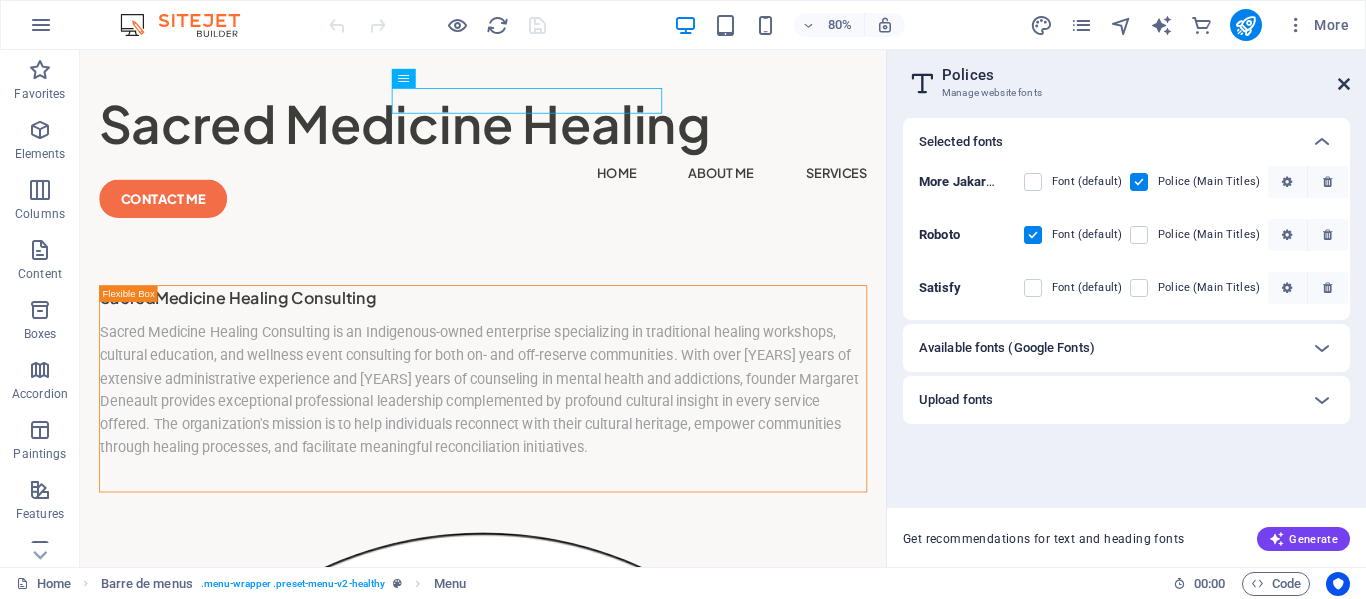 click at bounding box center [1344, 84] 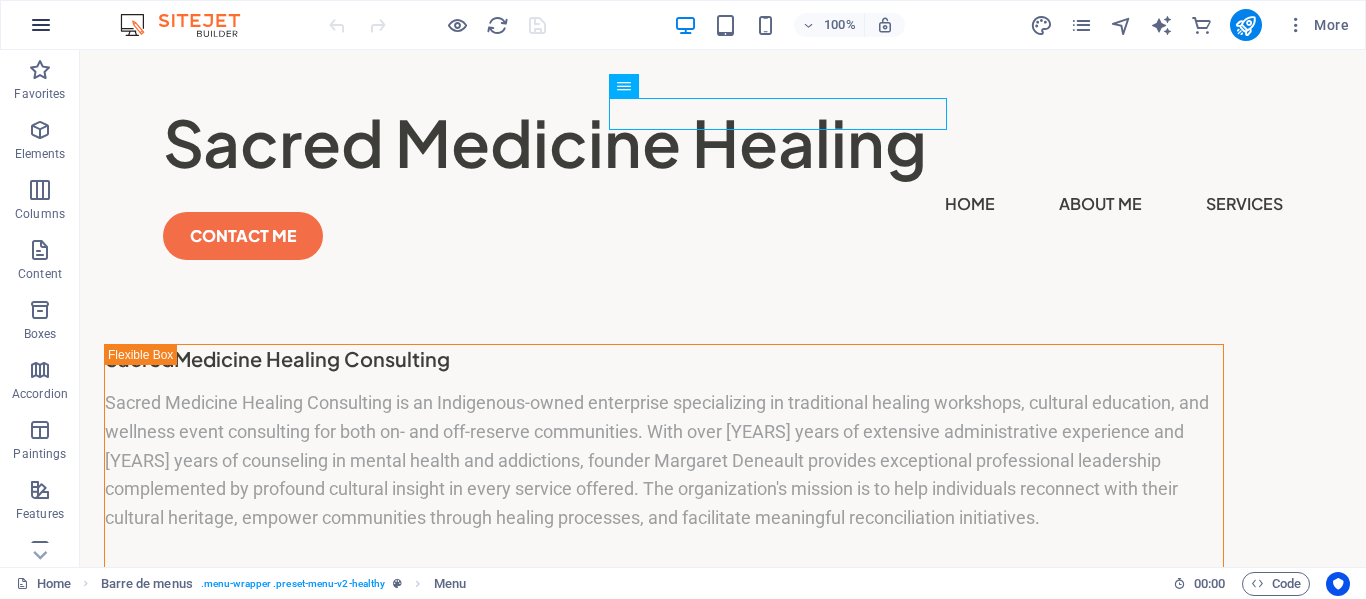 click at bounding box center [41, 25] 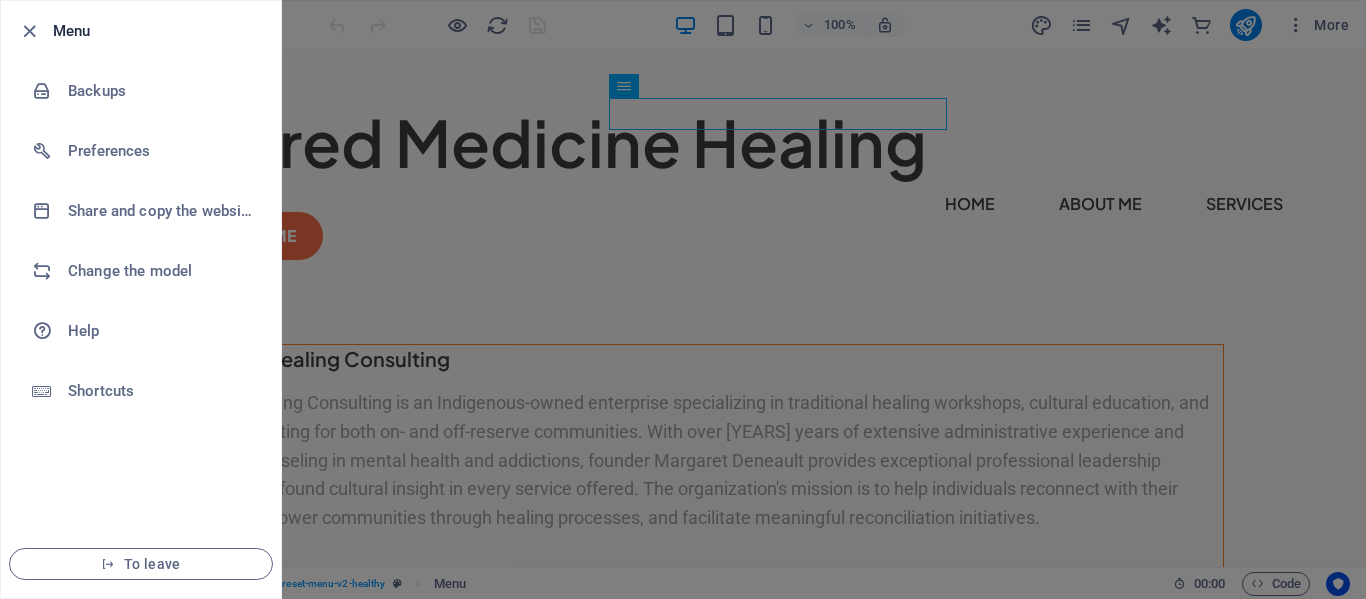 click at bounding box center [683, 299] 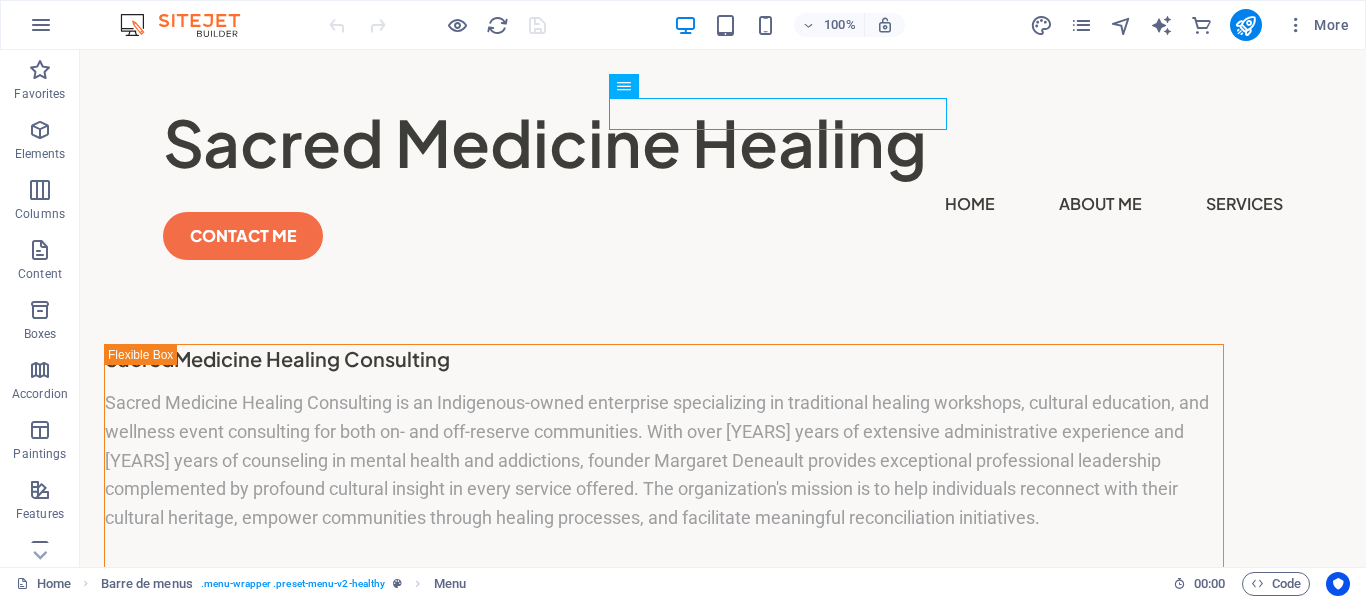 click on "More" at bounding box center (1193, 25) 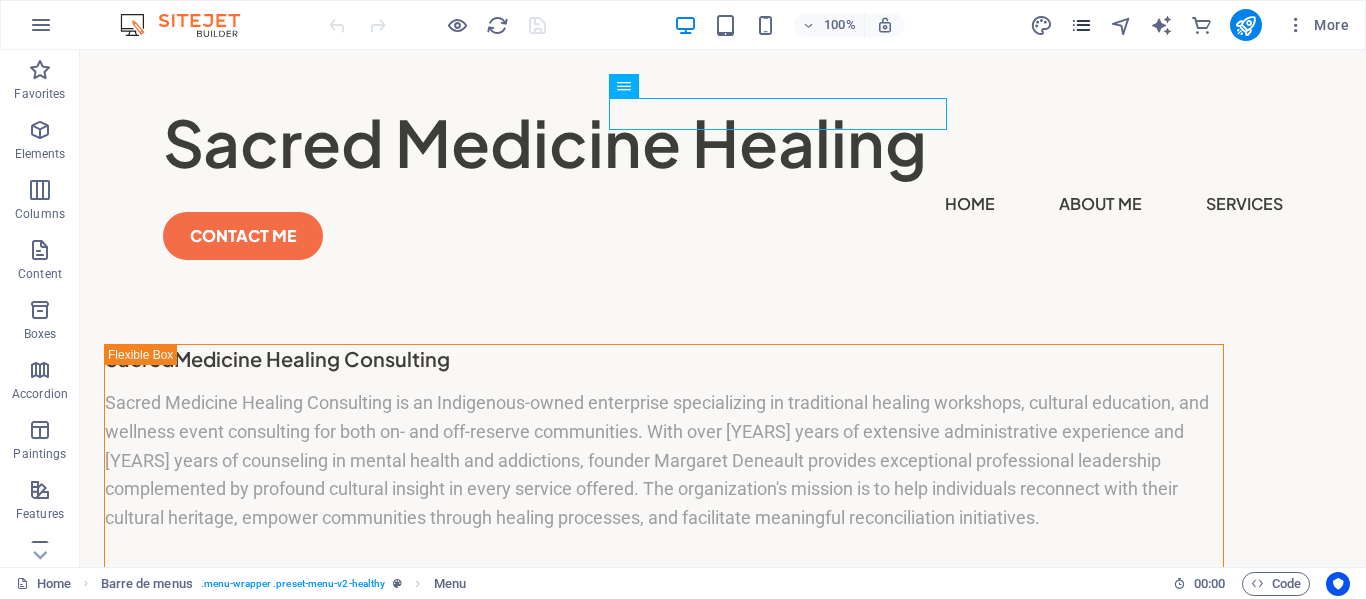 click at bounding box center [1081, 25] 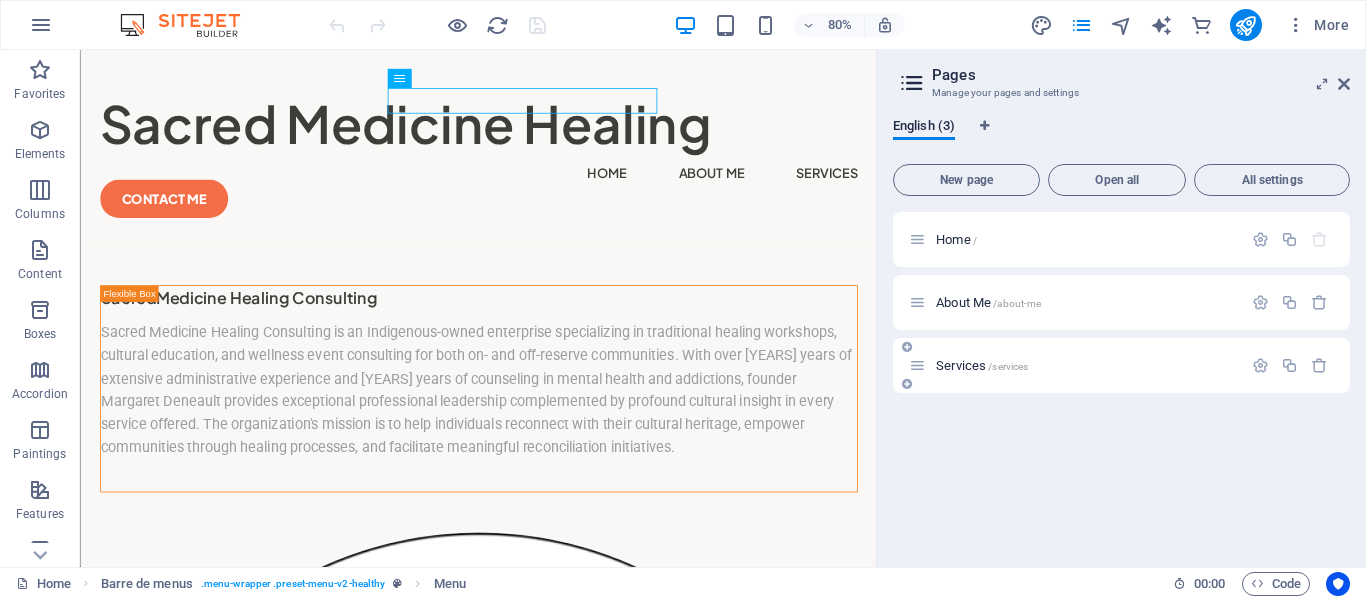 click on "Services  /services" at bounding box center [1086, 365] 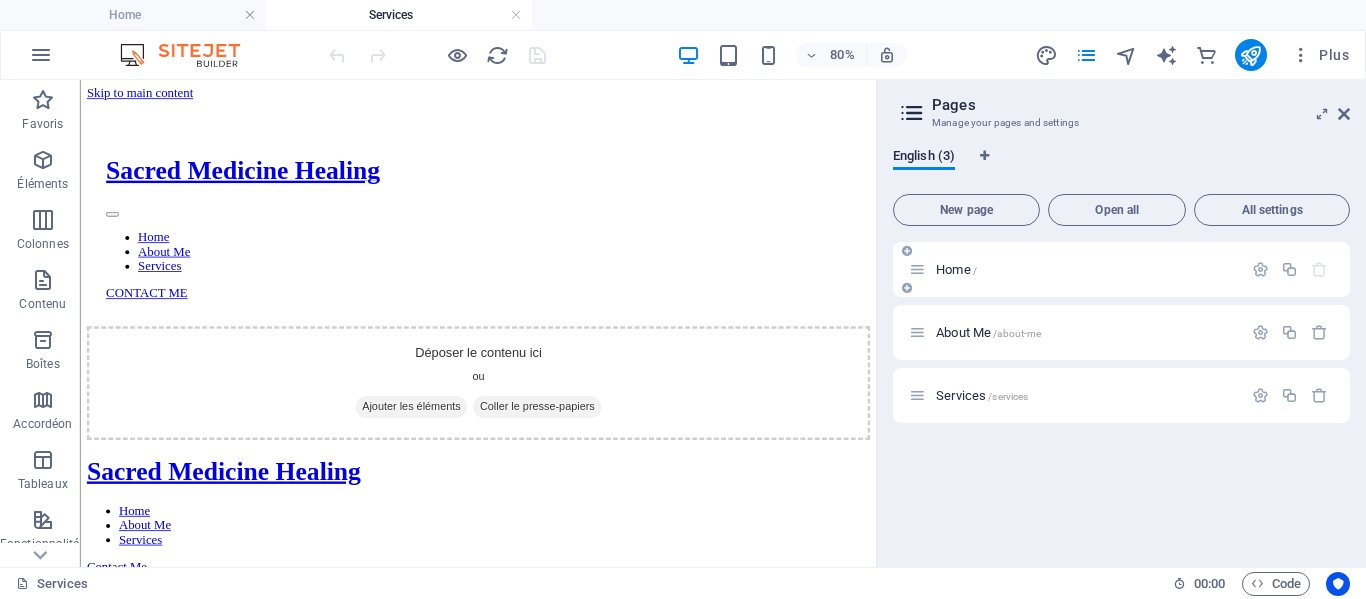 scroll, scrollTop: 0, scrollLeft: 0, axis: both 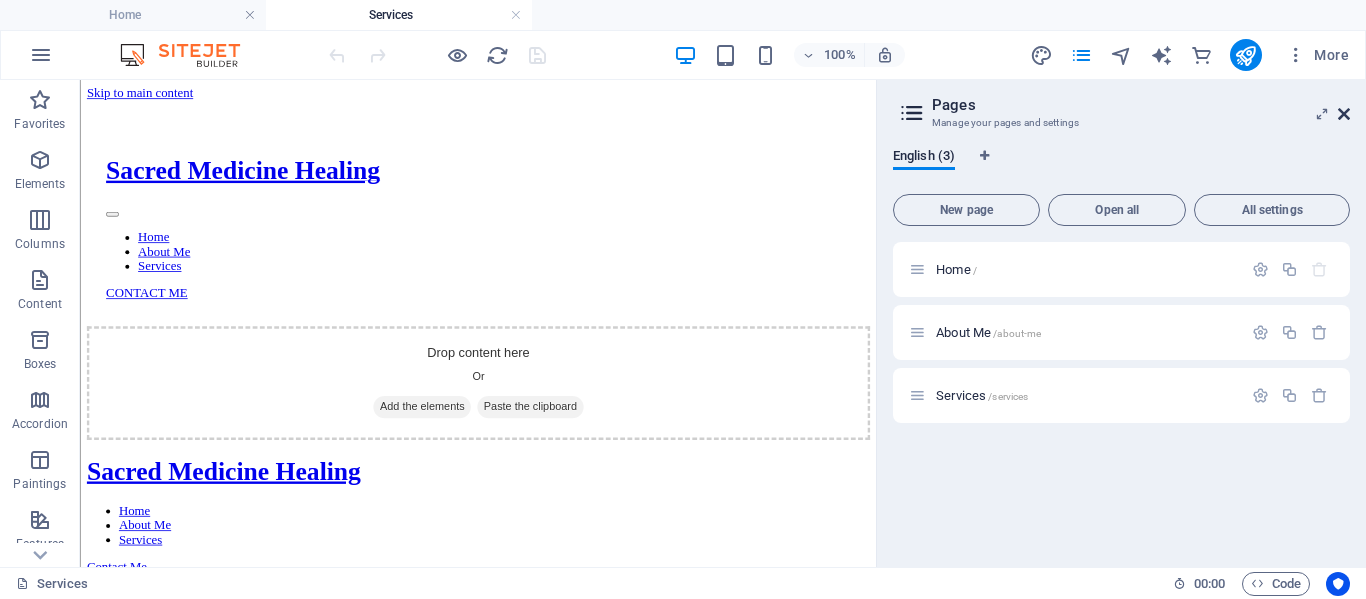 click at bounding box center [1344, 114] 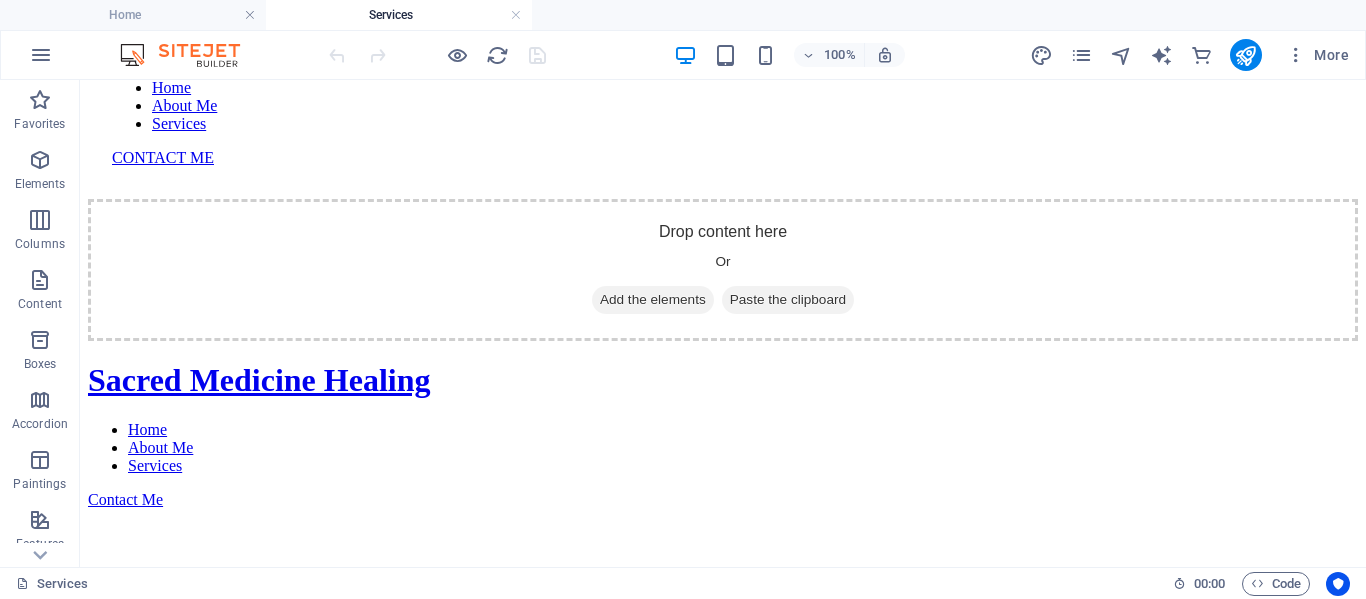 scroll, scrollTop: 202, scrollLeft: 0, axis: vertical 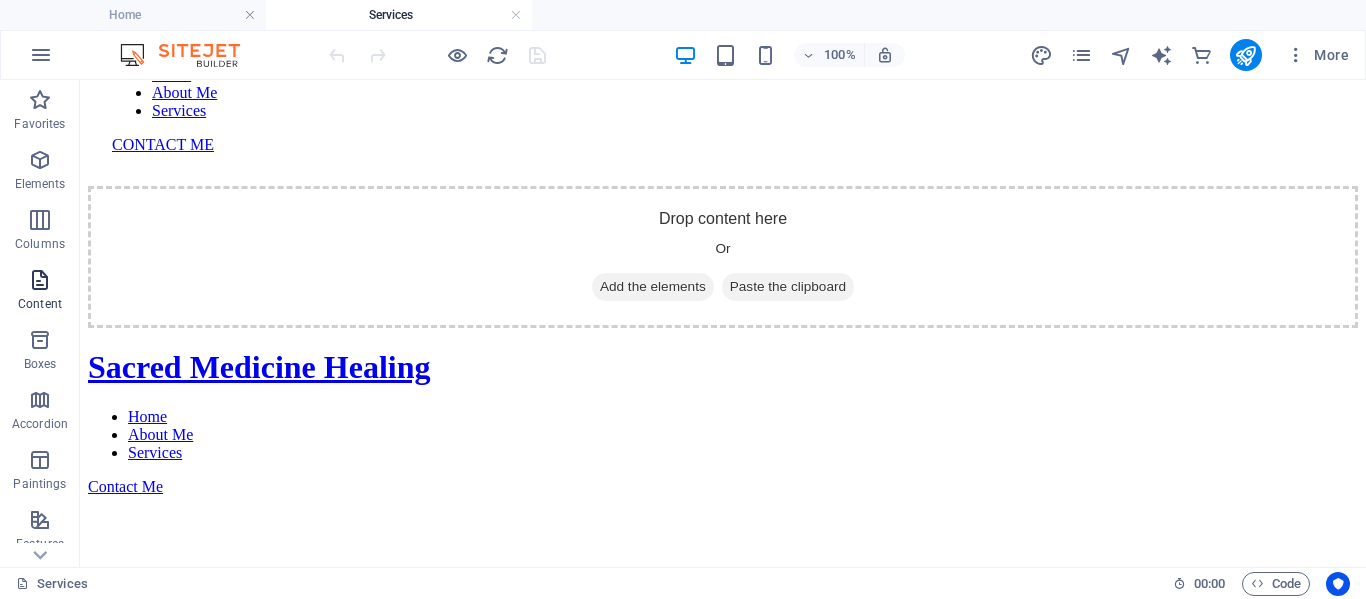 click at bounding box center (40, 280) 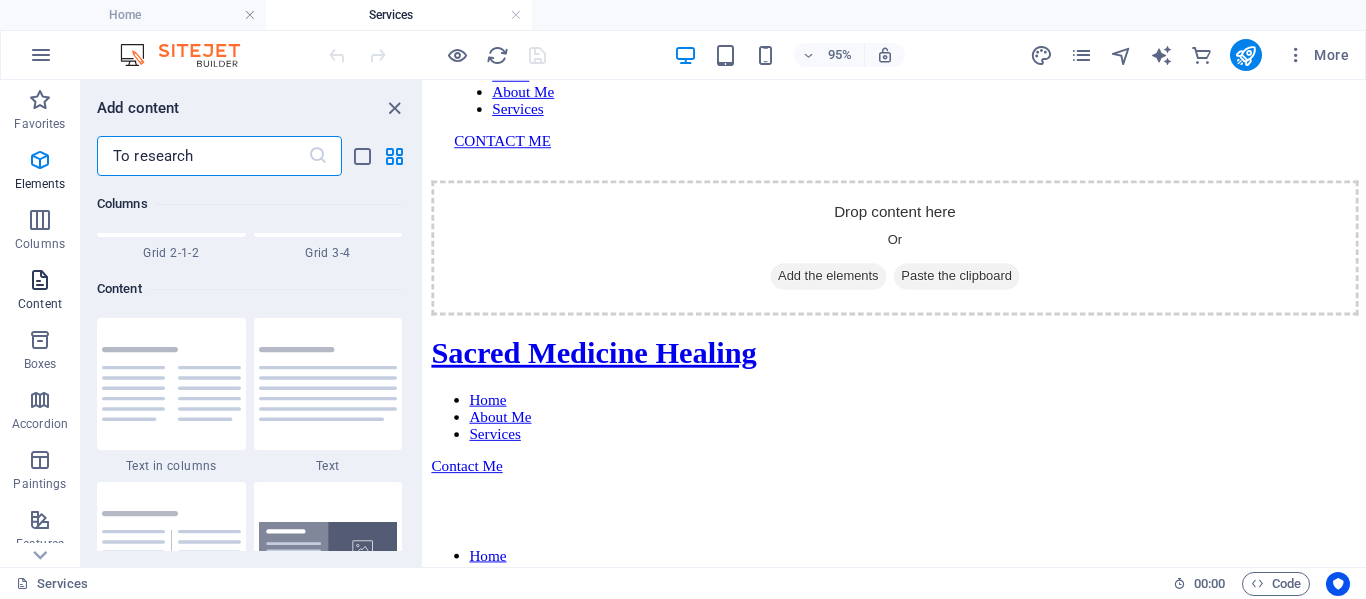 scroll, scrollTop: 3499, scrollLeft: 0, axis: vertical 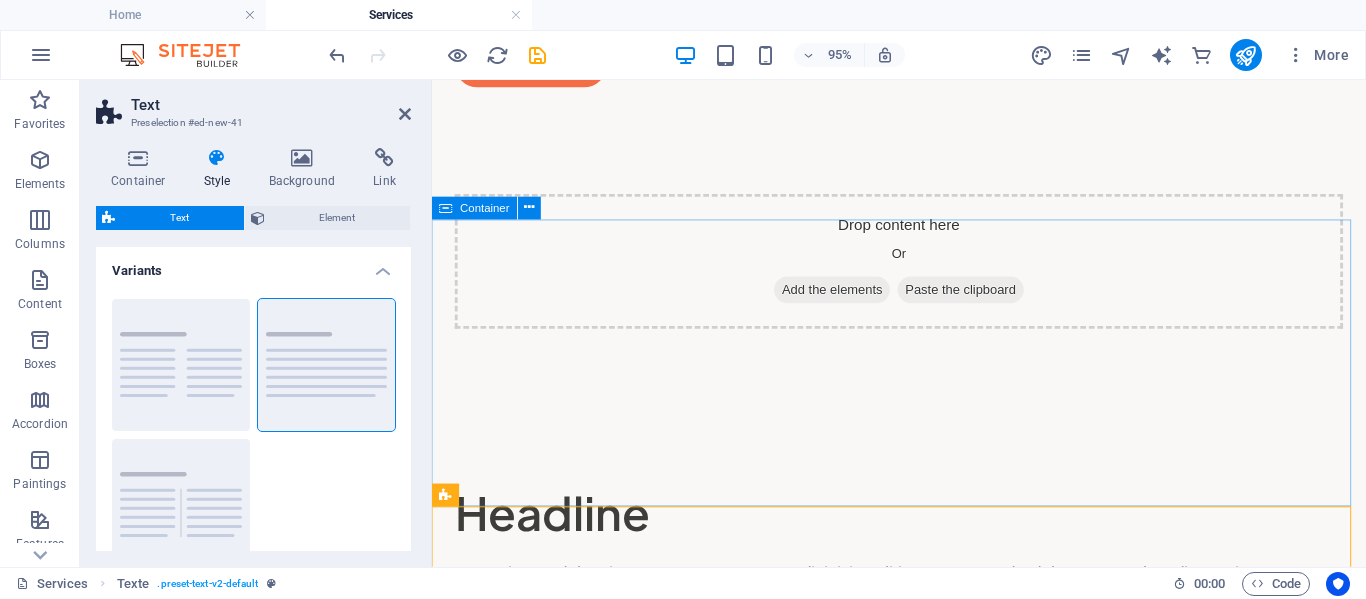 click on "Paste the clipboard" at bounding box center (988, 300) 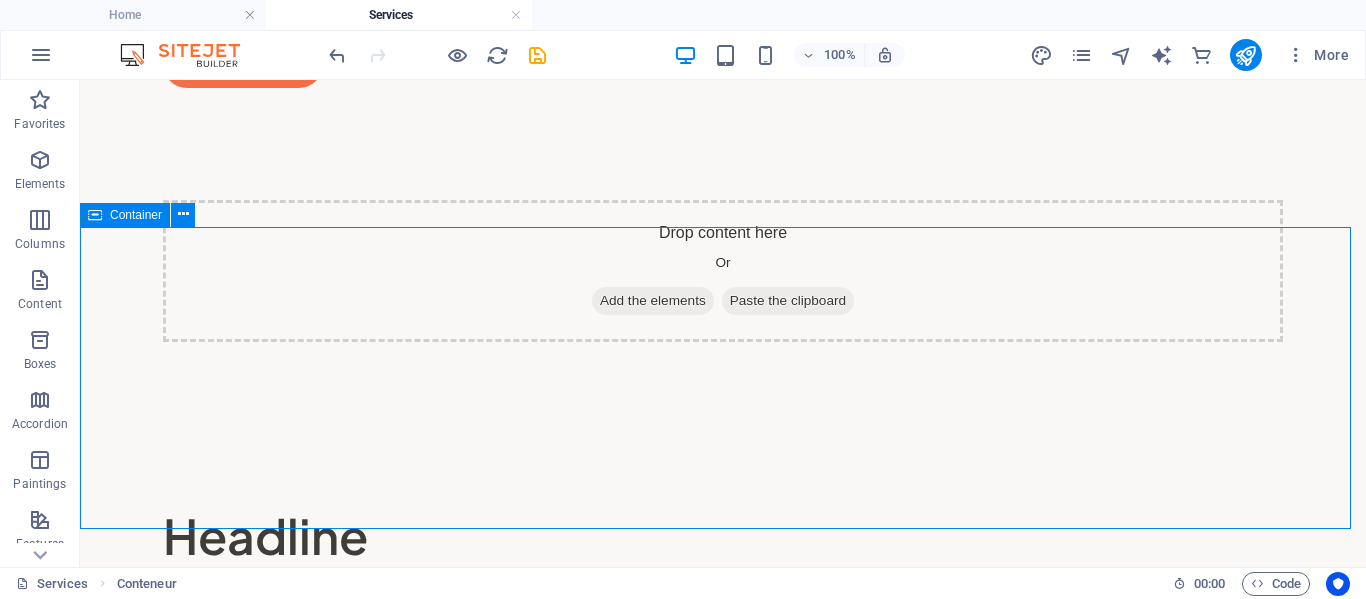 click on "Paste the clipboard" at bounding box center (788, 300) 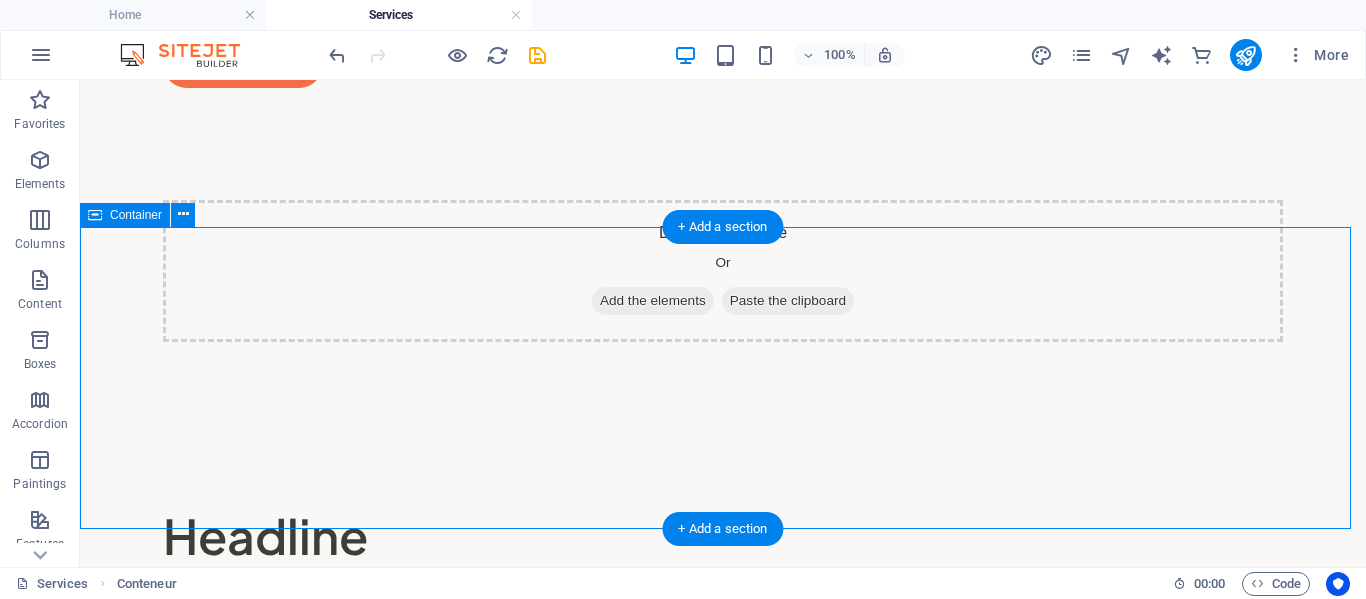 click on "Add the elements" at bounding box center [653, 300] 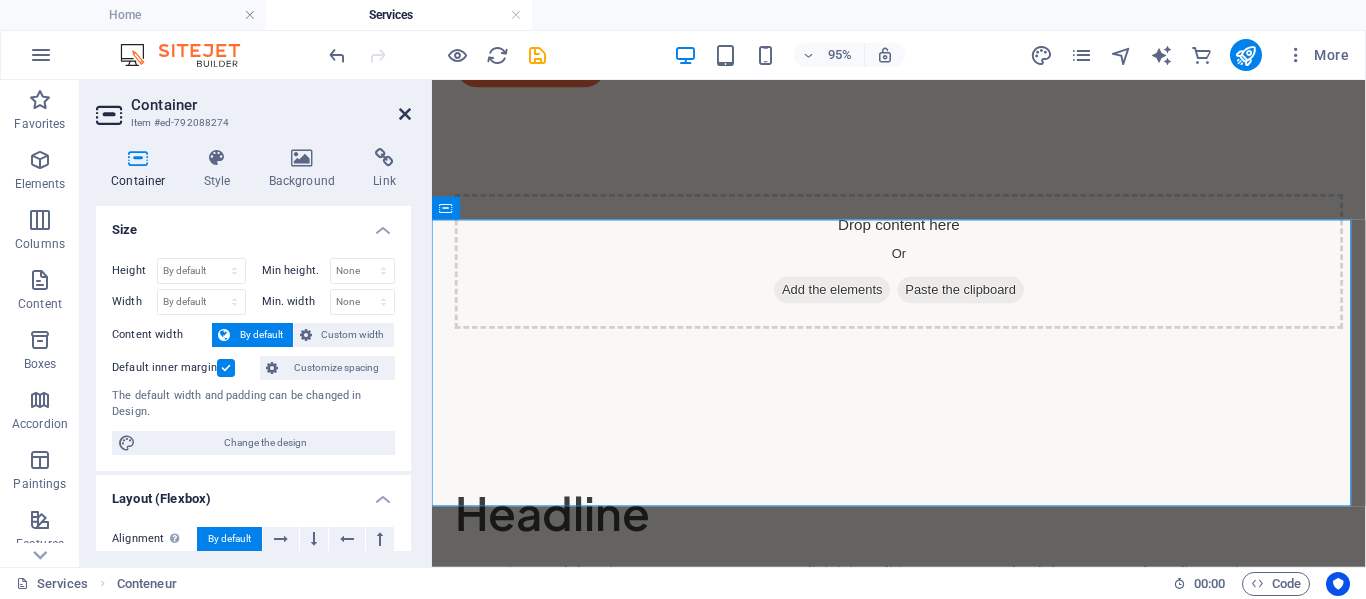 click at bounding box center [405, 114] 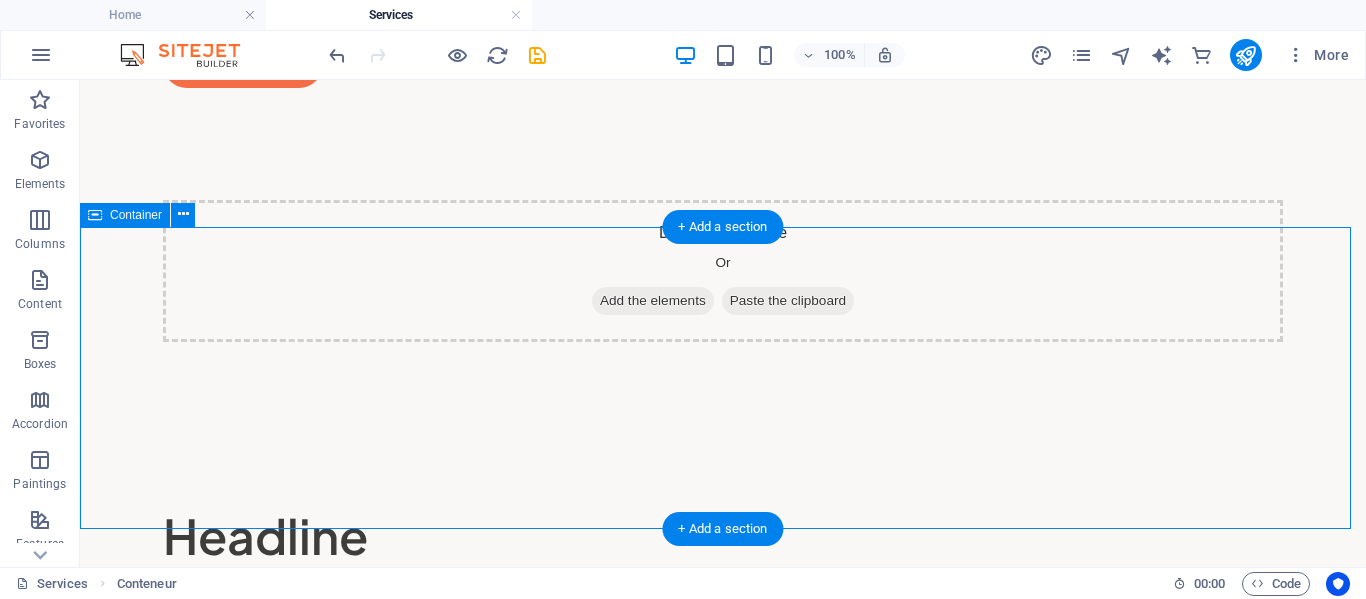 click on "Paste the clipboard" at bounding box center (788, 300) 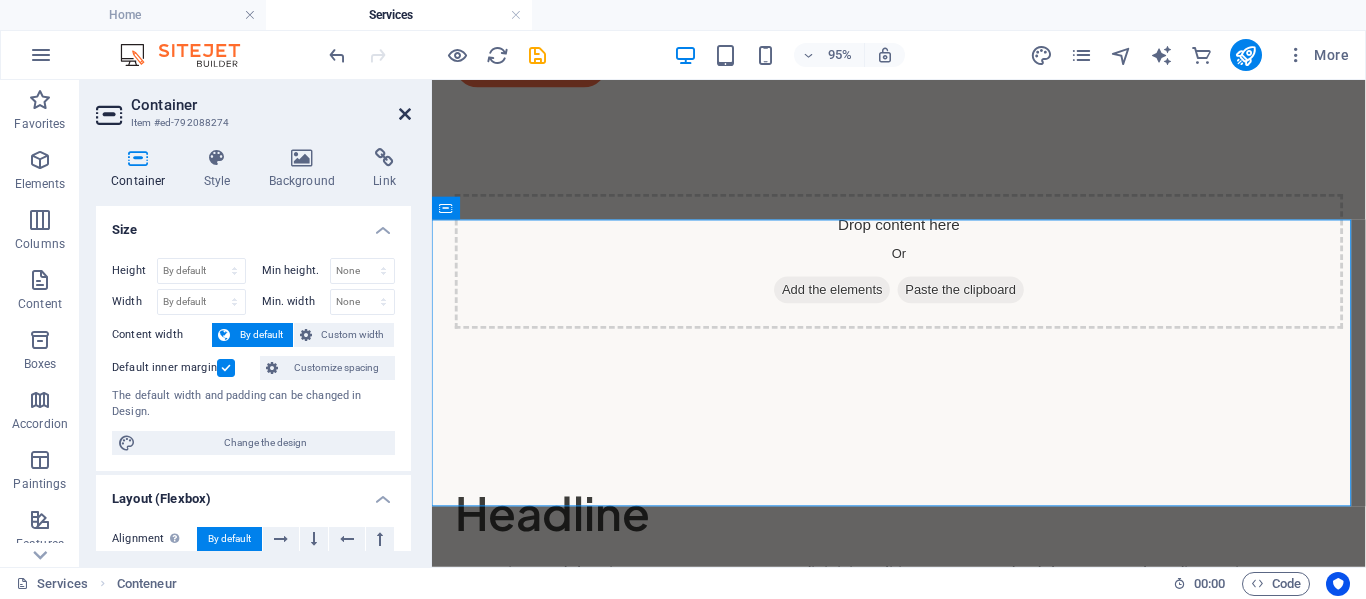 click at bounding box center [405, 114] 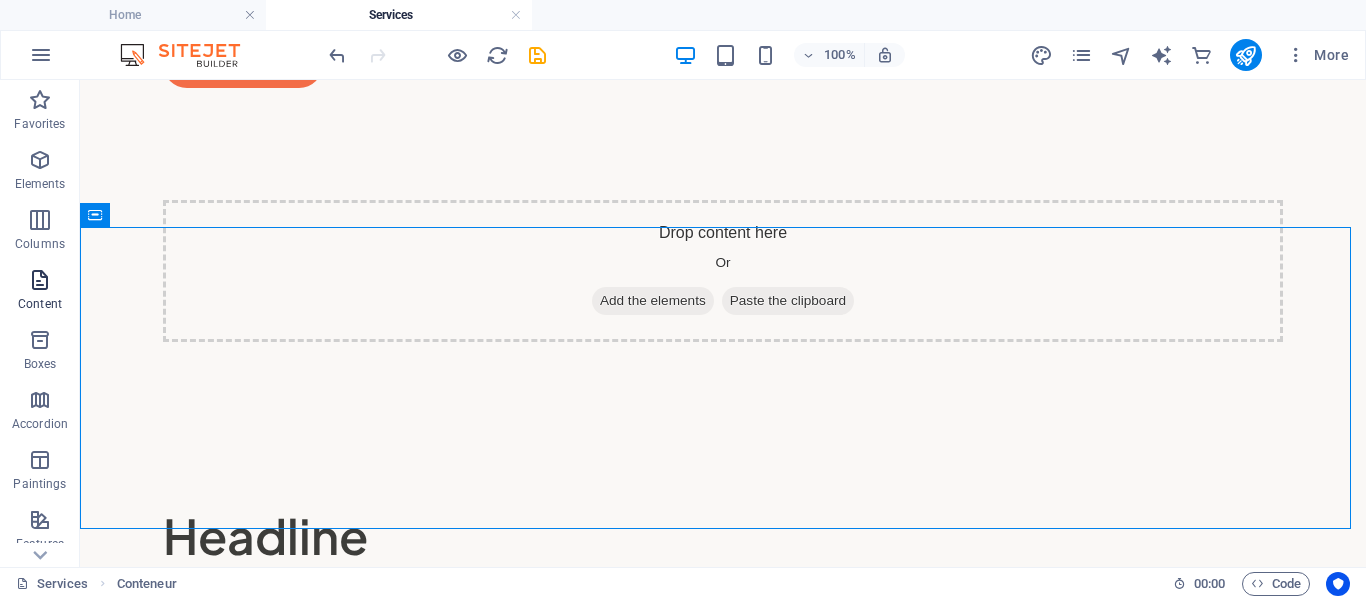click on "Content" at bounding box center (40, 304) 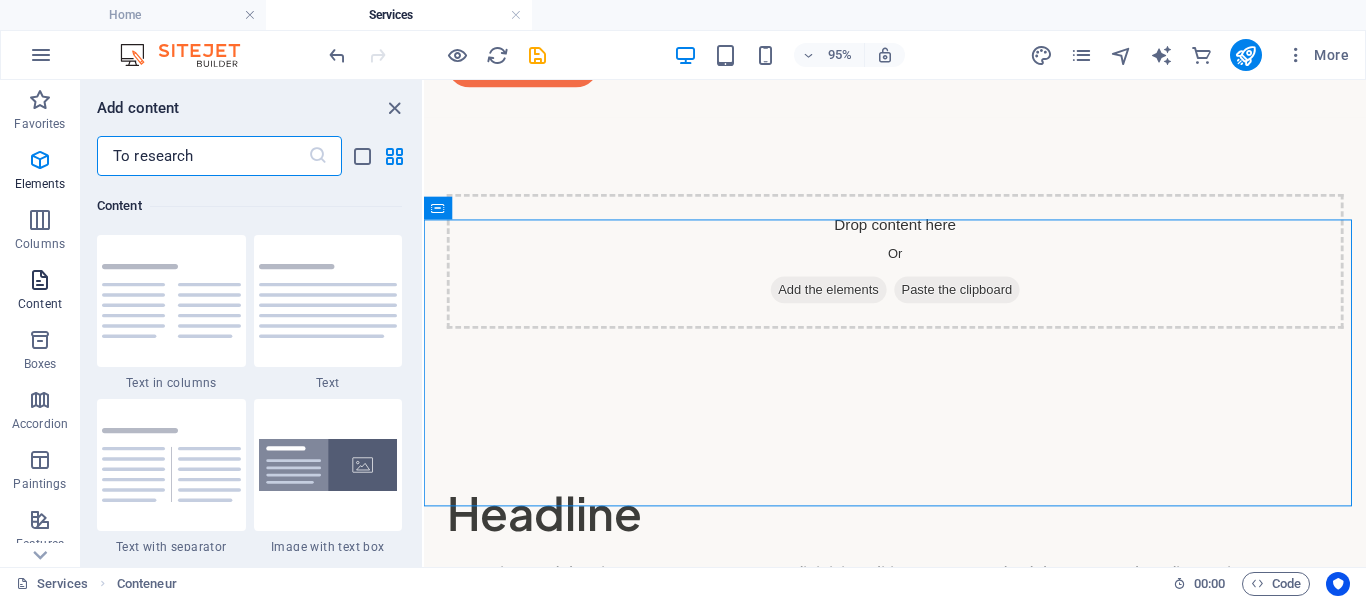 scroll, scrollTop: 3499, scrollLeft: 0, axis: vertical 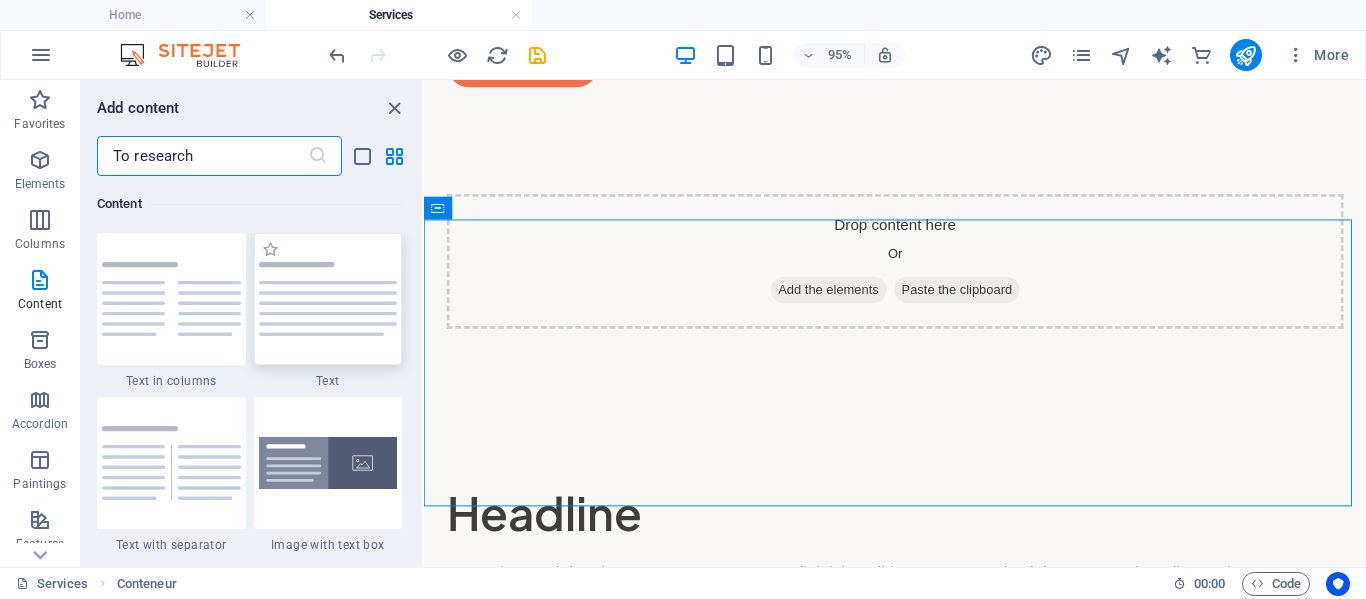 click at bounding box center [328, 299] 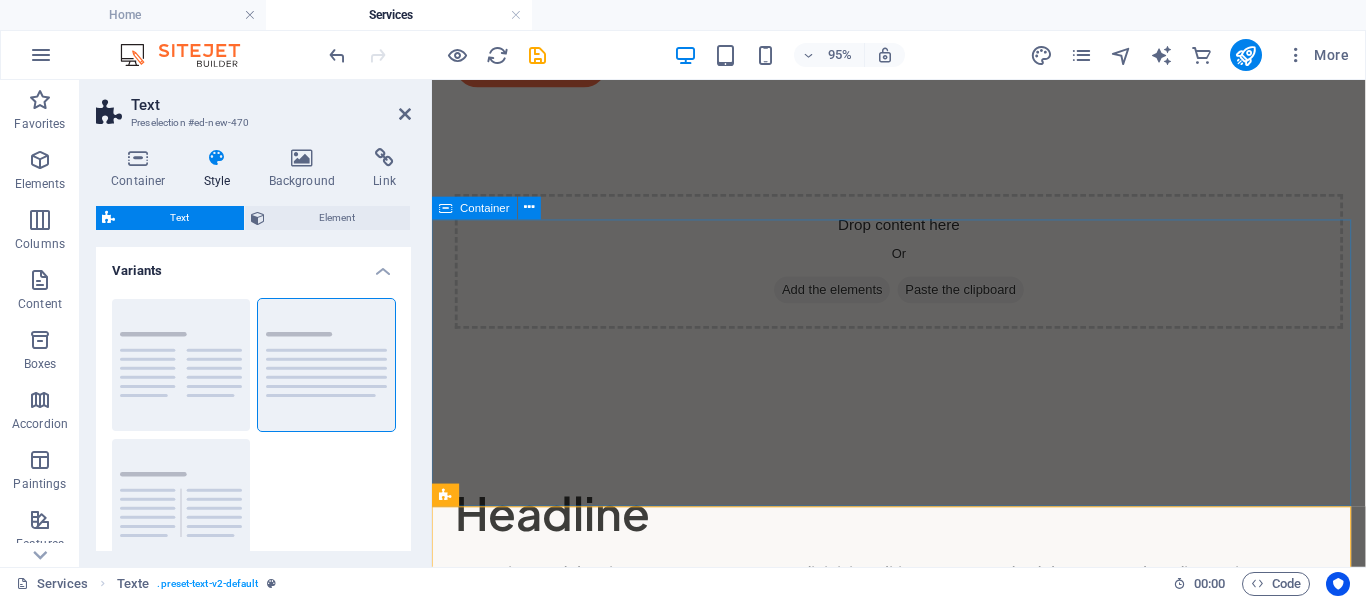 drag, startPoint x: 749, startPoint y: 408, endPoint x: 664, endPoint y: 369, distance: 93.52005 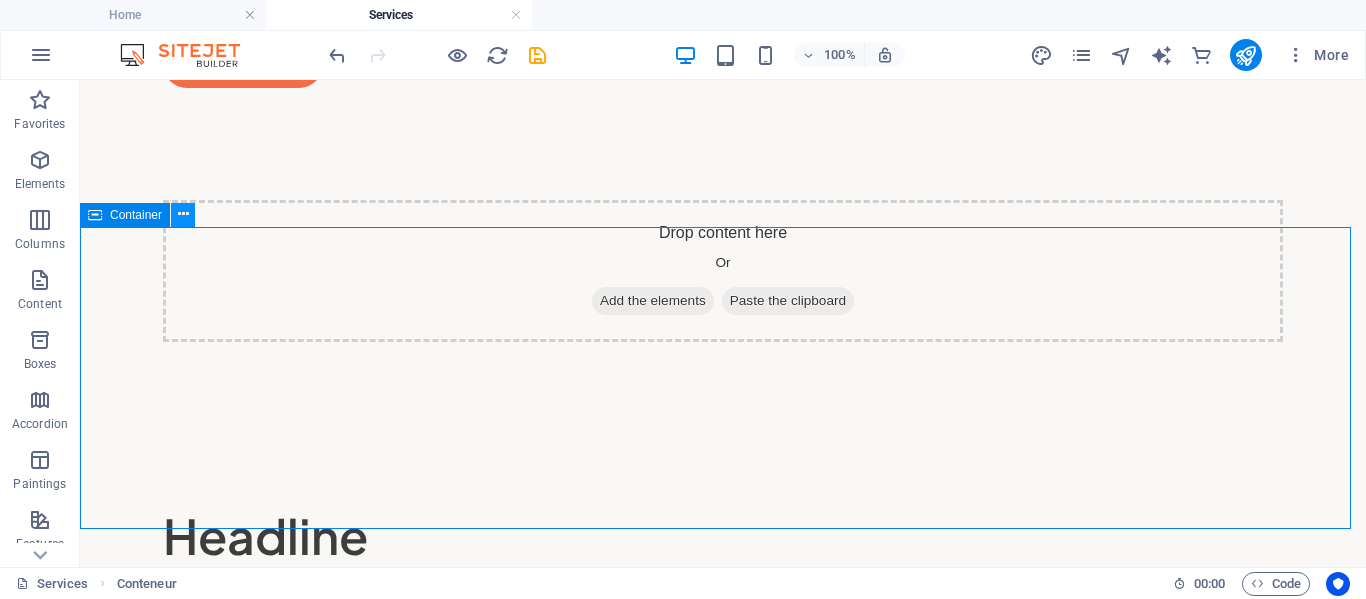click at bounding box center (183, 214) 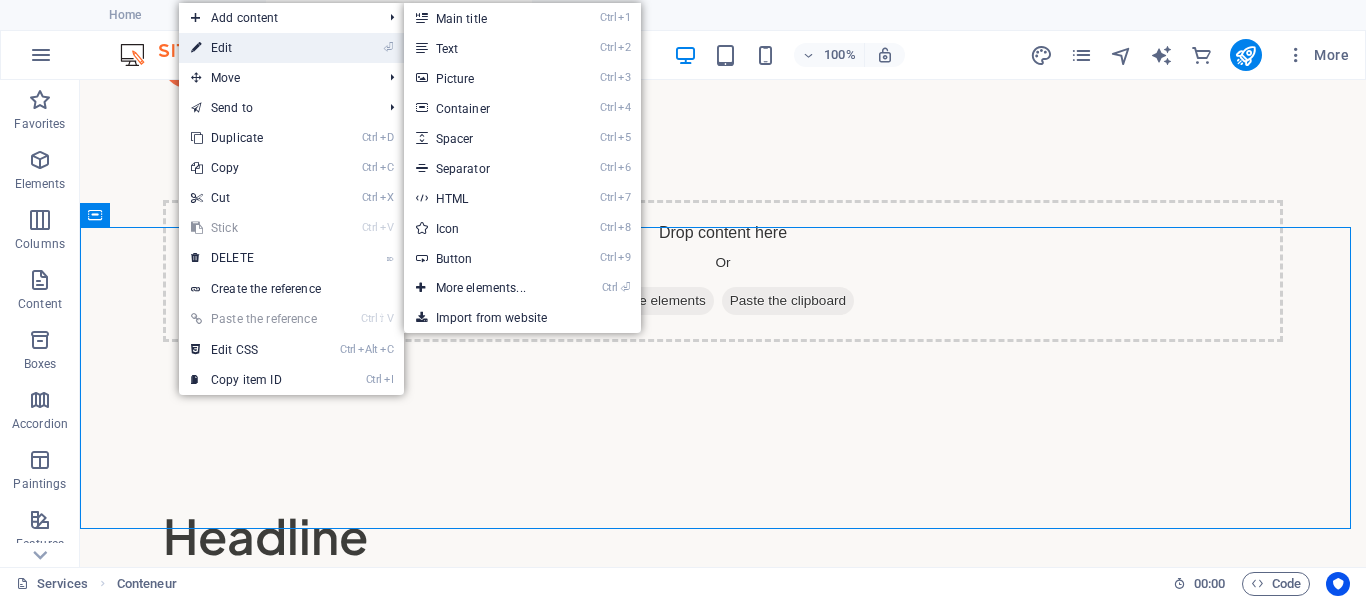 click on "⏎ Edit" at bounding box center (254, 48) 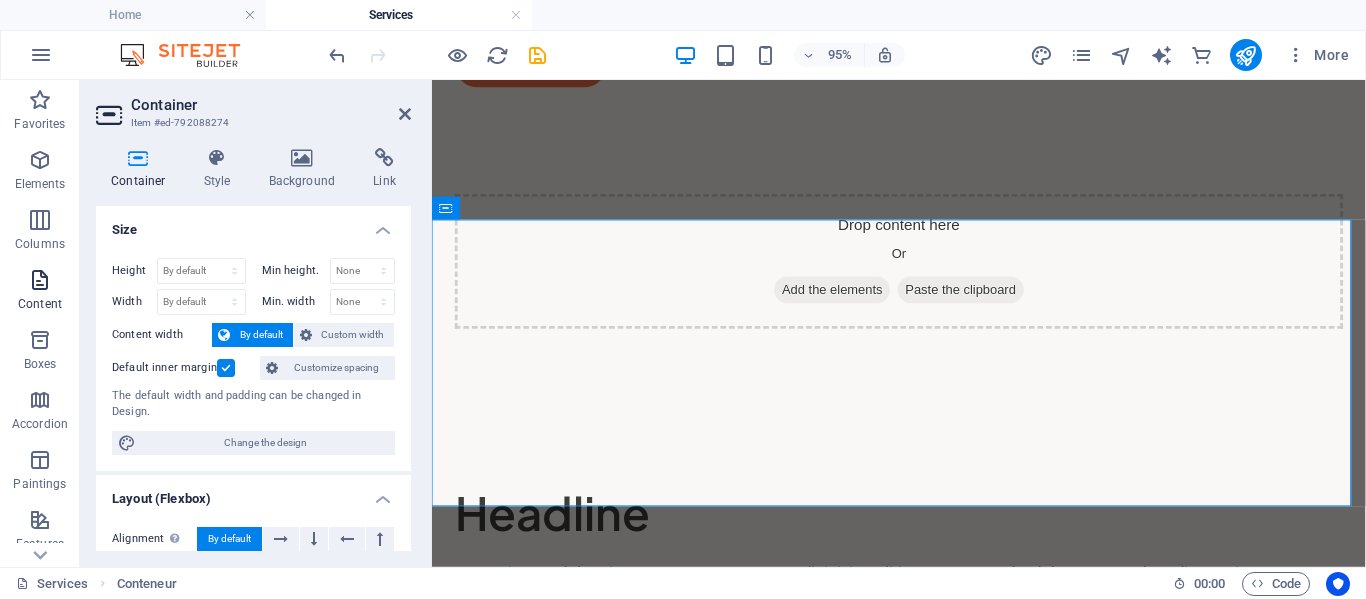 click at bounding box center (40, 280) 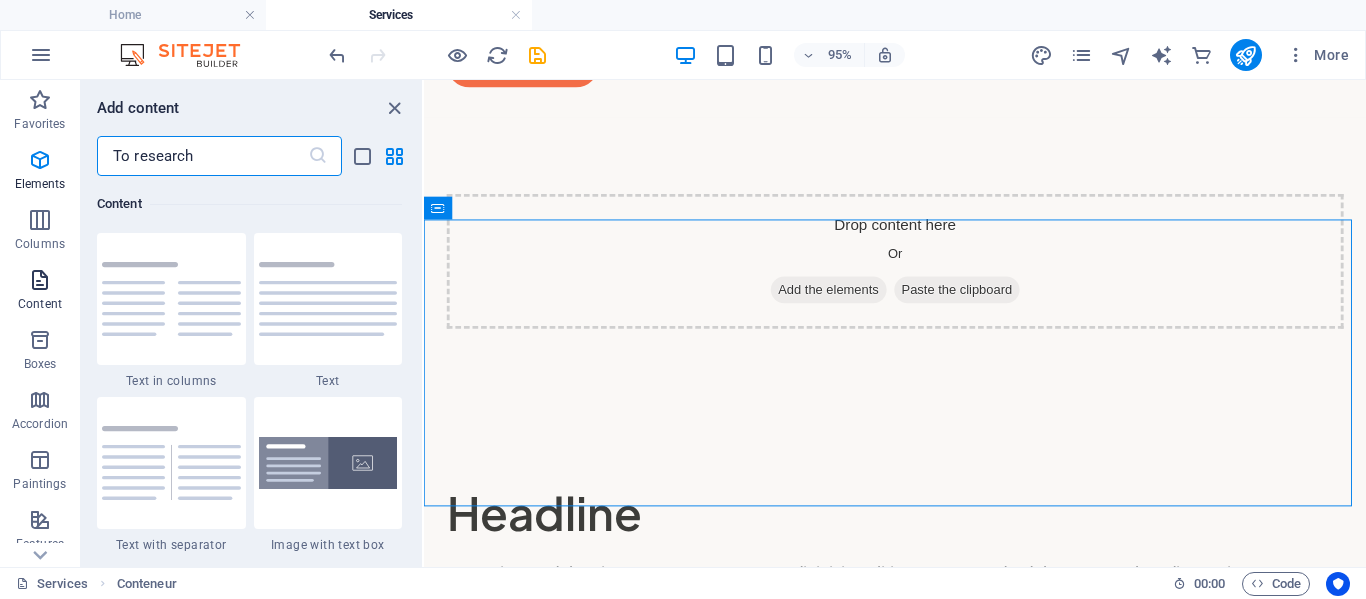 scroll, scrollTop: 3499, scrollLeft: 0, axis: vertical 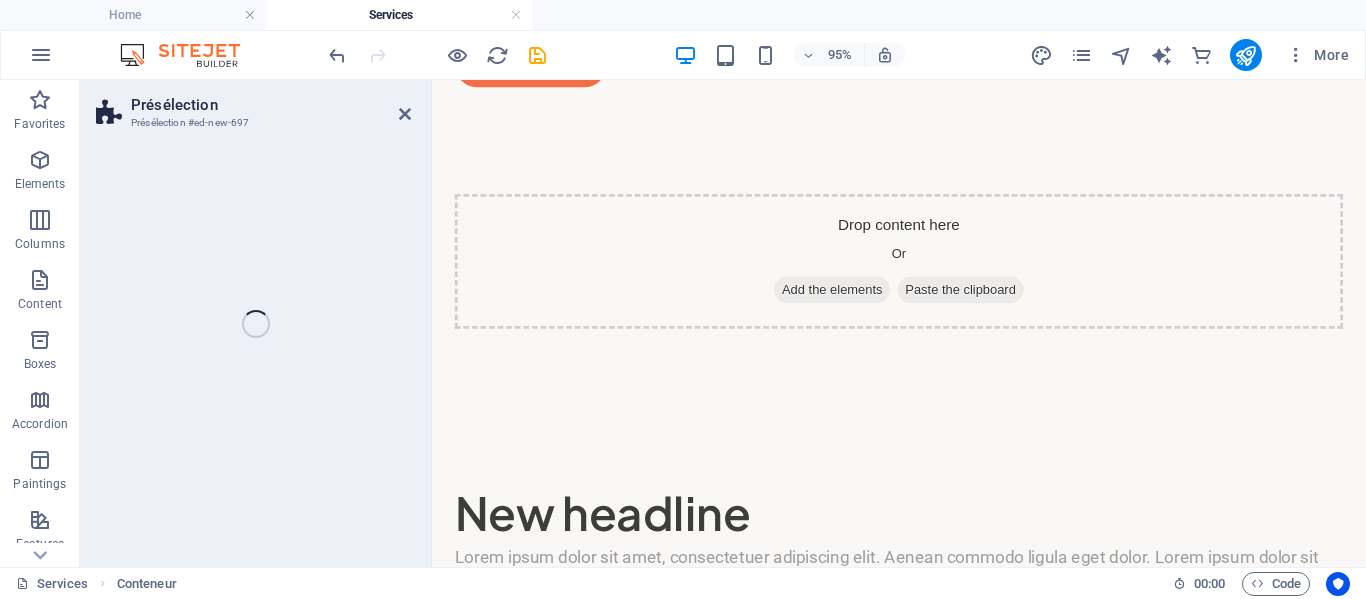 select on "rem" 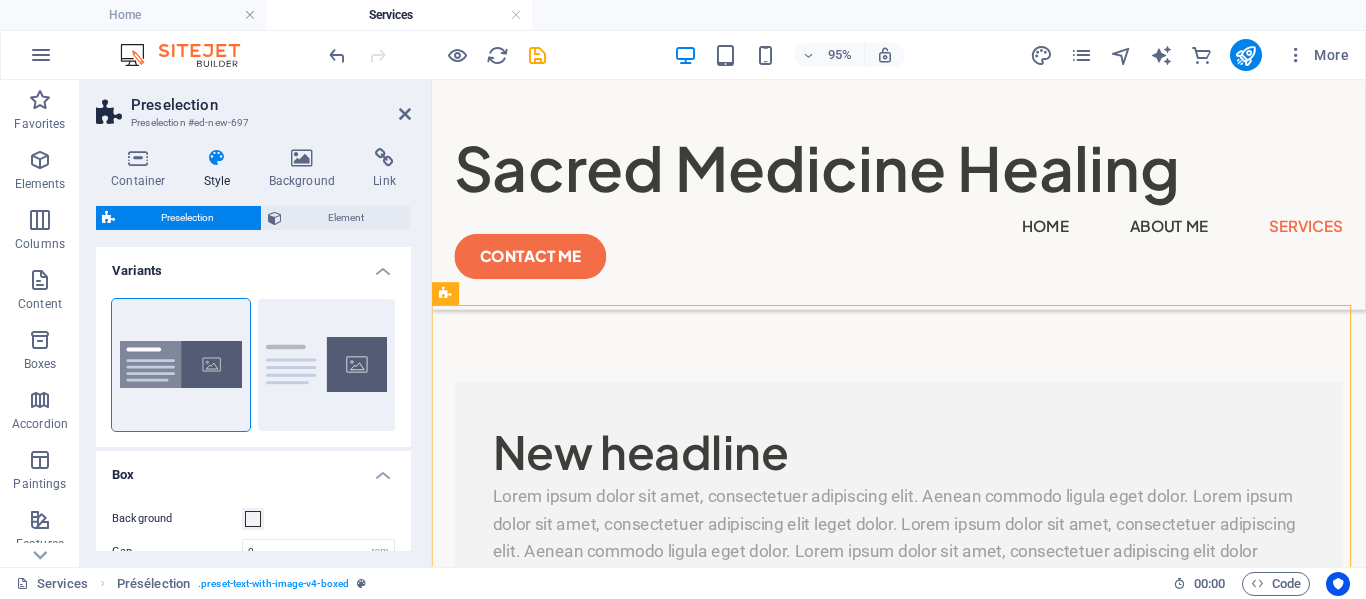 scroll, scrollTop: 265, scrollLeft: 0, axis: vertical 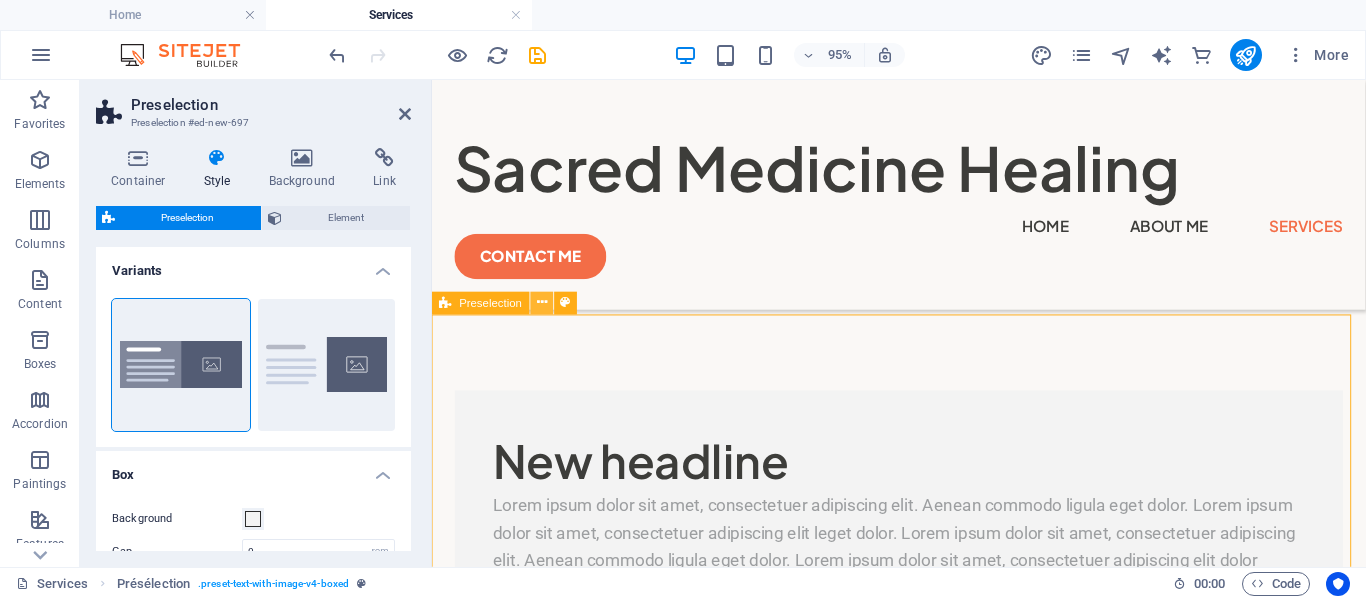 click at bounding box center [542, 303] 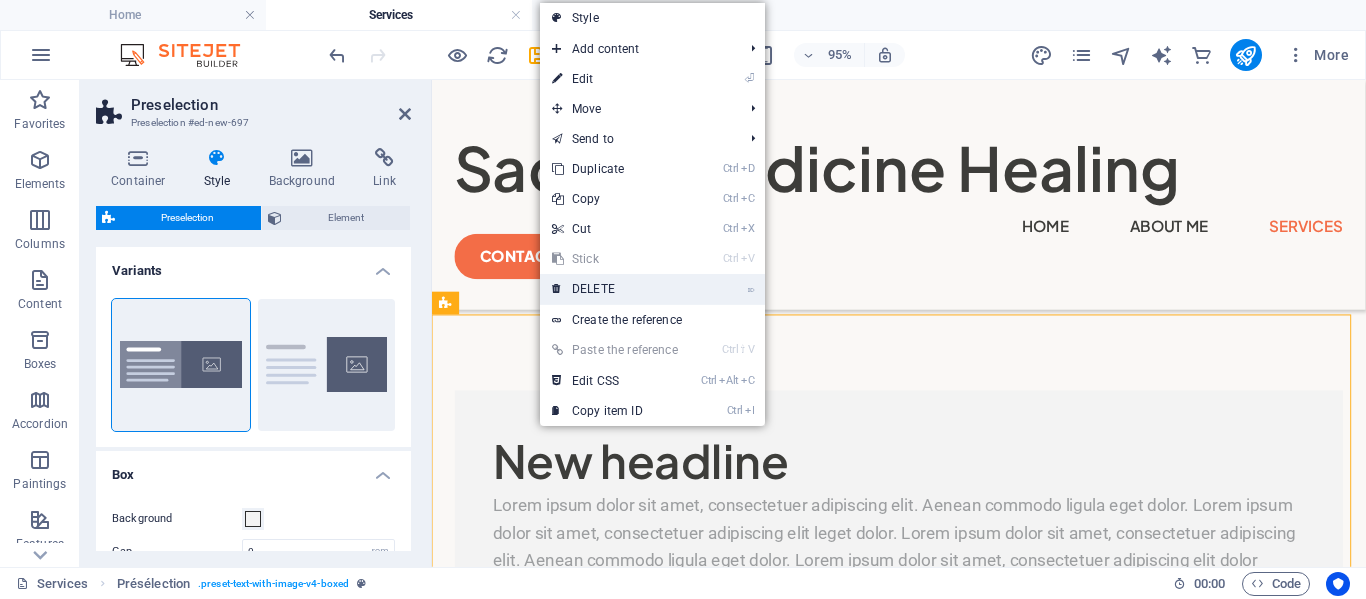 click on "⌦ DELETE" at bounding box center (615, 289) 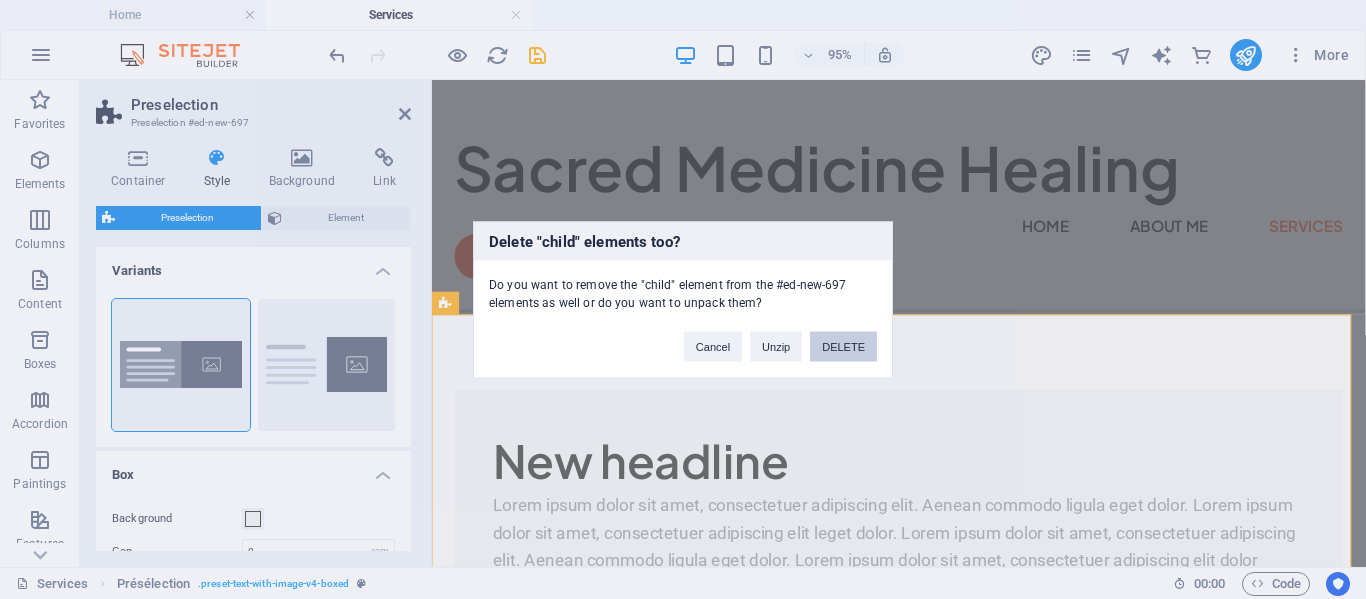 click on "DELETE" at bounding box center [843, 346] 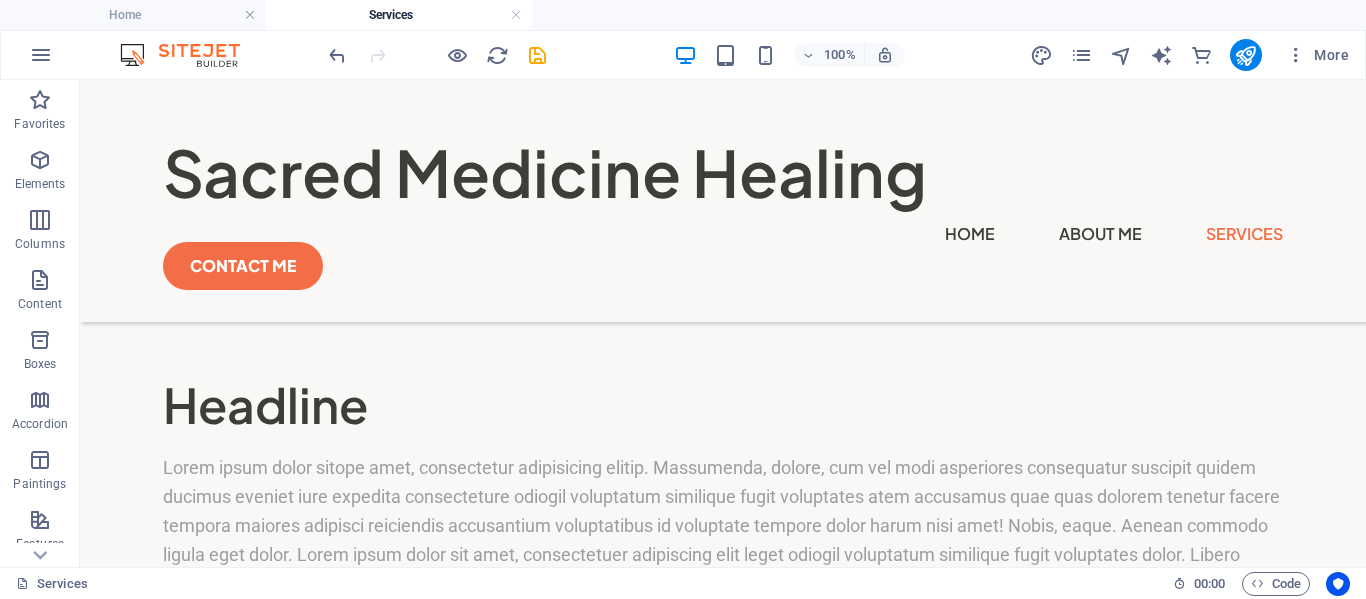 scroll, scrollTop: 170, scrollLeft: 0, axis: vertical 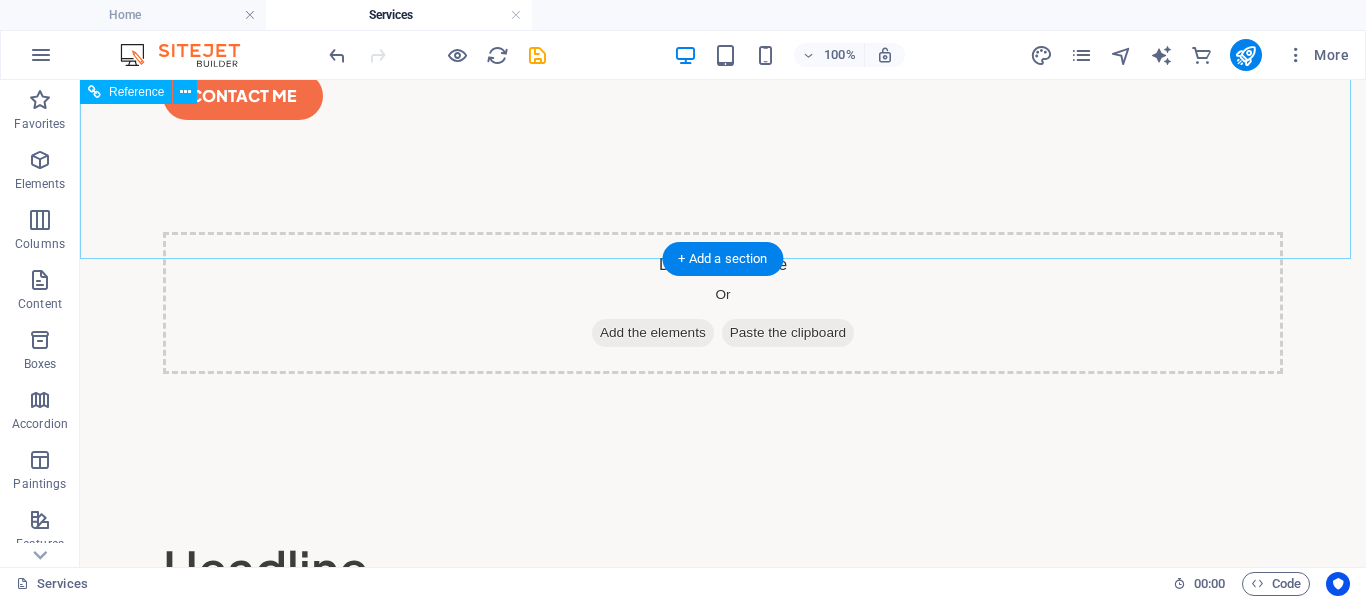 click on "Sacred Medicine Healing Home About Me Services CONTACT ME" at bounding box center (723, 31) 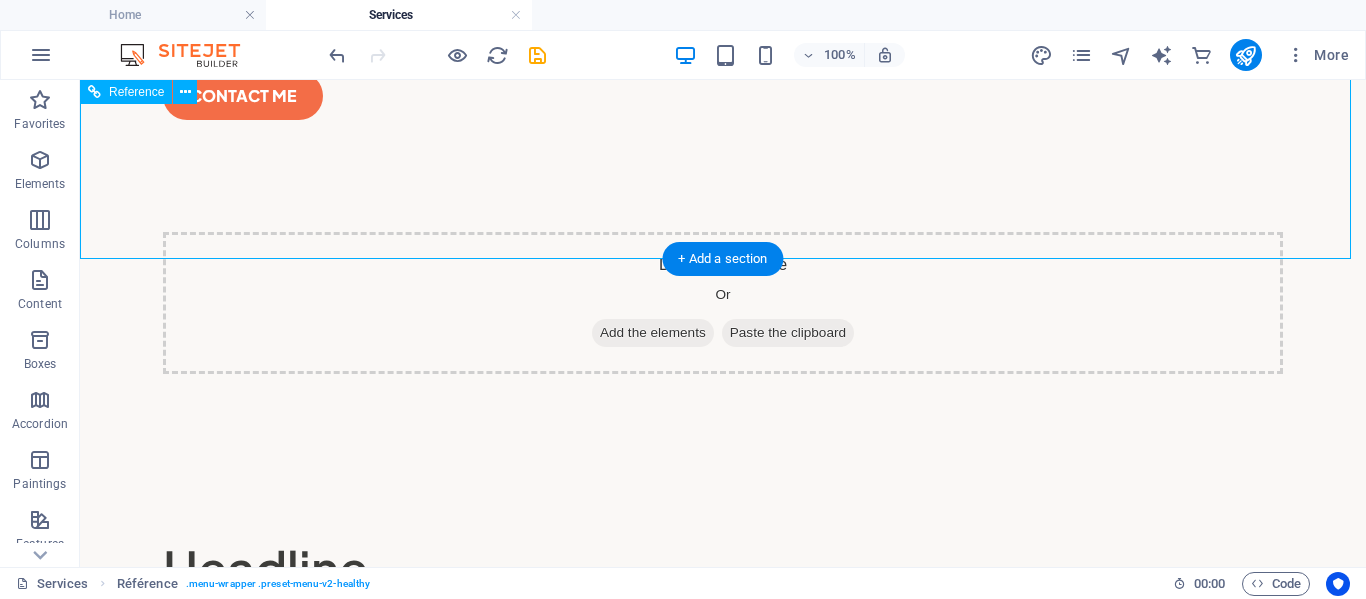 click on "Drop content here Or  Add the elements  Paste the clipboard" at bounding box center (723, 303) 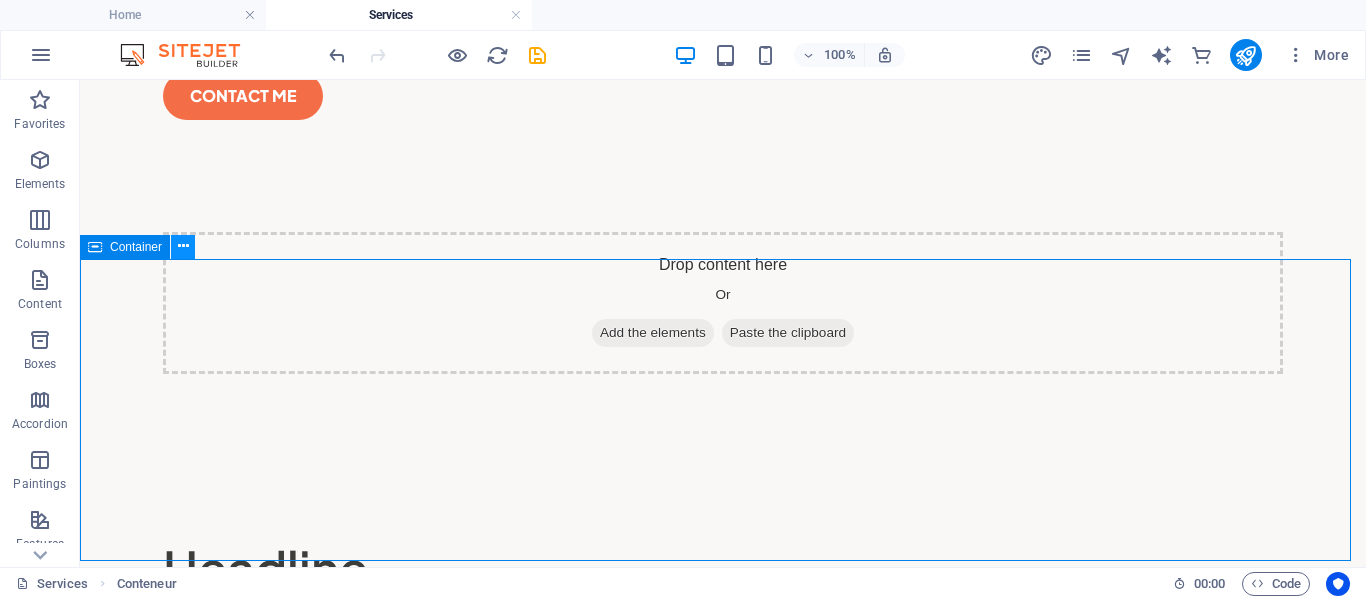 click at bounding box center [183, 247] 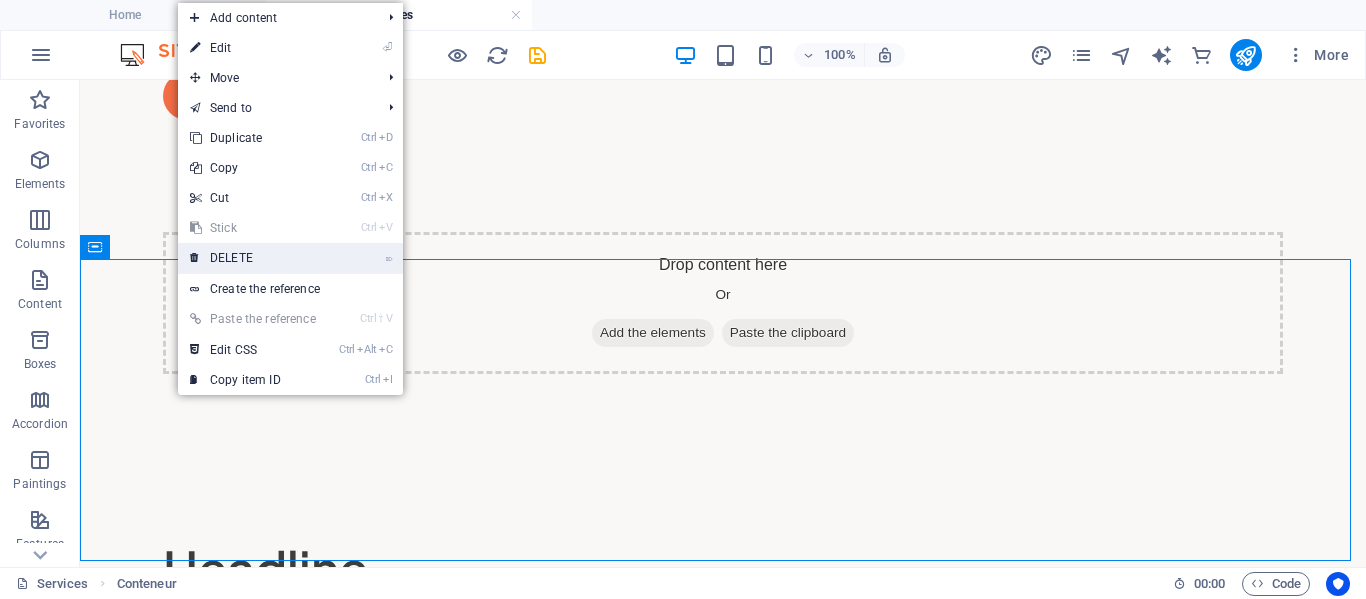 click on "⌦ DELETE" at bounding box center [253, 258] 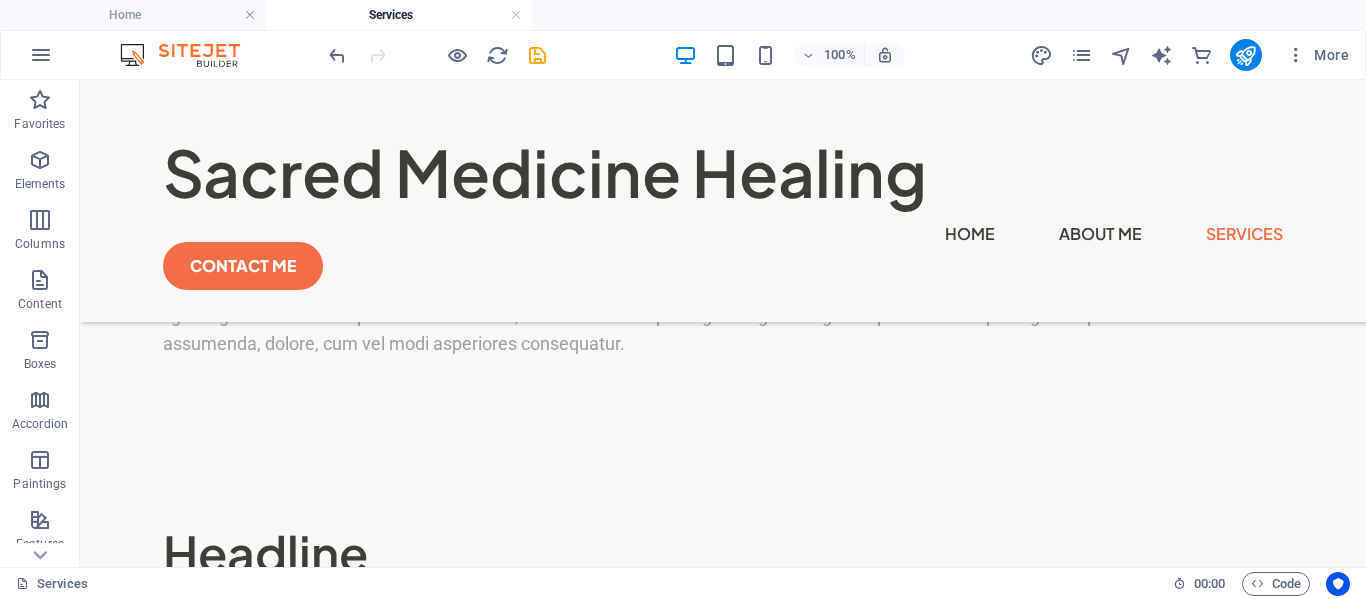 scroll, scrollTop: 287, scrollLeft: 0, axis: vertical 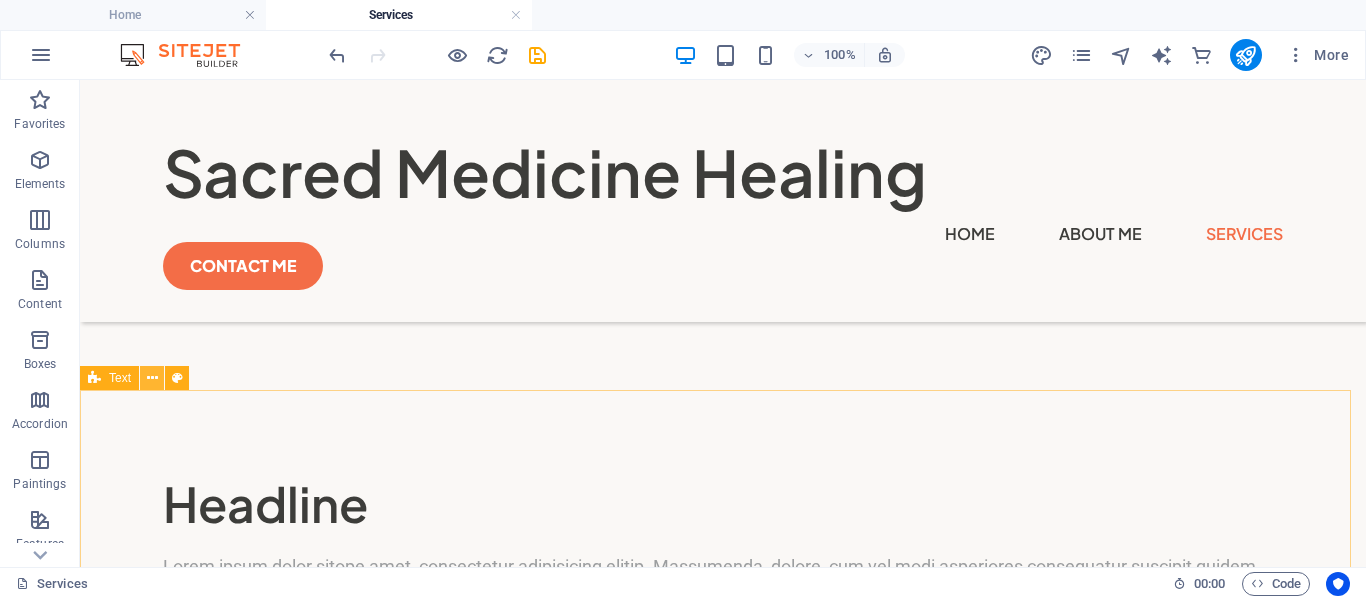 click at bounding box center (152, 378) 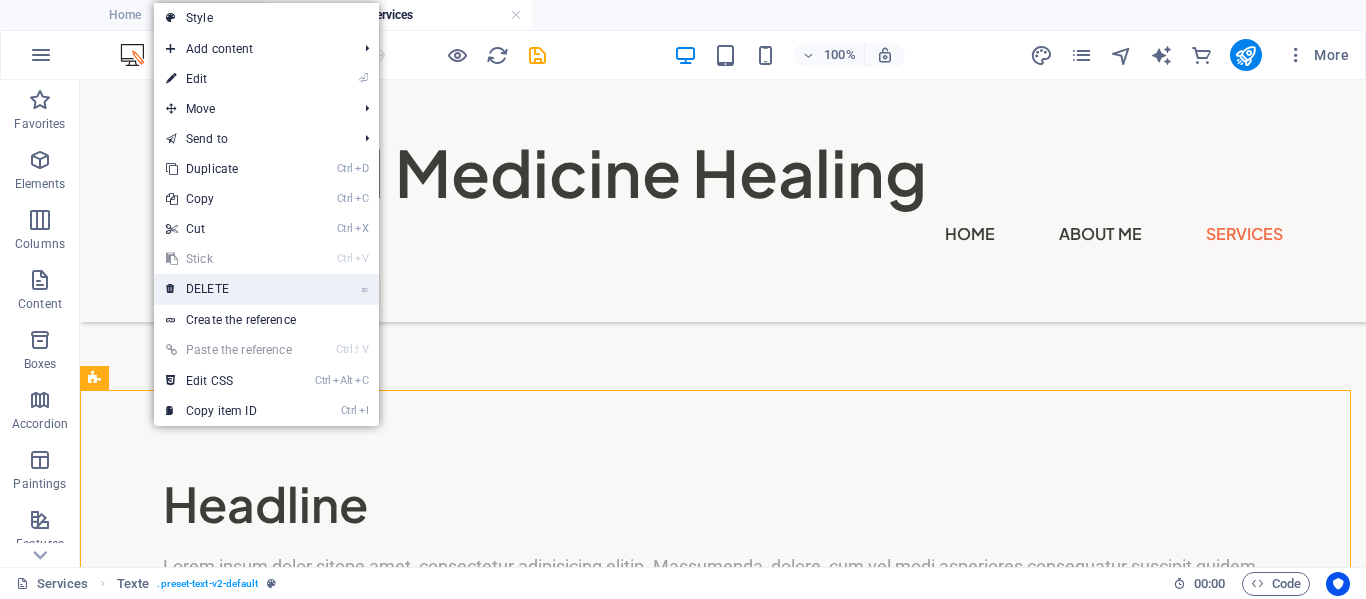 click on "DELETE" at bounding box center [207, 289] 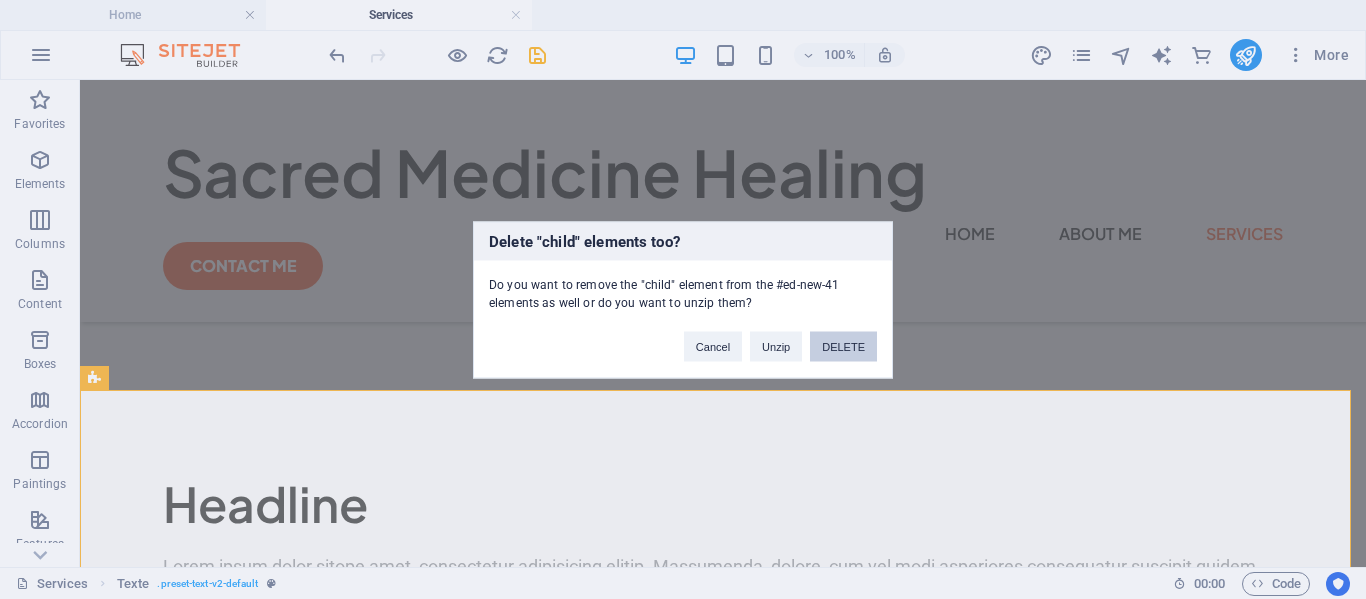 click on "DELETE" at bounding box center (843, 346) 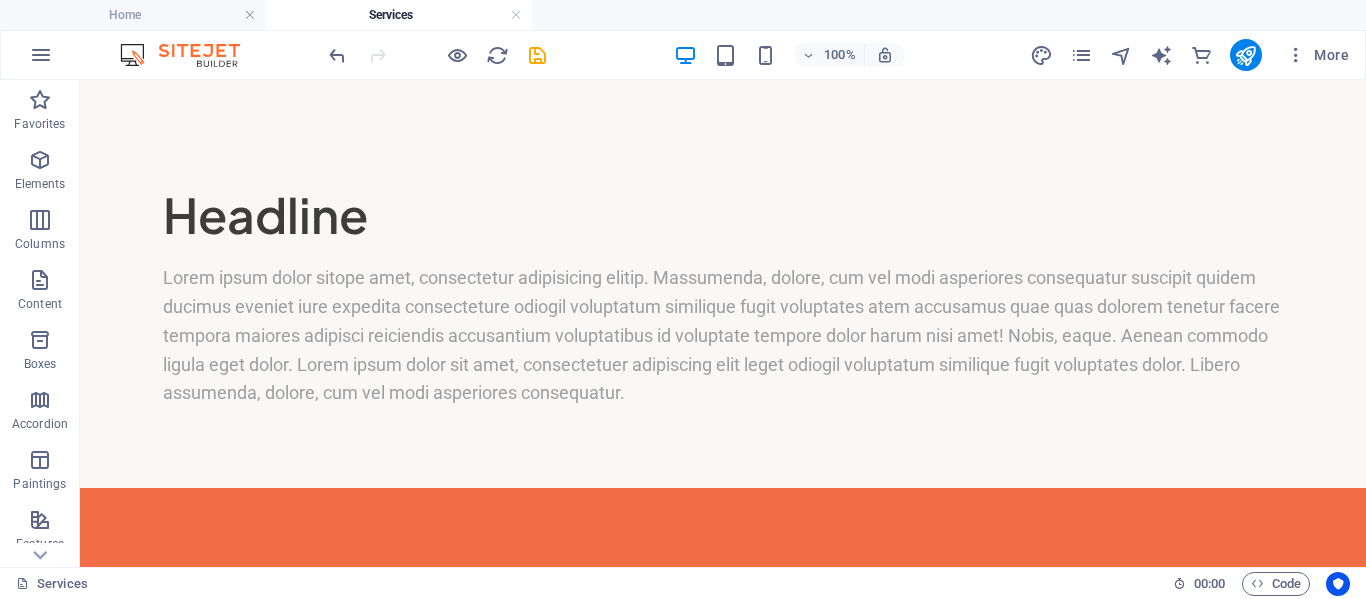 scroll, scrollTop: 235, scrollLeft: 0, axis: vertical 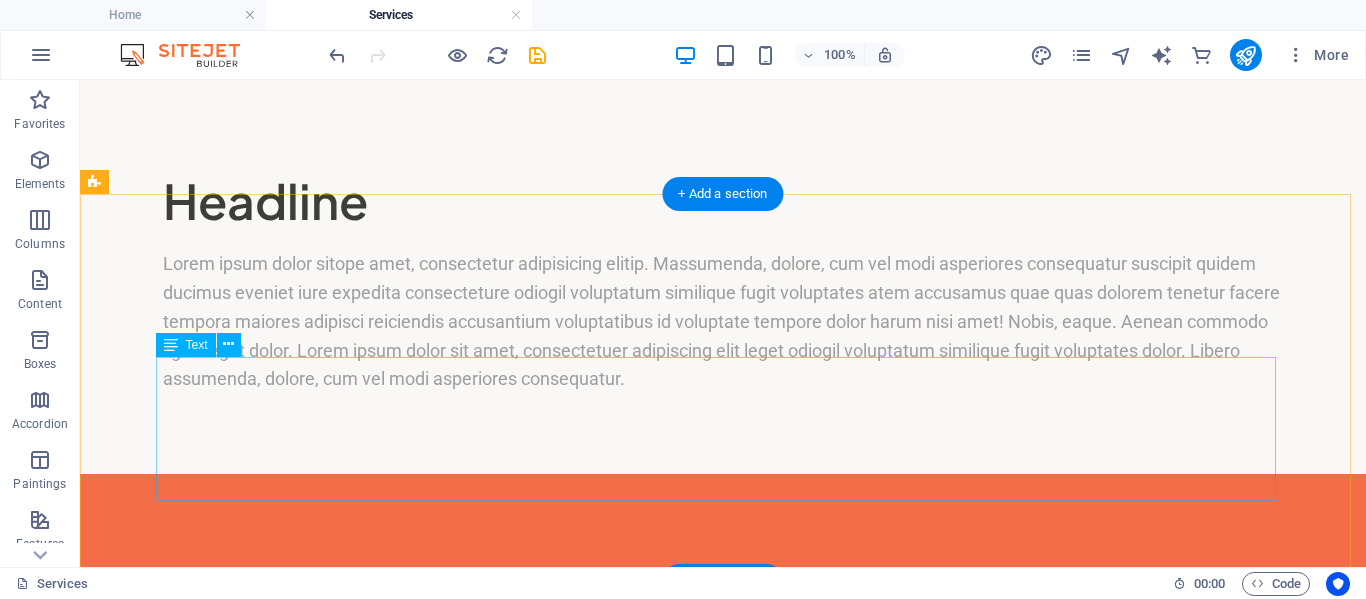 click on "Lorem ipsum dolor sitope amet, consectetur adipisicing elitip. Massumenda, dolore, cum vel modi asperiores consequatur suscipit quidem ducimus eveniet iure expedita consecteture odiogil voluptatum similique fugit voluptates atem accusamus quae quas dolorem tenetur facere tempora maiores adipisci reiciendis accusantium voluptatibus id voluptate tempore dolor harum nisi amet! Nobis, eaque. Aenean commodo ligula eget dolor. Lorem ipsum dolor sit amet, consectetuer adipiscing elit leget odiogil voluptatum similique fugit voluptates dolor. Libero assumenda, dolore, cum vel modi asperiores consequatur." at bounding box center [723, 322] 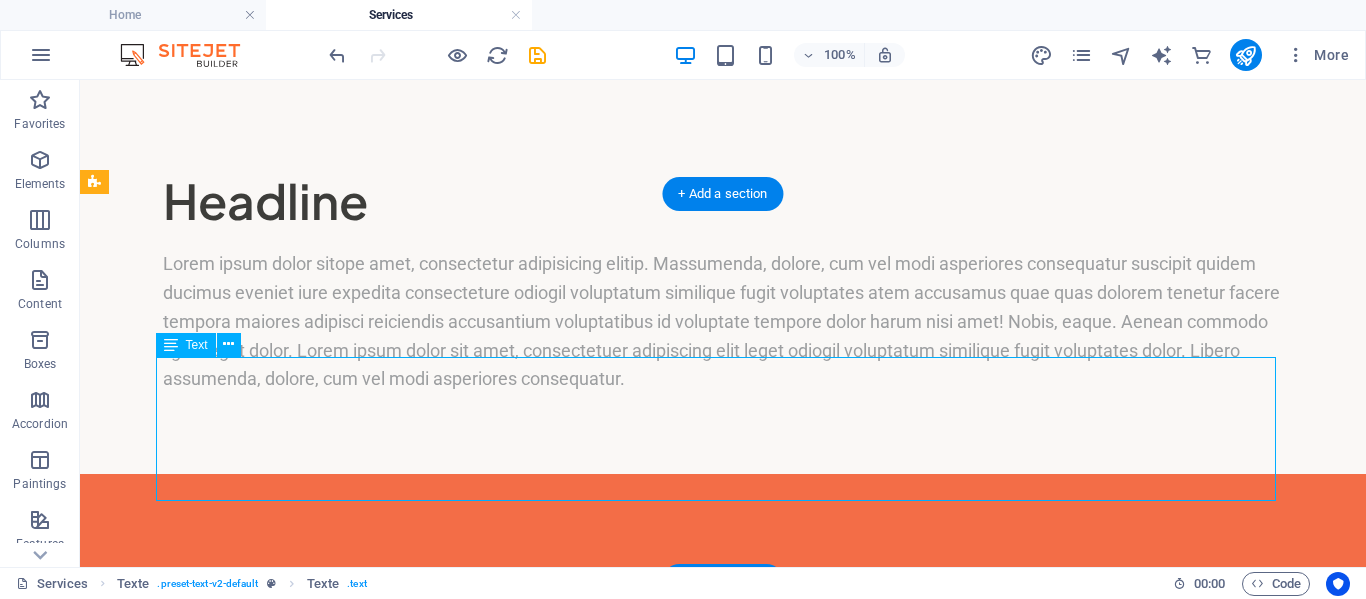 click on "Lorem ipsum dolor sitope amet, consectetur adipisicing elitip. Massumenda, dolore, cum vel modi asperiores consequatur suscipit quidem ducimus eveniet iure expedita consecteture odiogil voluptatum similique fugit voluptates atem accusamus quae quas dolorem tenetur facere tempora maiores adipisci reiciendis accusantium voluptatibus id voluptate tempore dolor harum nisi amet! Nobis, eaque. Aenean commodo ligula eget dolor. Lorem ipsum dolor sit amet, consectetuer adipiscing elit leget odiogil voluptatum similique fugit voluptates dolor. Libero assumenda, dolore, cum vel modi asperiores consequatur." at bounding box center (723, 322) 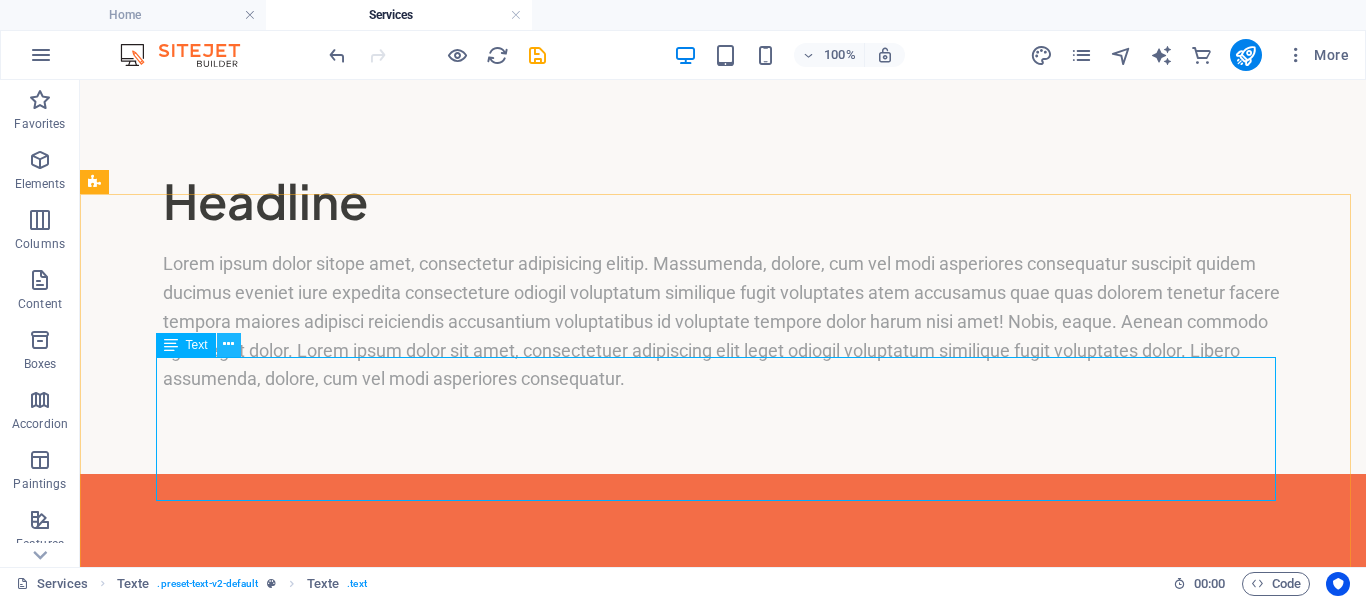 click at bounding box center [228, 344] 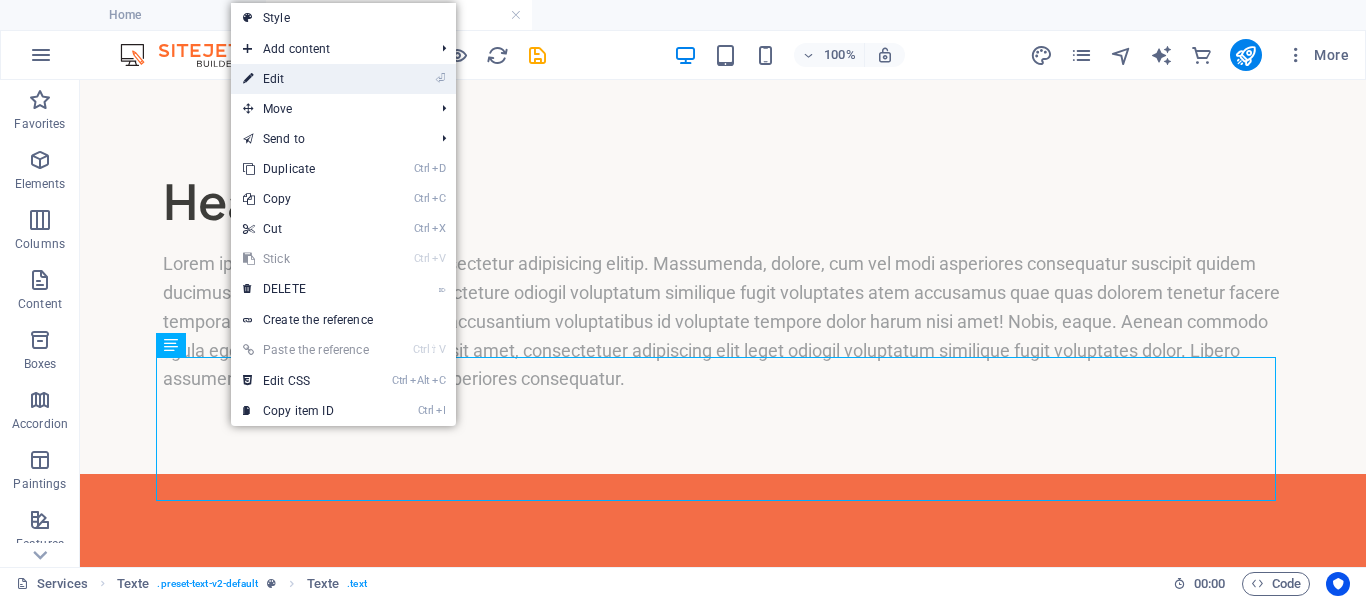 click on "⏎ Edit" at bounding box center [306, 79] 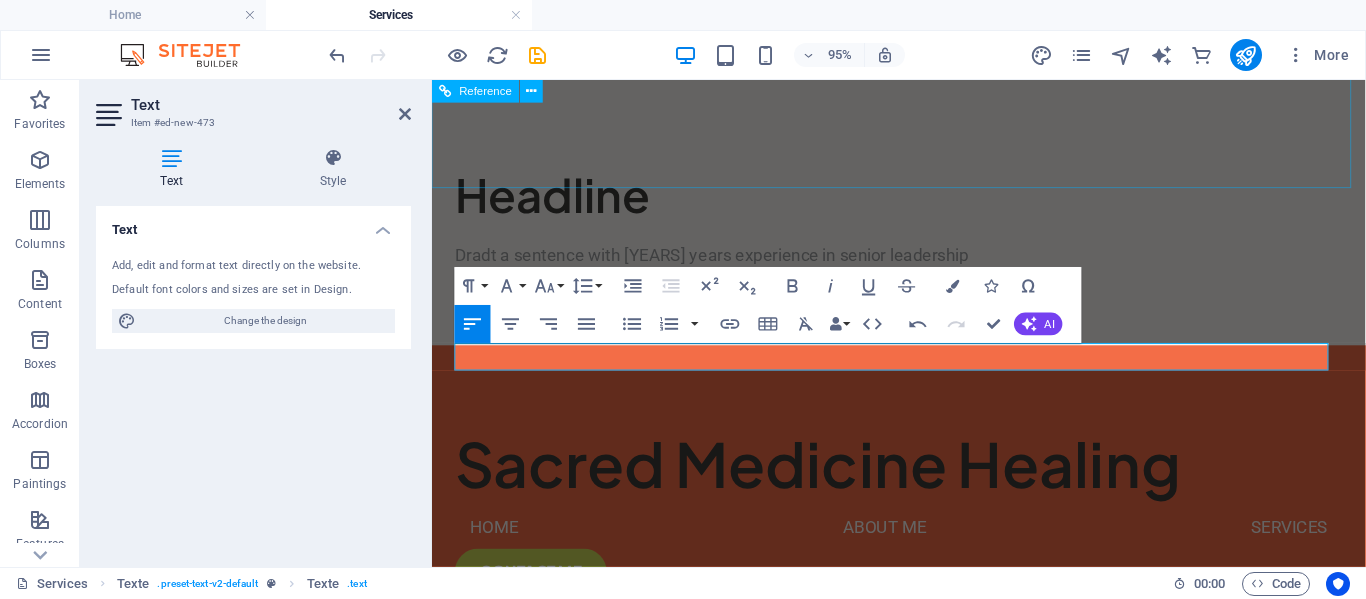 scroll, scrollTop: 796, scrollLeft: 9, axis: both 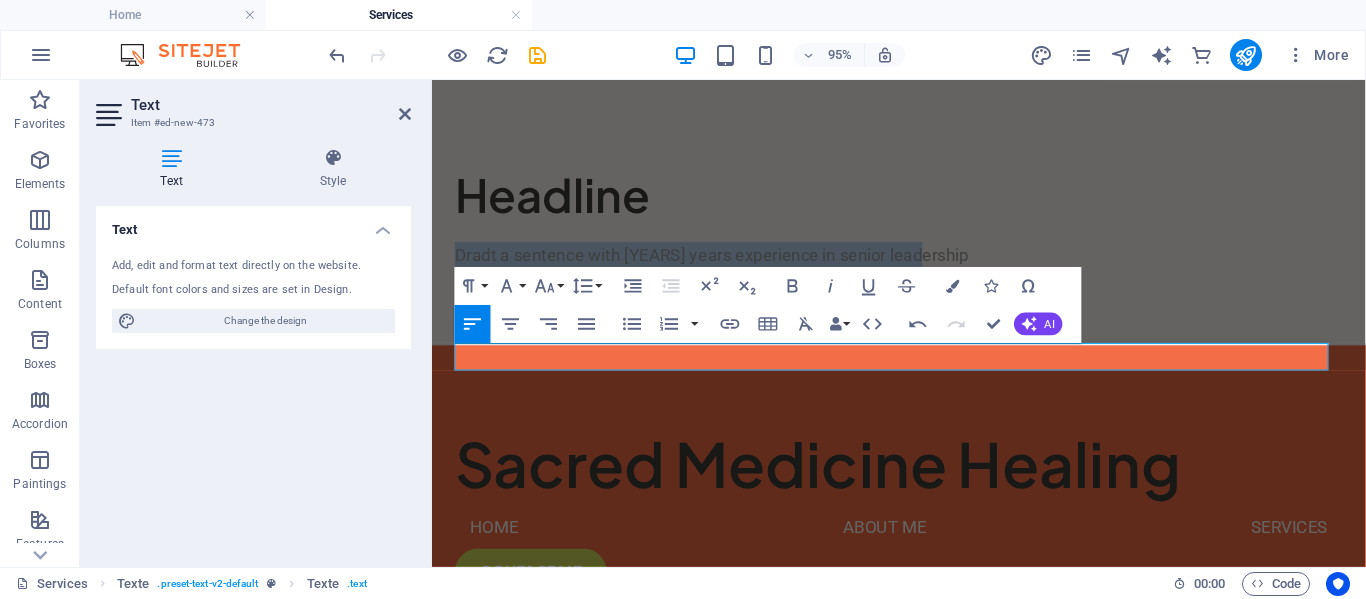 drag, startPoint x: 963, startPoint y: 374, endPoint x: 756, endPoint y: 435, distance: 215.80083 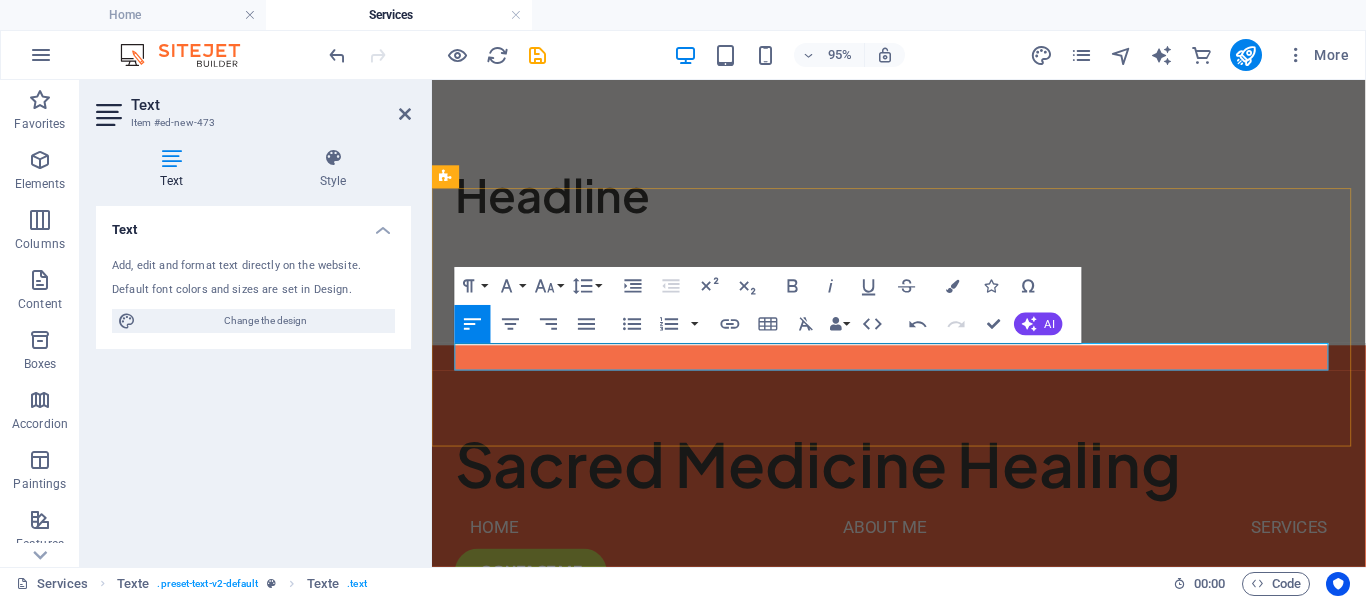 click at bounding box center (923, 264) 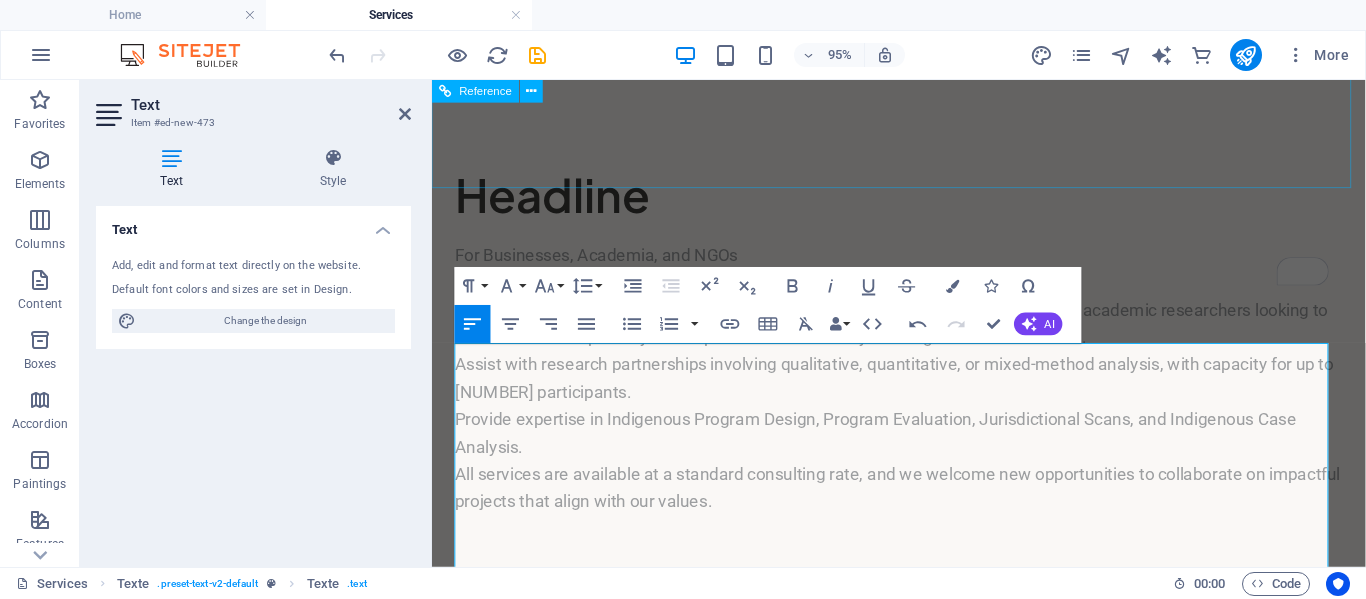 scroll, scrollTop: 15086, scrollLeft: 3, axis: both 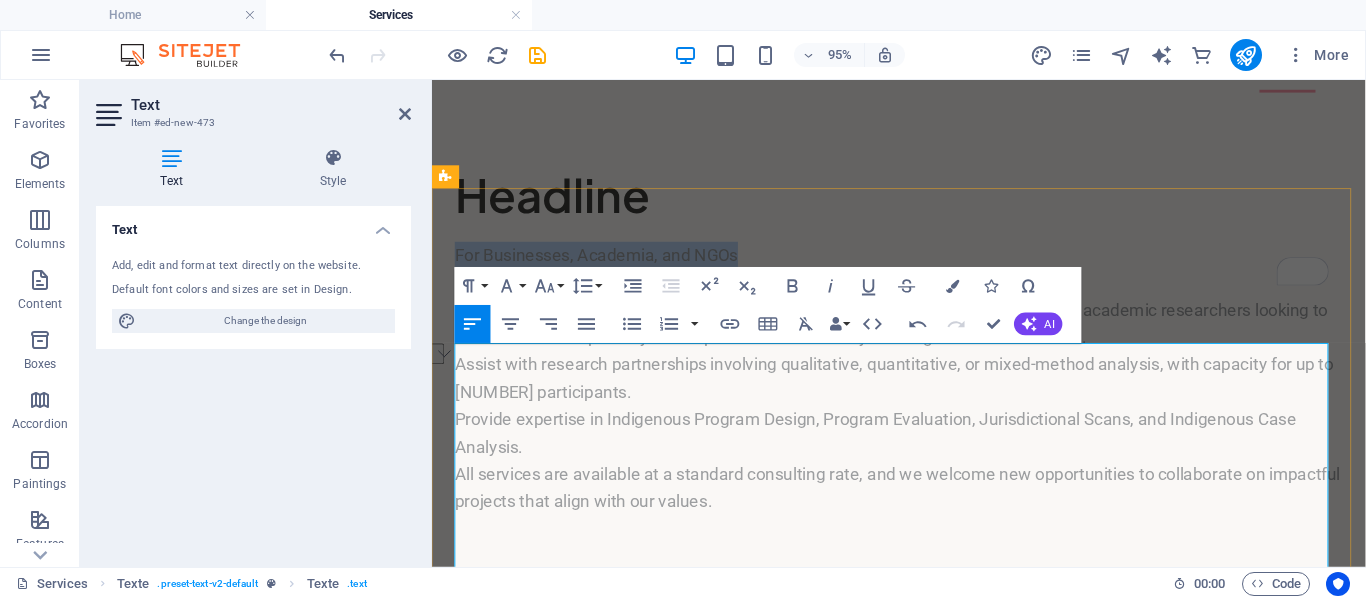 drag, startPoint x: 775, startPoint y: 370, endPoint x: 456, endPoint y: 369, distance: 319.00156 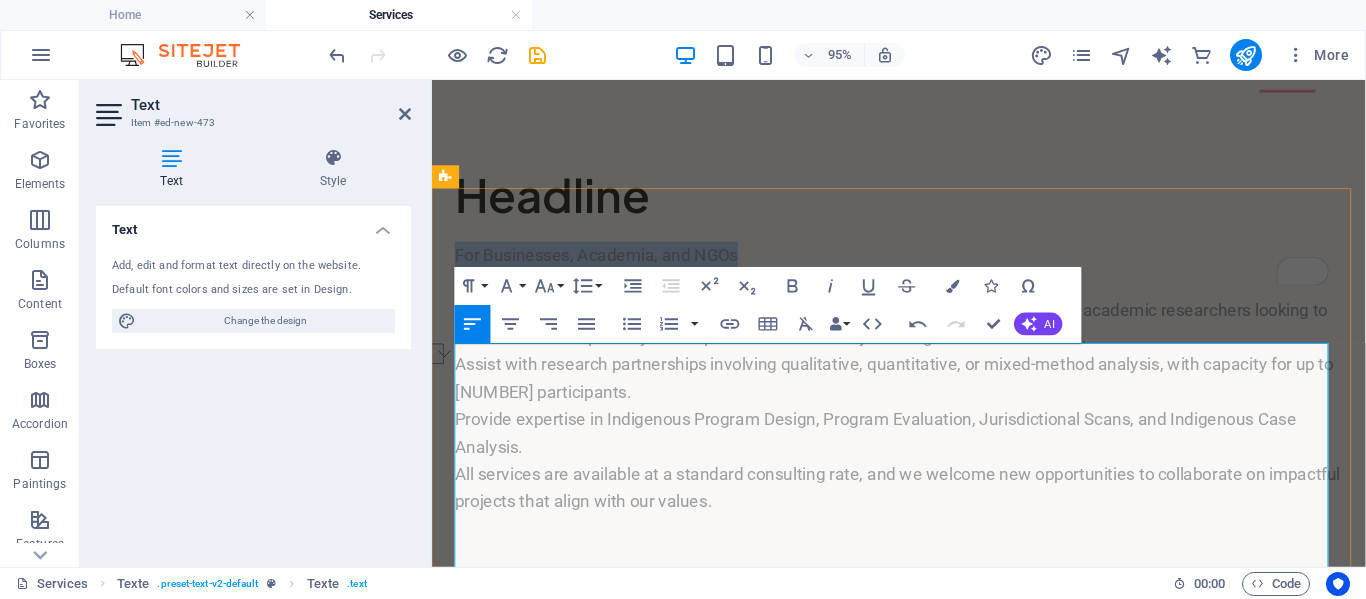 click on "For Businesses, Academia, and NGOs" at bounding box center (923, 264) 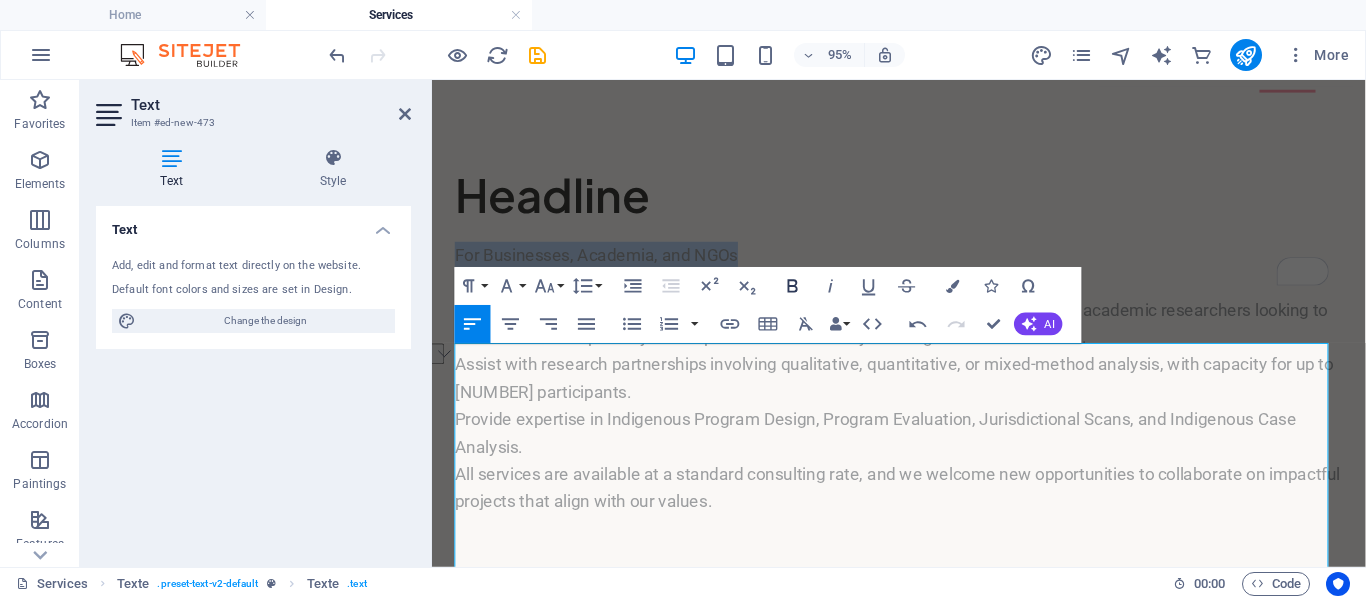 click 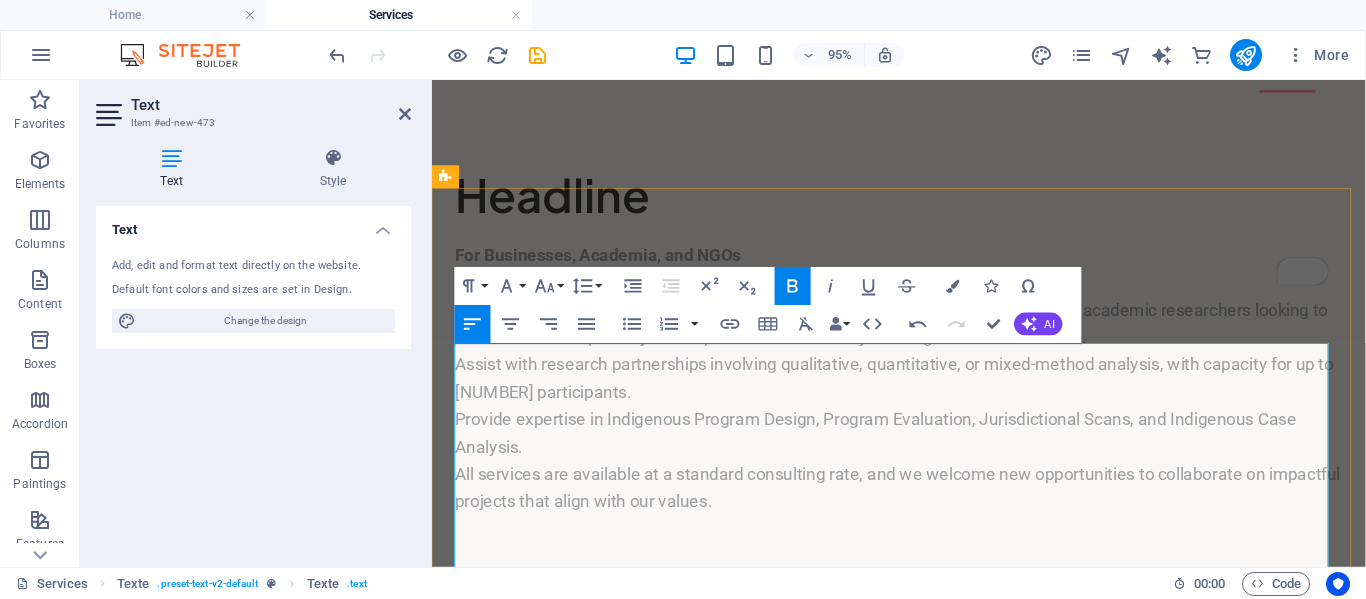click on "Organizations, not-for-profits, NGOs, charities, social enterprises, governments, and academic researchers looking to build cultural competency and improve service delivery for Indigenous communities." at bounding box center (923, 337) 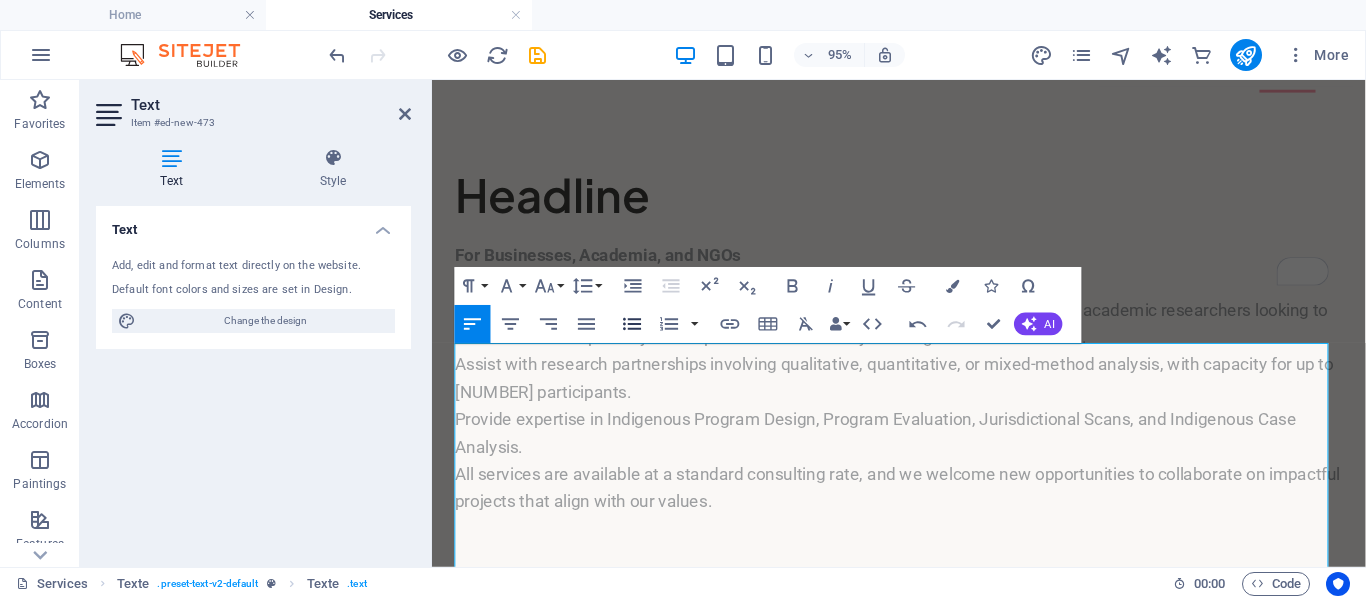click 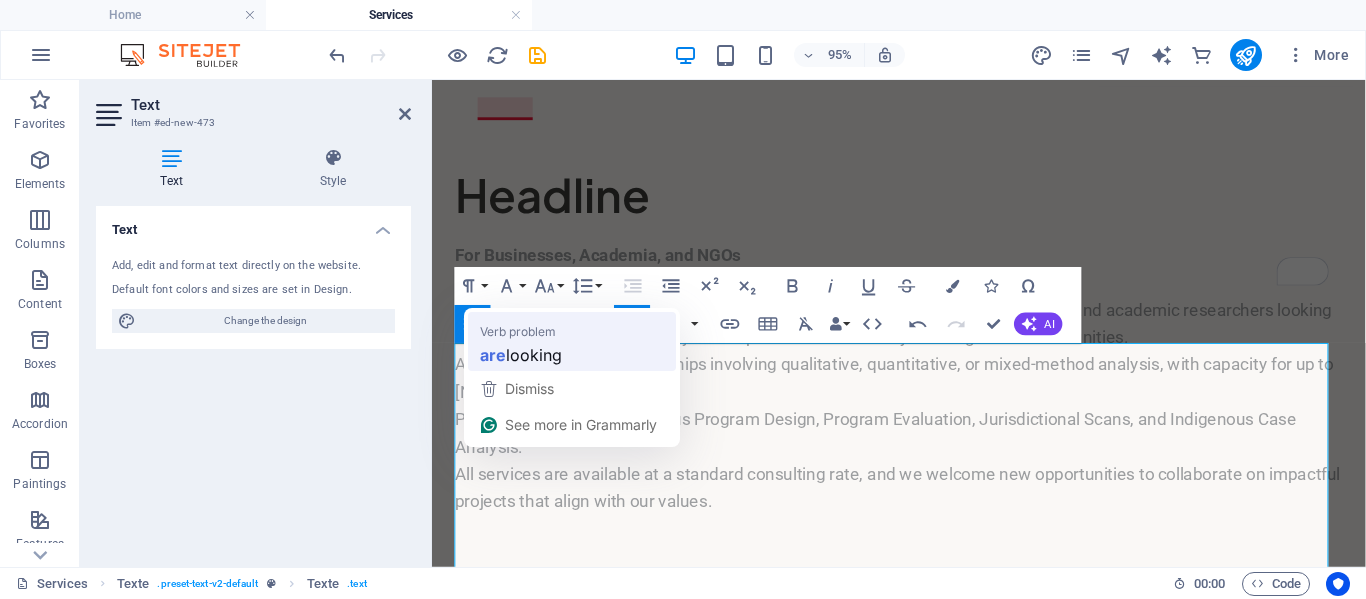 type 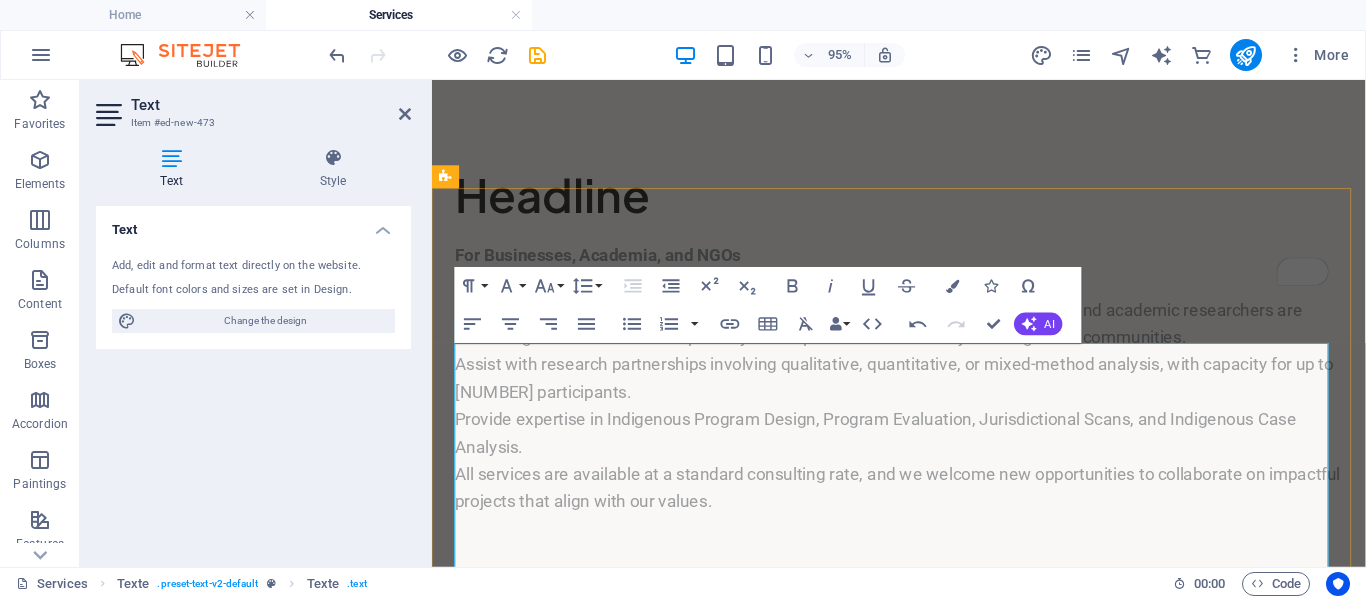click on "Assist with research partnerships involving qualitative, quantitative, or mixed-method analysis, with capacity for up to [NUMBER] participants." at bounding box center [923, 394] 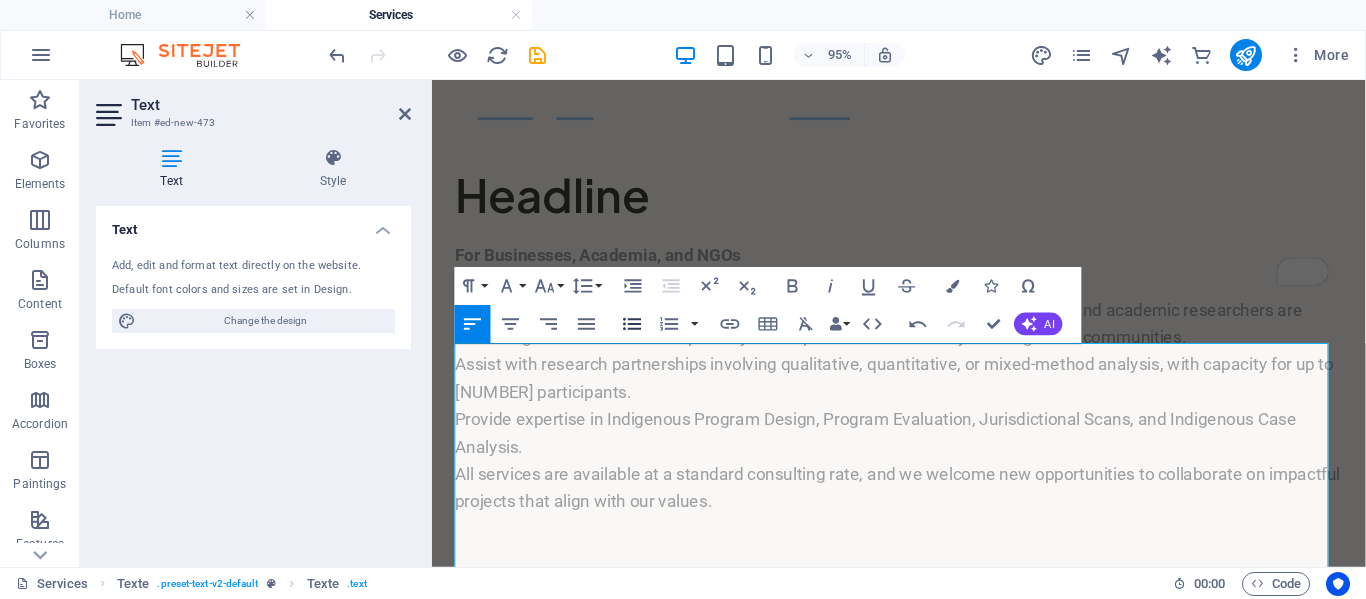 click 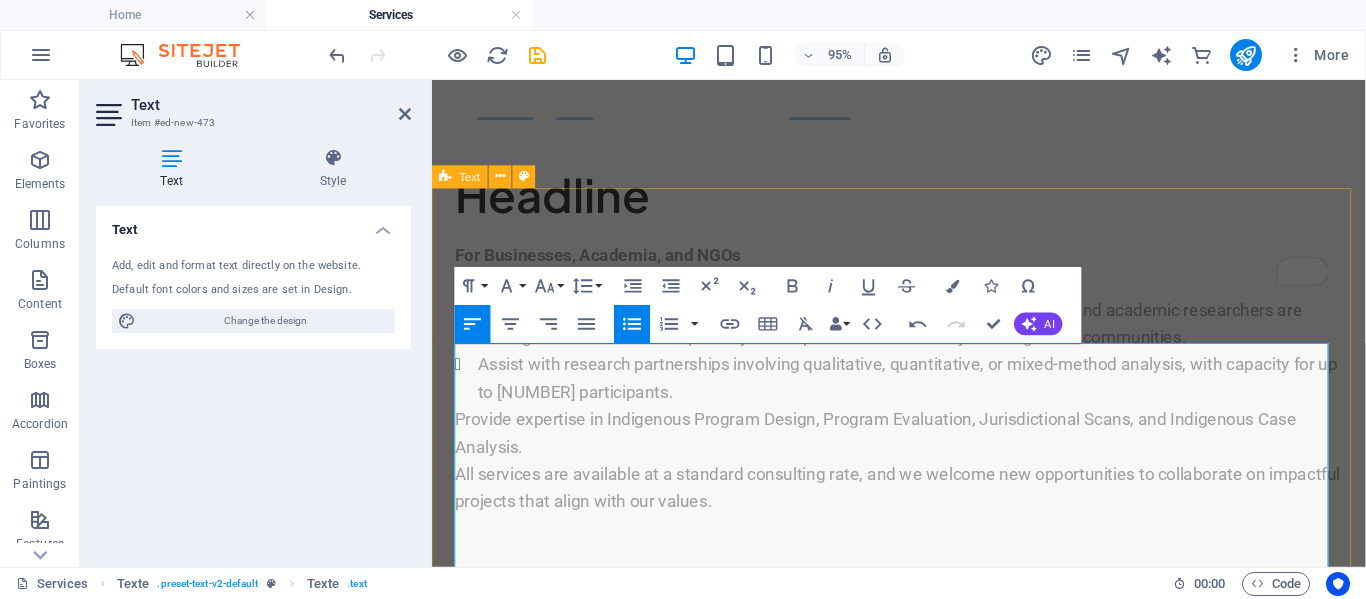 click on "Headline For Businesses, Academia, and NGOs We offer specialized training and consulting services to: Organizations, not-for-profits, NGOs, charities, social enterprises, governments, and academic researchers are looking to build cultural competency and improve service delivery for Indigenous communities. Assist with research partnerships involving qualitative, quantitative, or mixed-method analysis, with capacity for up to [NUMBER] participants. Provide expertise in Indigenous Program Design, Program Evaluation, Jurisdictional Scans, and Indigenous Case Analysis. All services are available at a standard consulting rate, and we welcome new opportunities to collaborate on impactful projects that align with our values. For Businesses, Academia, and NGOs We offer specialized training and consulting services to: Organizations, not-for-profits, NGOs, charities, social enterprises, governments, and academic researchers looking to build cultural competency and improve service delivery for Indigenous communities." at bounding box center (923, 352) 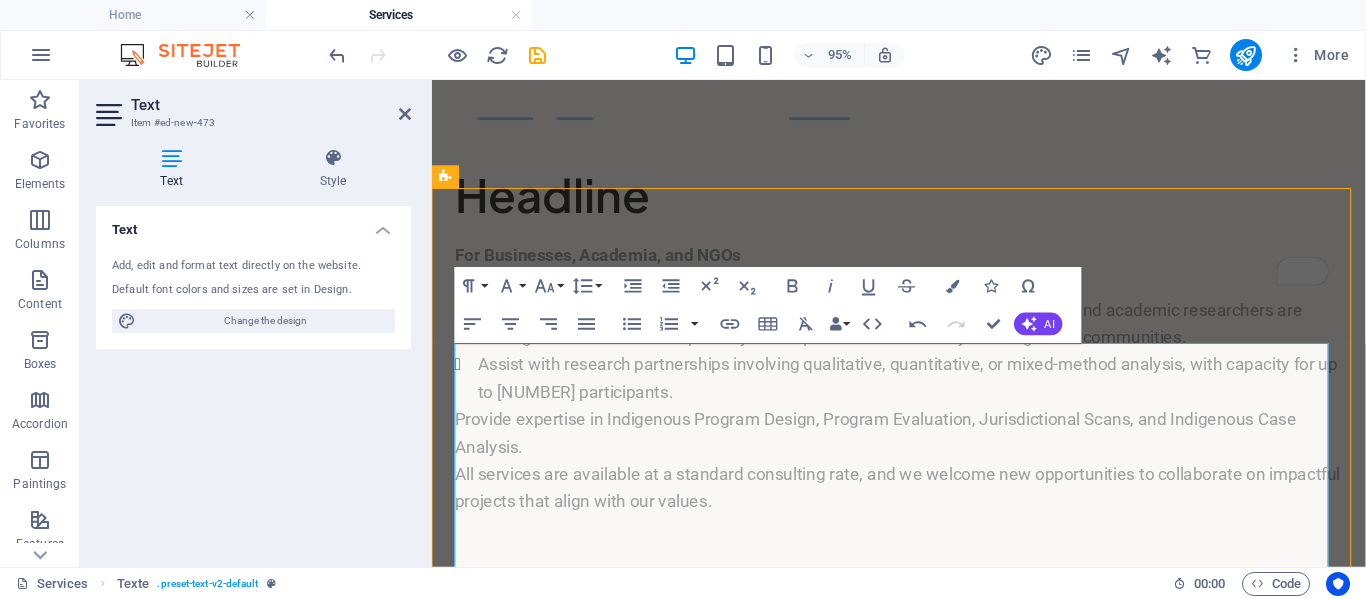 click on "For Businesses, Academia, and NGOs We offer specialized training and consulting services to: Organizations, not-for-profits, NGOs, charities, social enterprises, governments, and academic researchers are looking to build cultural competency and improve service delivery for Indigenous communities. Assist with research partnerships involving qualitative, quantitative, or mixed-method analysis, with capacity for up to [NUMBER] participants. Provide expertise in Indigenous Program Design, Program Evaluation, Jurisdictional Scans, and Indigenous Case Analysis. All services are available at a standard consulting rate, and we welcome new opportunities to collaborate on impactful projects that align with our values. For Businesses, Academia, and NGOs We offer specialized training and consulting services to: Organizations, not-for-profits, NGOs, charities, social enterprises, governments, and academic researchers looking to build cultural competency and improve service delivery for Indigenous communities." at bounding box center [923, 394] 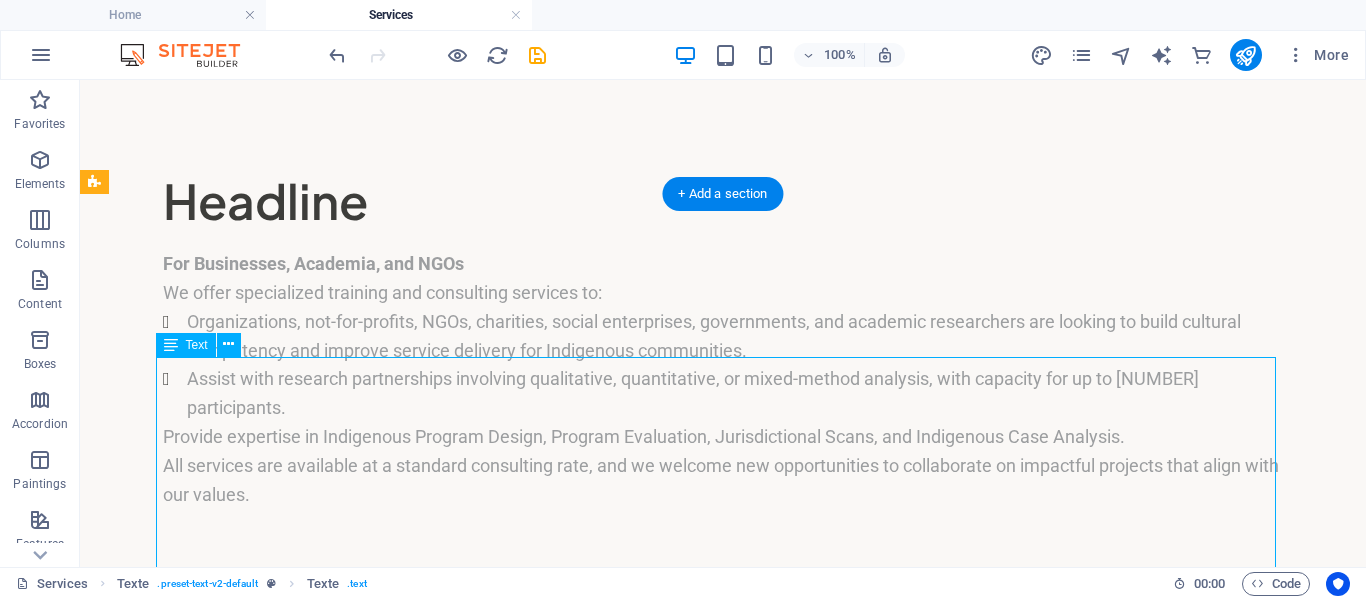 click on "For Businesses, Academia, and NGOs We offer specialized training and consulting services to: Organizations, not-for-profits, NGOs, charities, social enterprises, governments, and academic researchers are looking to build cultural competency and improve service delivery for Indigenous communities. Assist with research partnerships involving qualitative, quantitative, or mixed-method analysis, with capacity for up to [NUMBER] participants. Provide expertise in Indigenous Program Design, Program Evaluation, Jurisdictional Scans, and Indigenous Case Analysis. All services are available at a standard consulting rate, and we welcome new opportunities to collaborate on impactful projects that align with our values." at bounding box center [723, 379] 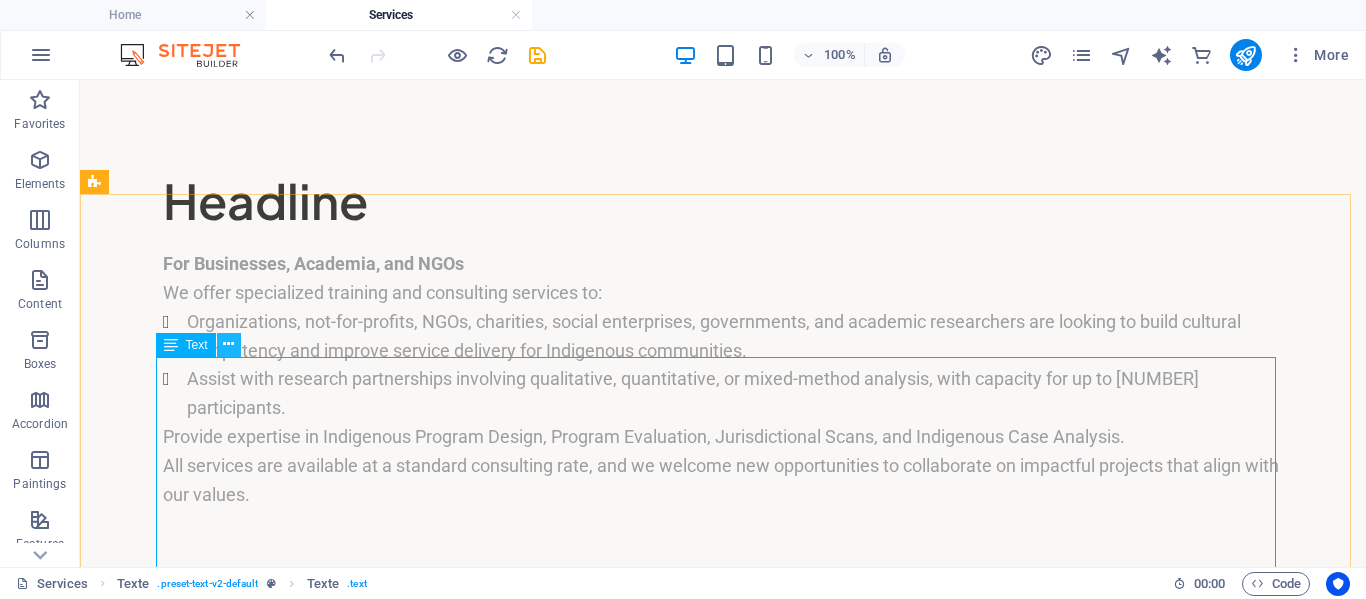 click at bounding box center [228, 344] 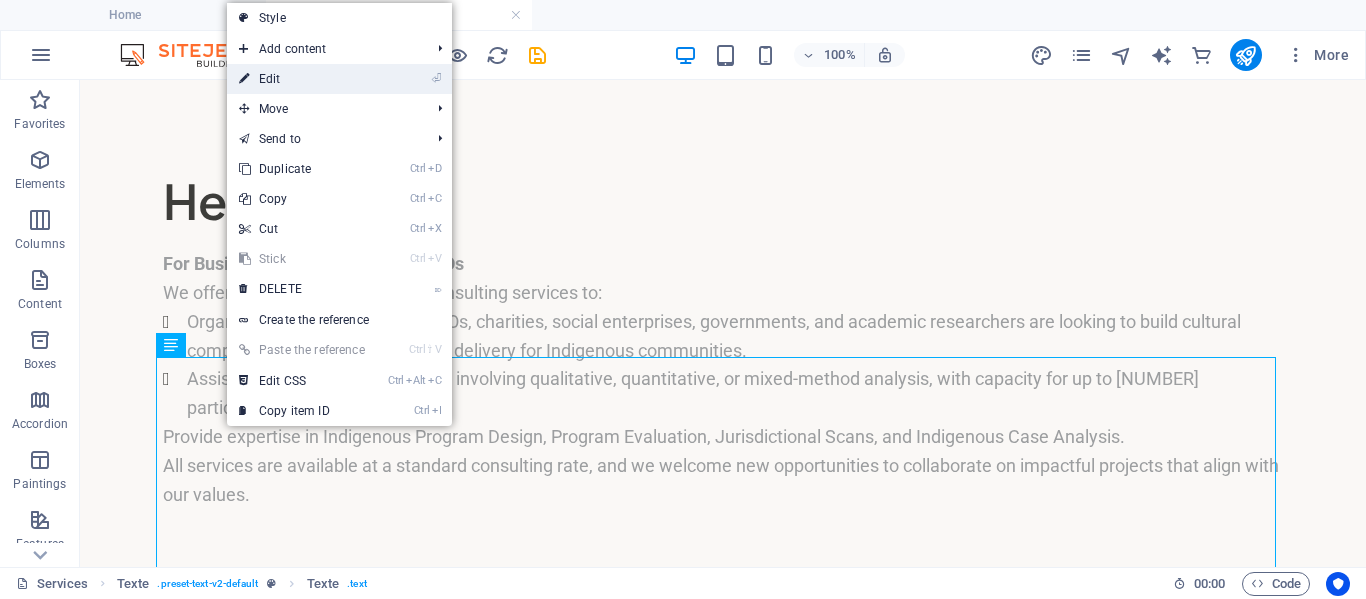click on "⏎ Edit" at bounding box center [302, 79] 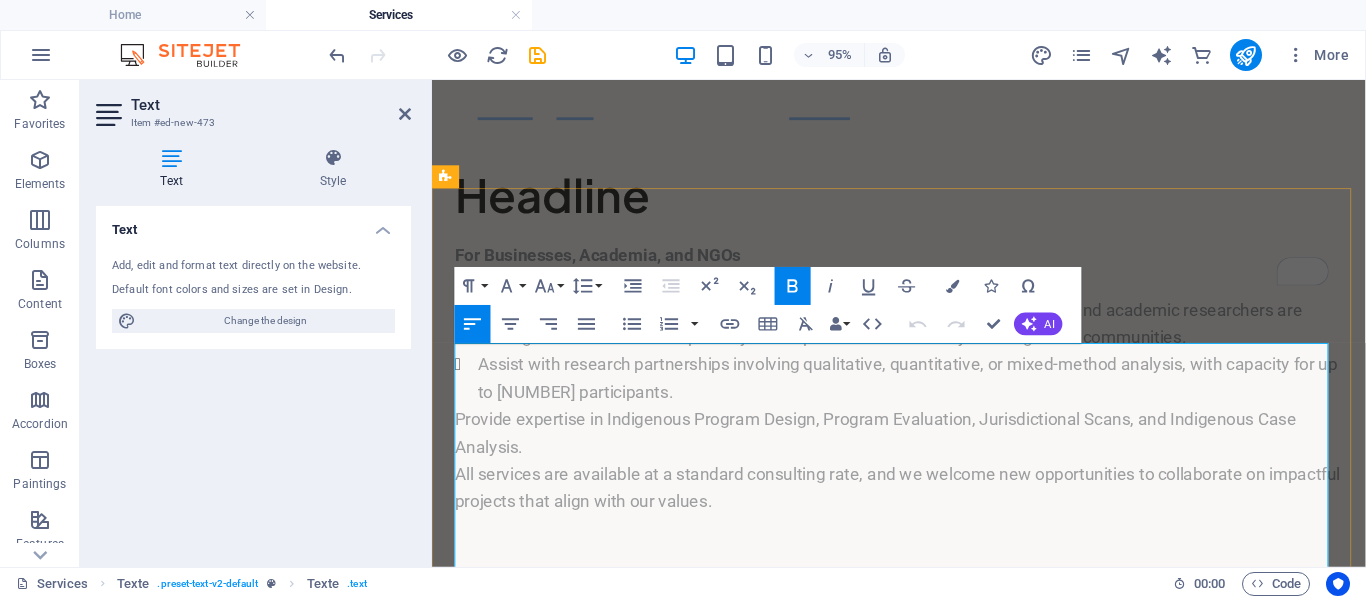 click on "Provide expertise in Indigenous Program Design, Program Evaluation, Jurisdictional Scans, and Indigenous Case Analysis." at bounding box center [923, 452] 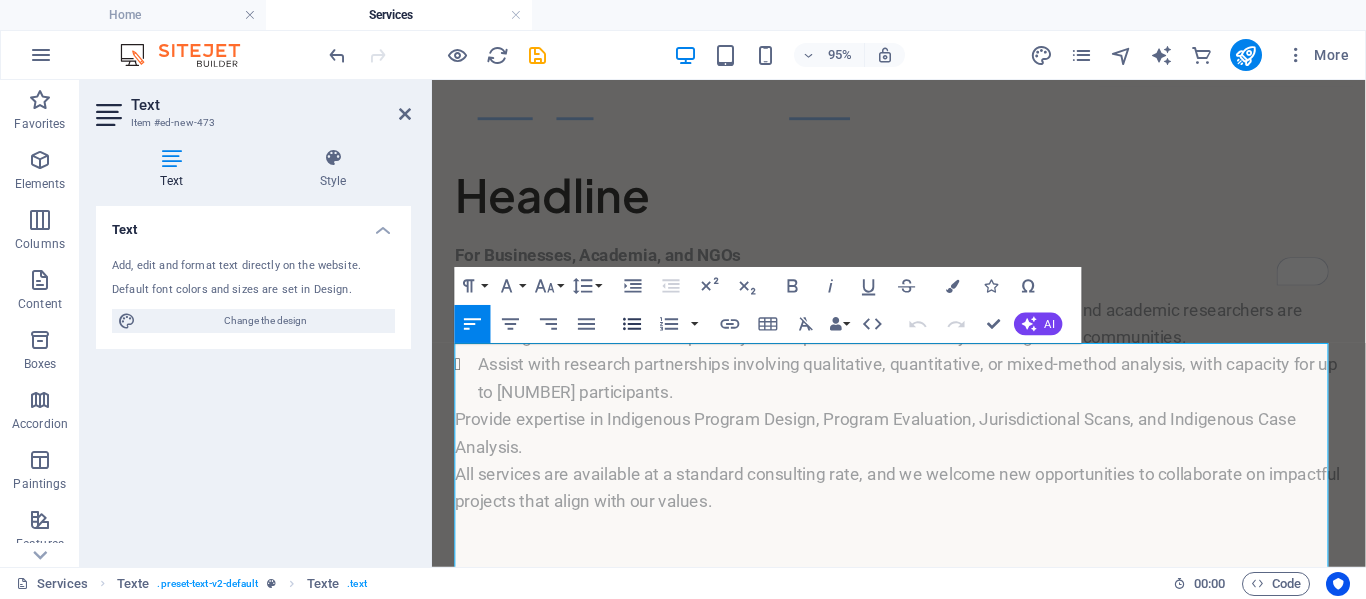 click 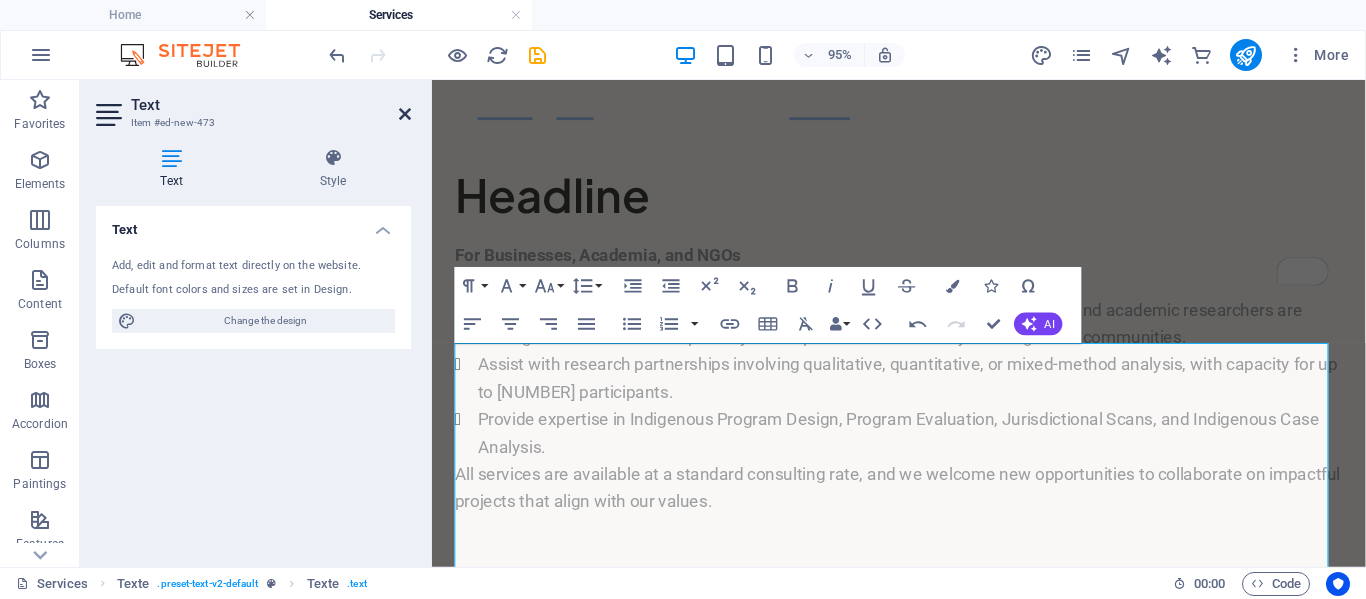drag, startPoint x: 403, startPoint y: 116, endPoint x: 985, endPoint y: 256, distance: 598.6017 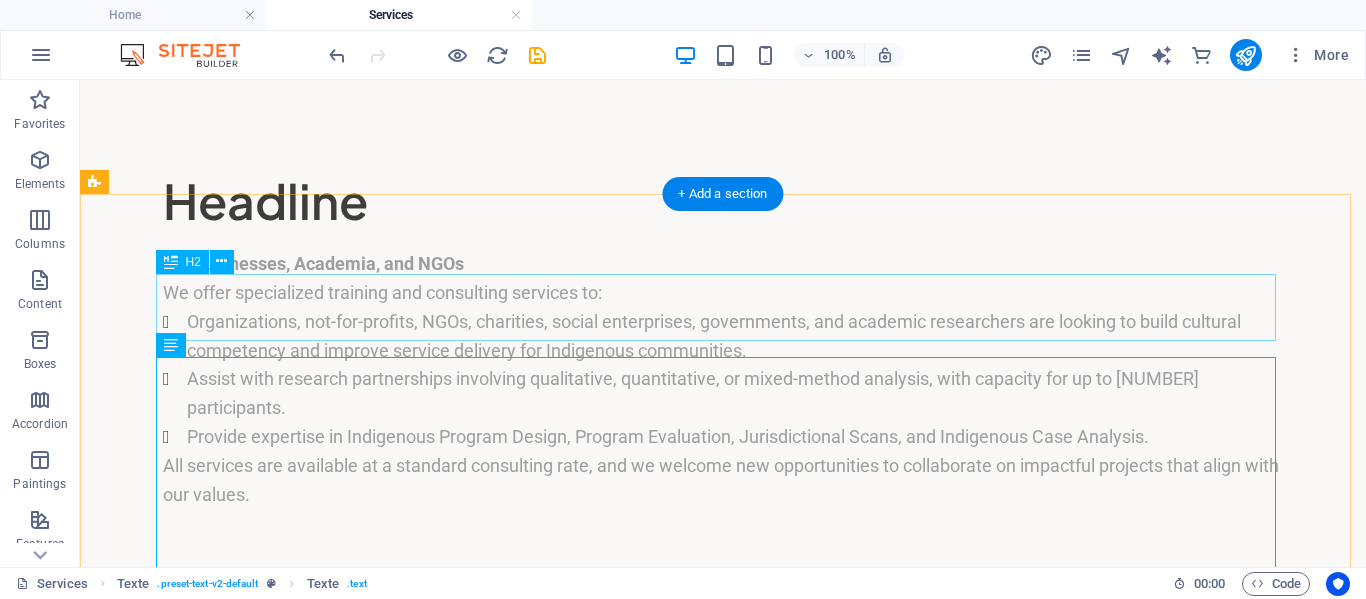 click on "Headline" at bounding box center (723, 200) 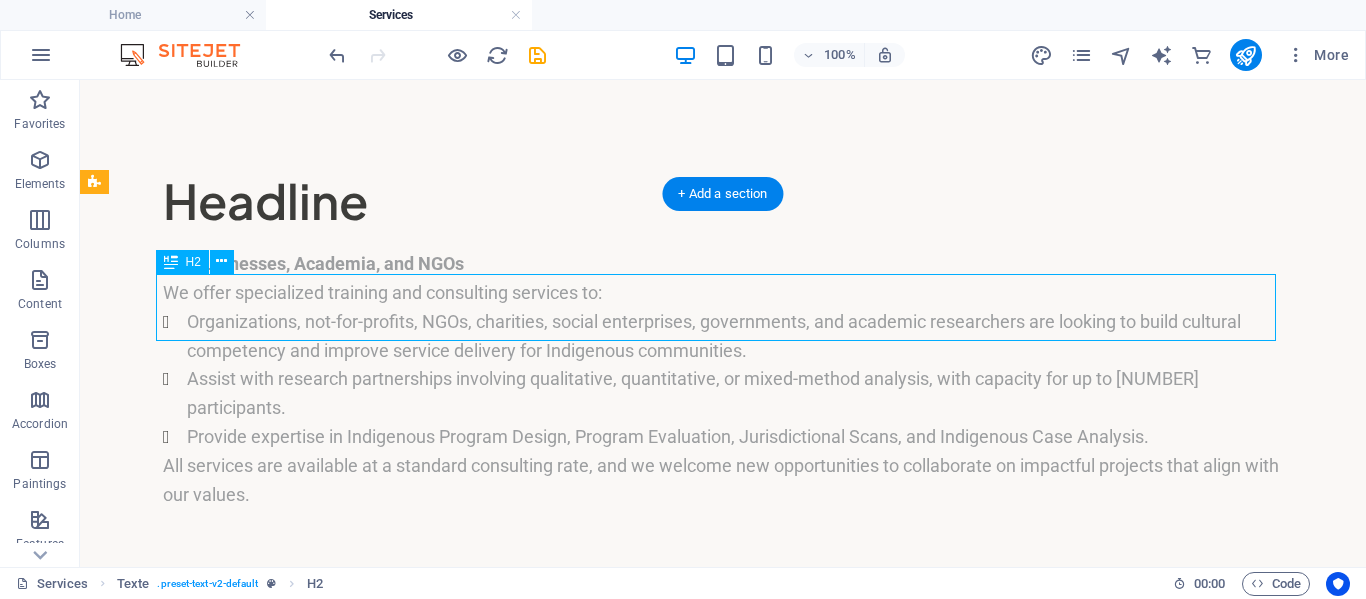 click on "Headline" at bounding box center [723, 200] 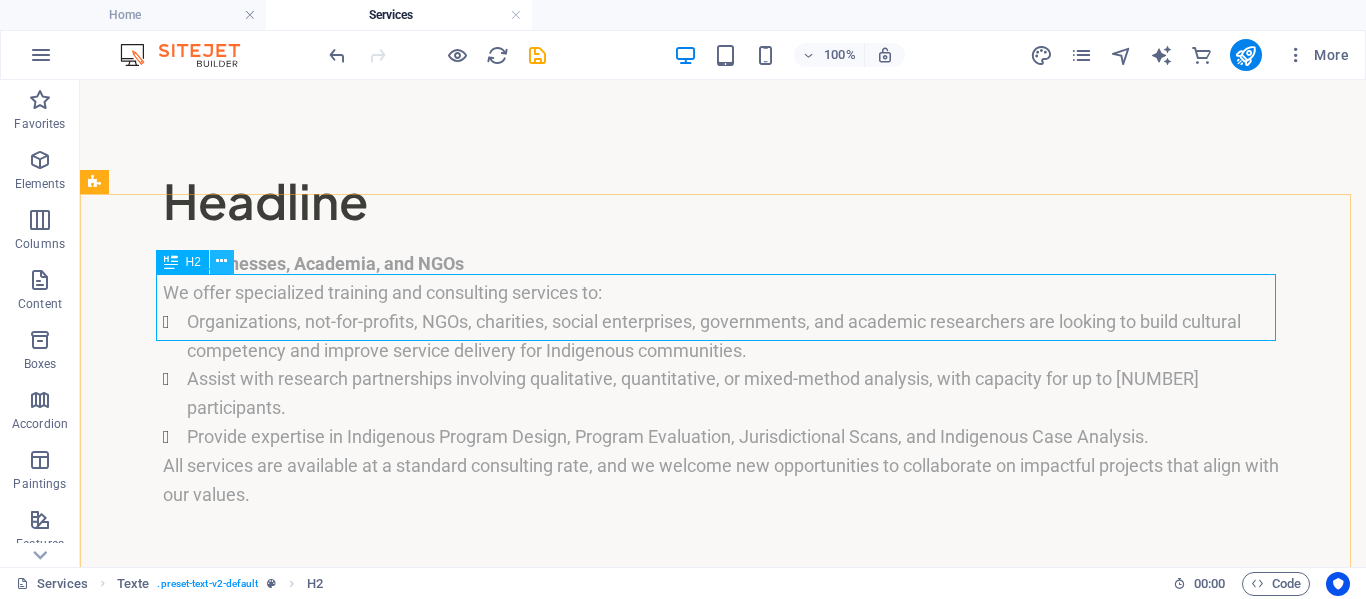 click at bounding box center (221, 261) 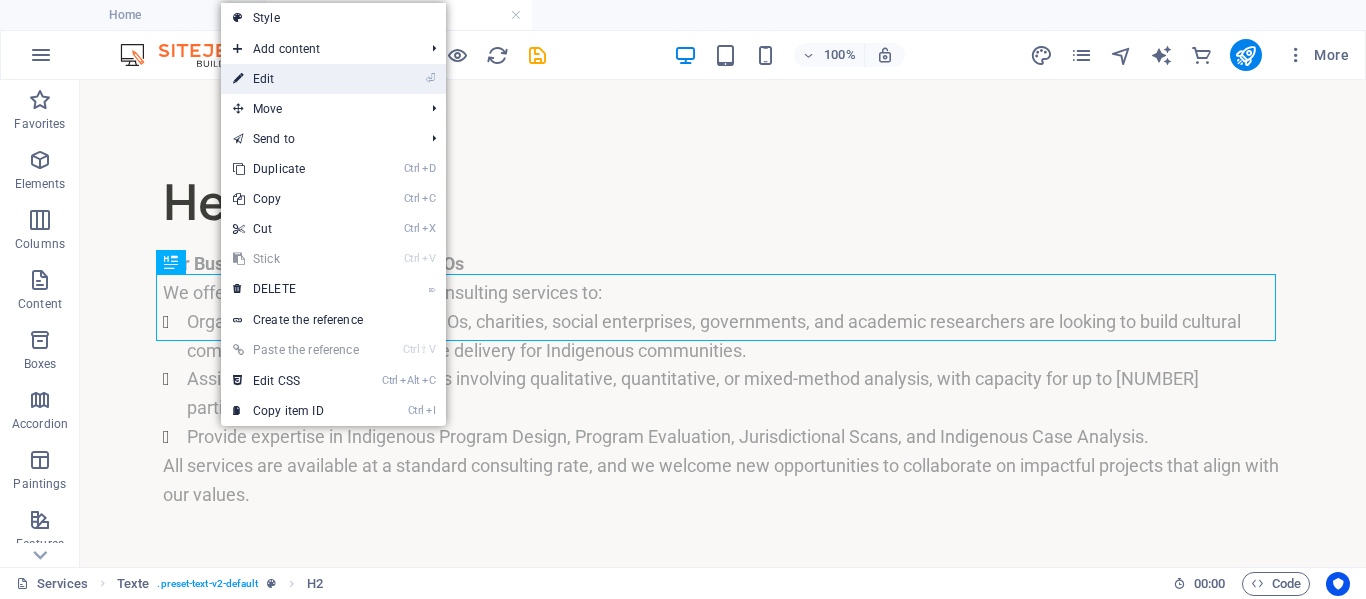 click on "⏎ Edit" at bounding box center [296, 79] 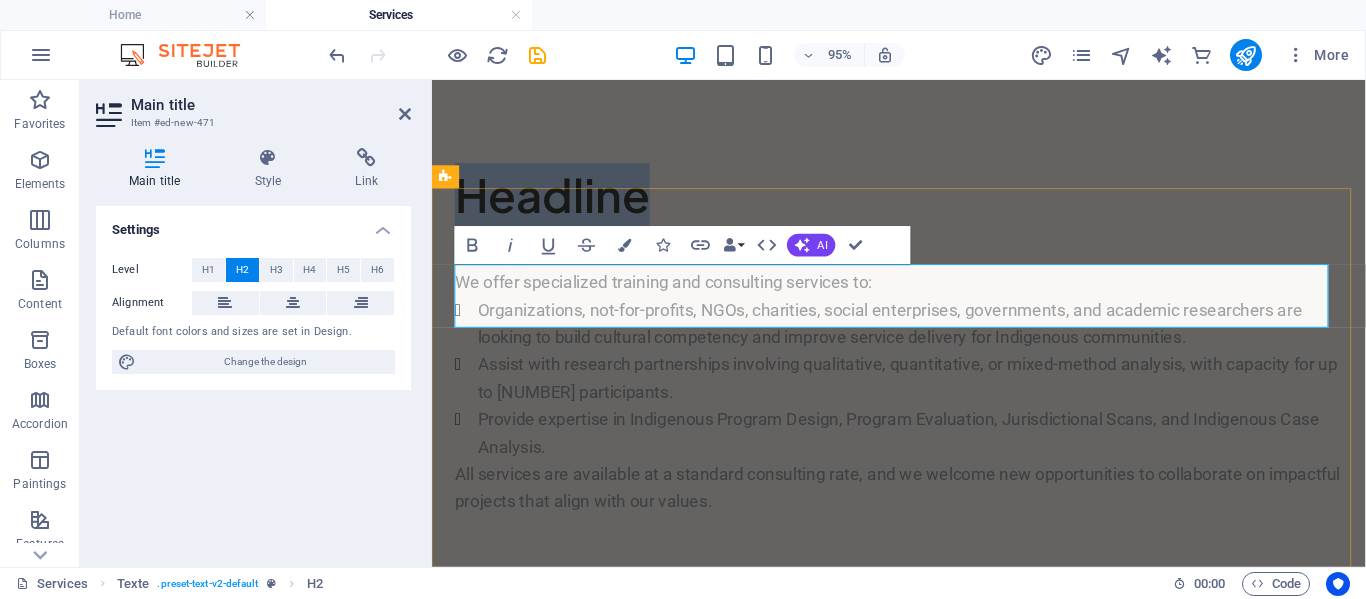 type 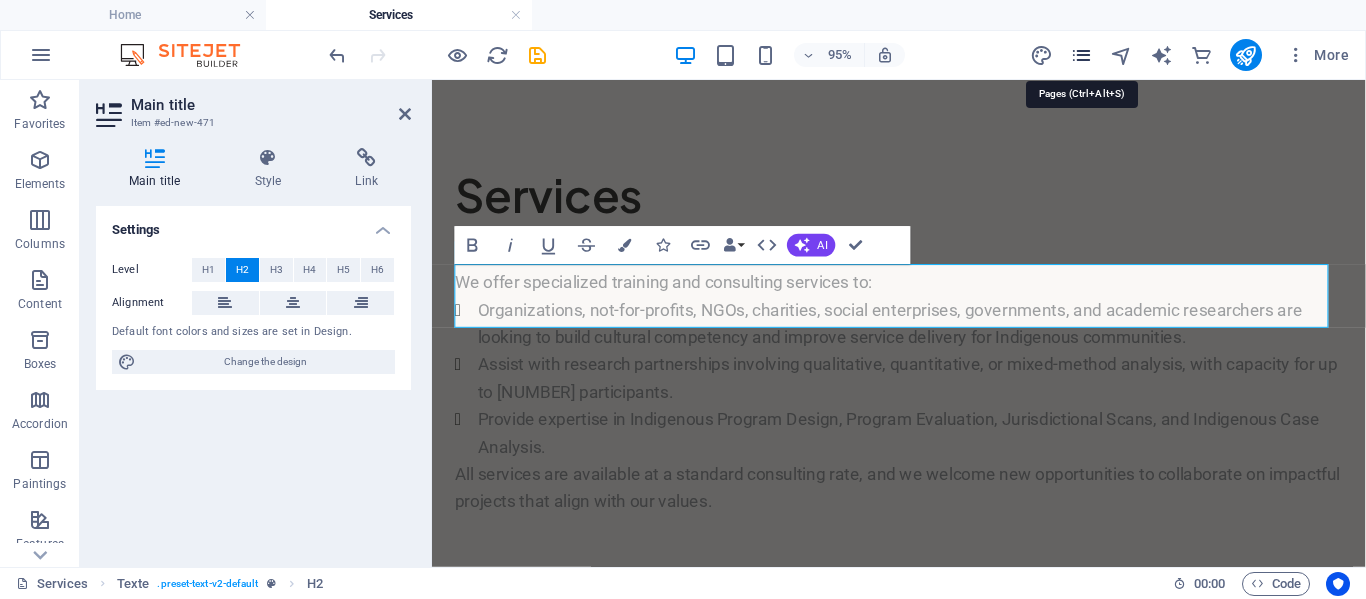 click at bounding box center [1081, 55] 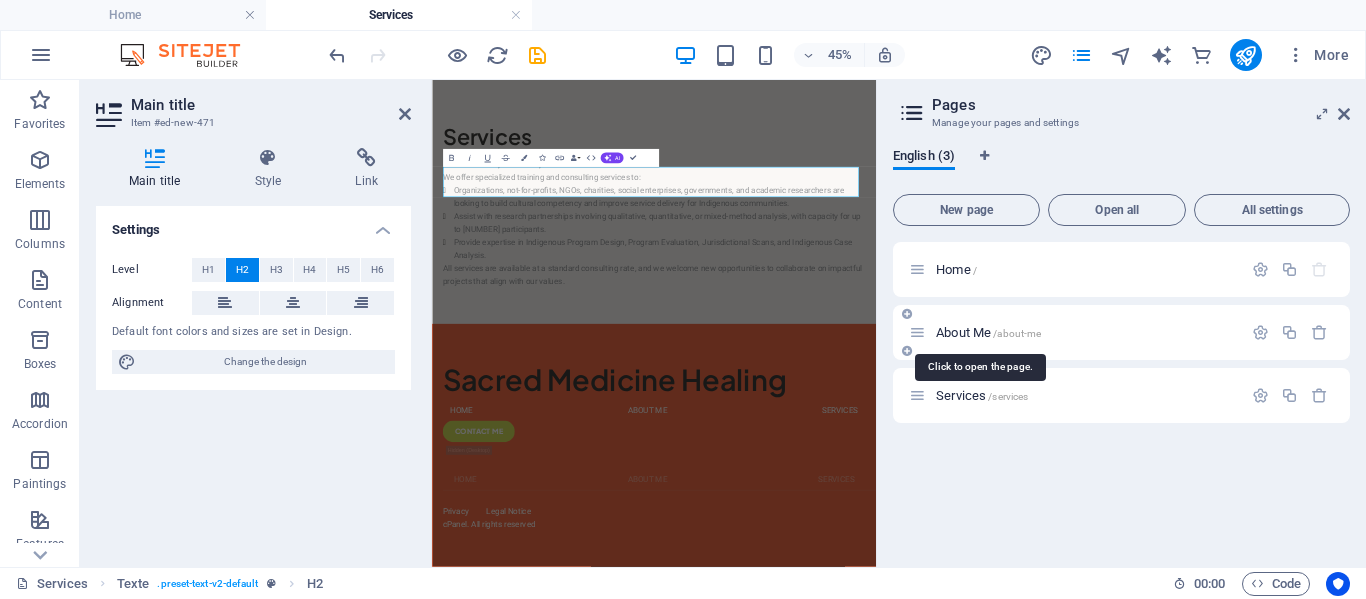 click on "/about-me" at bounding box center (1017, 333) 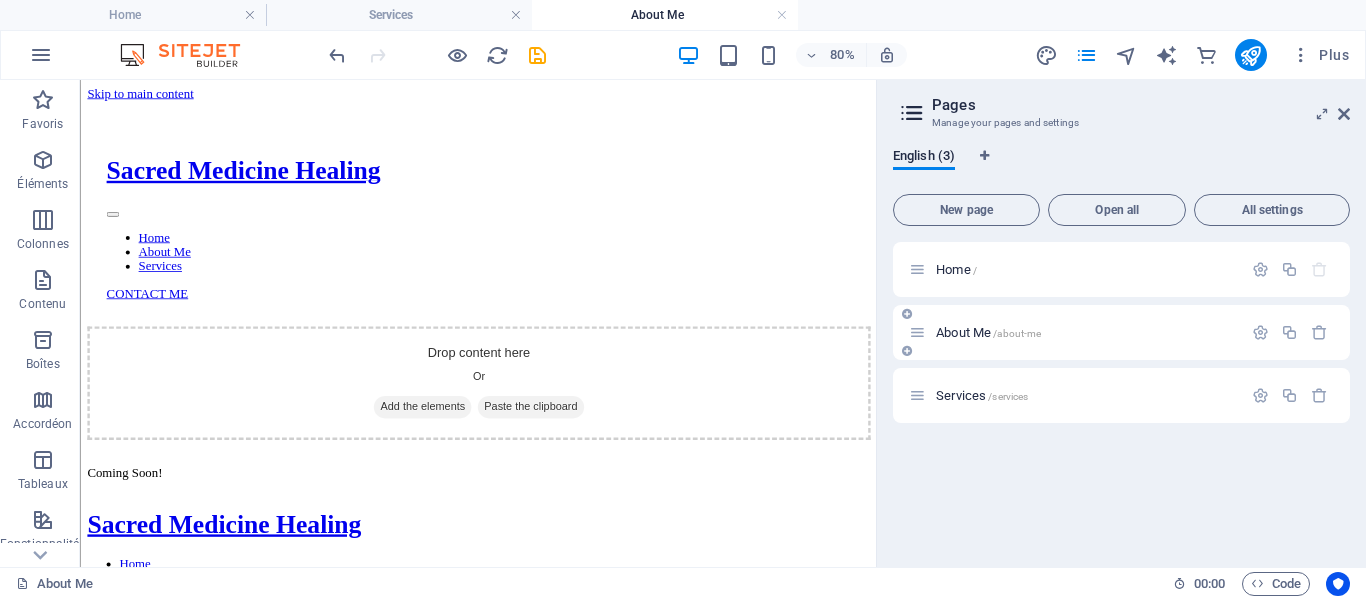 scroll, scrollTop: 0, scrollLeft: 0, axis: both 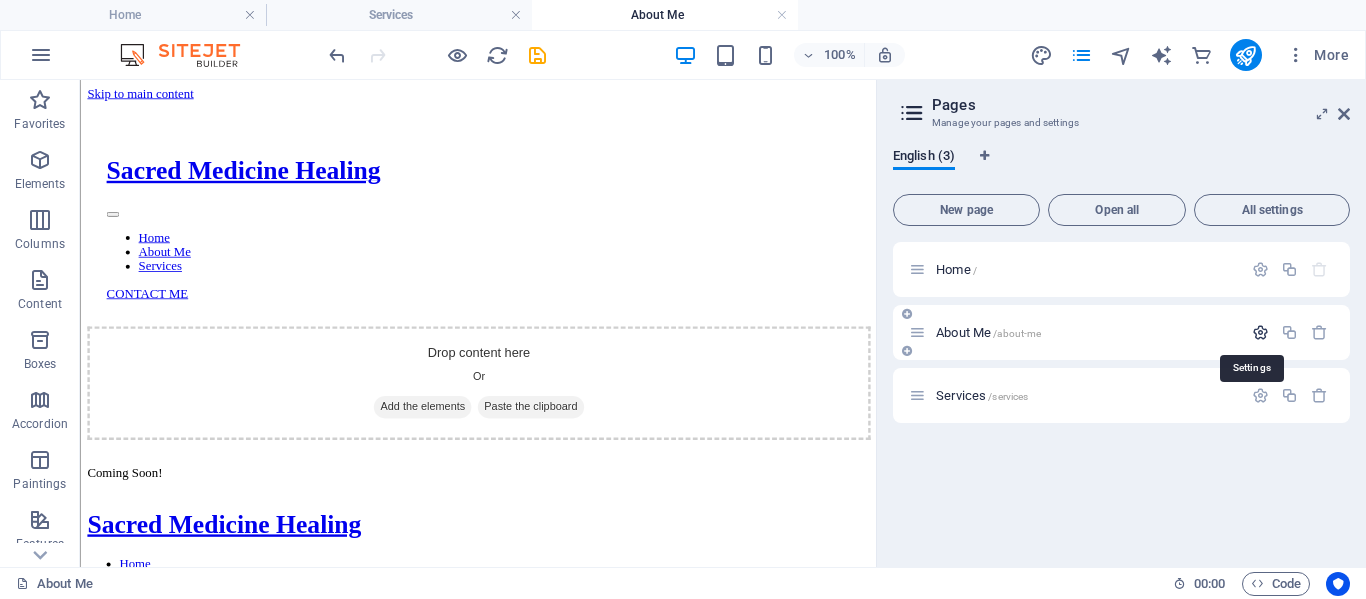 click at bounding box center (1260, 332) 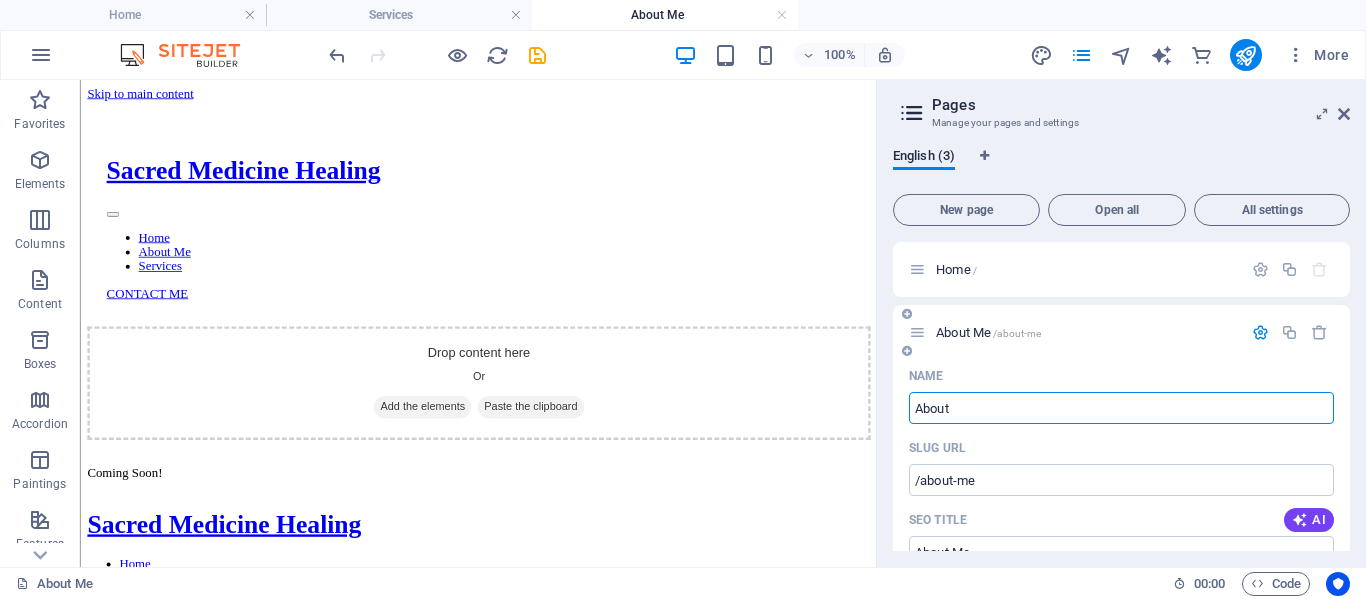 type on "About U" 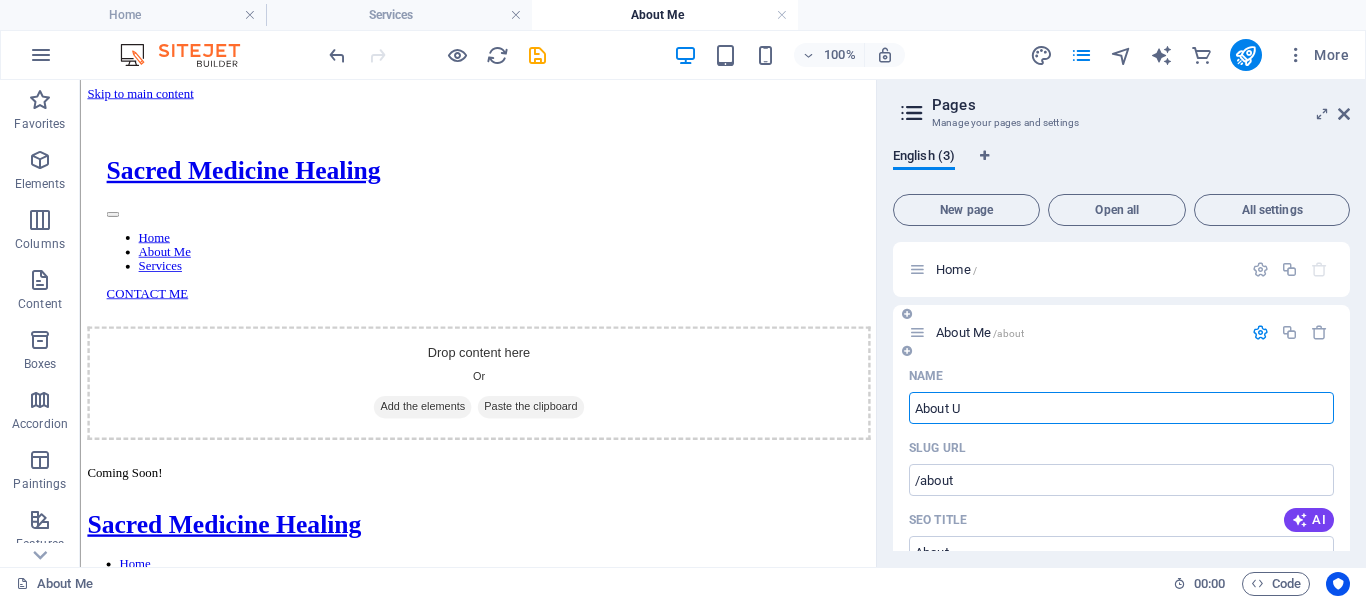 type on "/about" 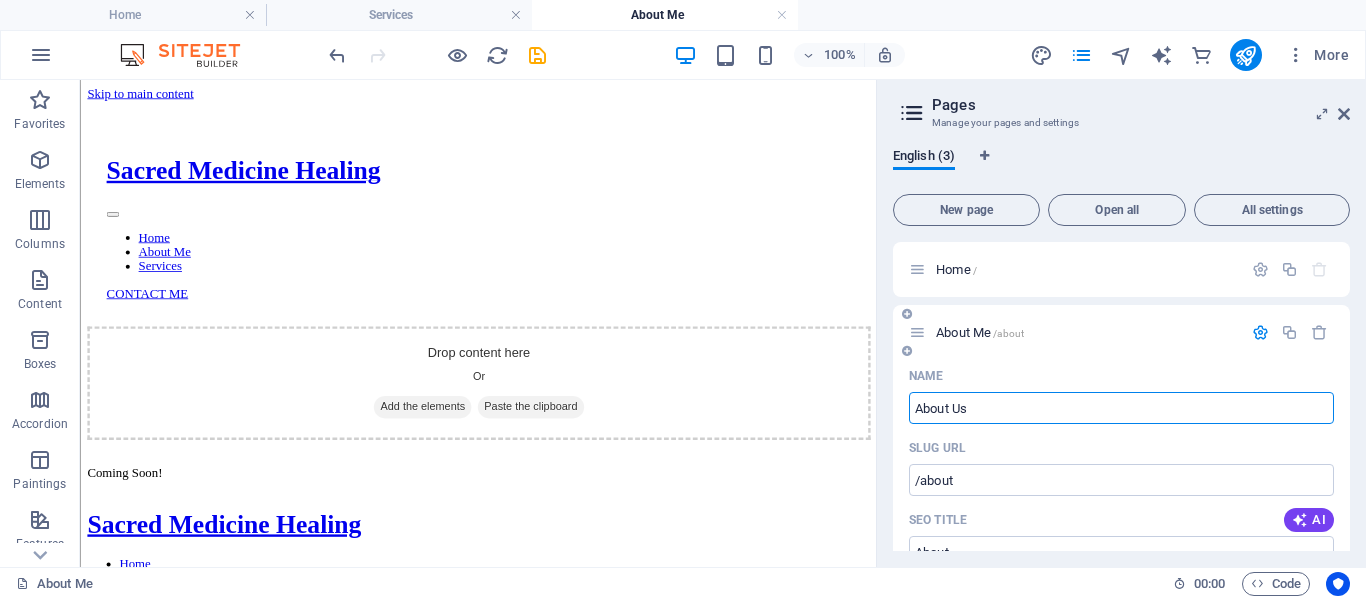 type on "About Us" 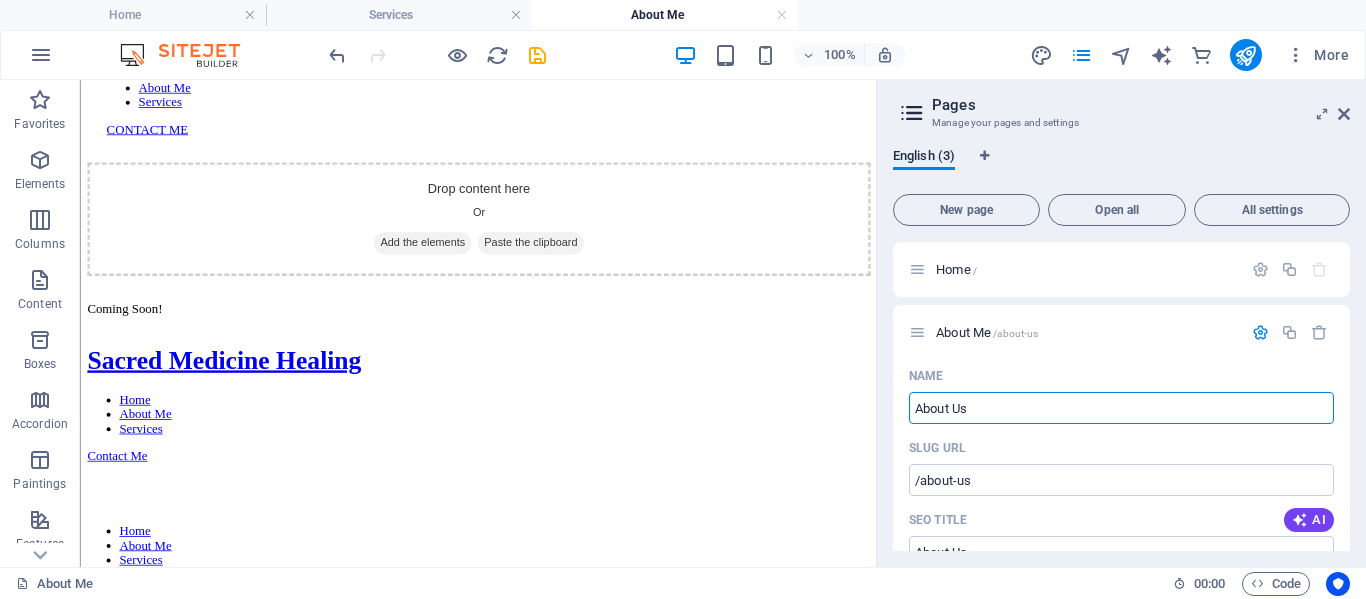 scroll, scrollTop: 244, scrollLeft: 0, axis: vertical 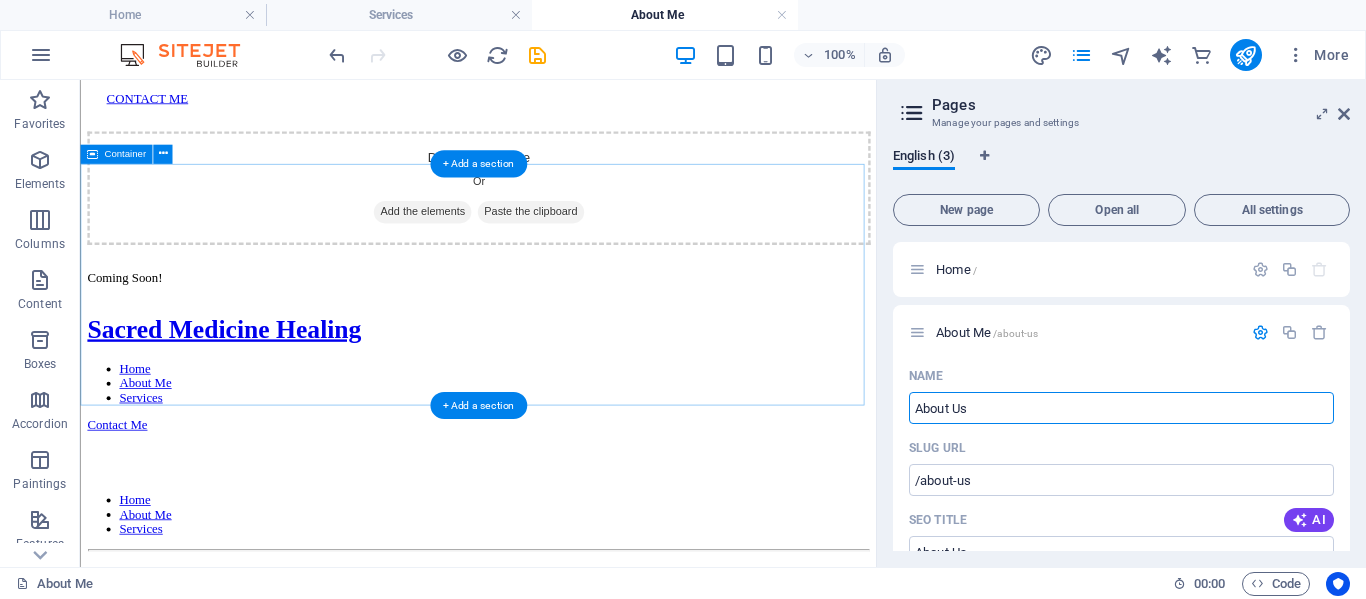 type on "About Us" 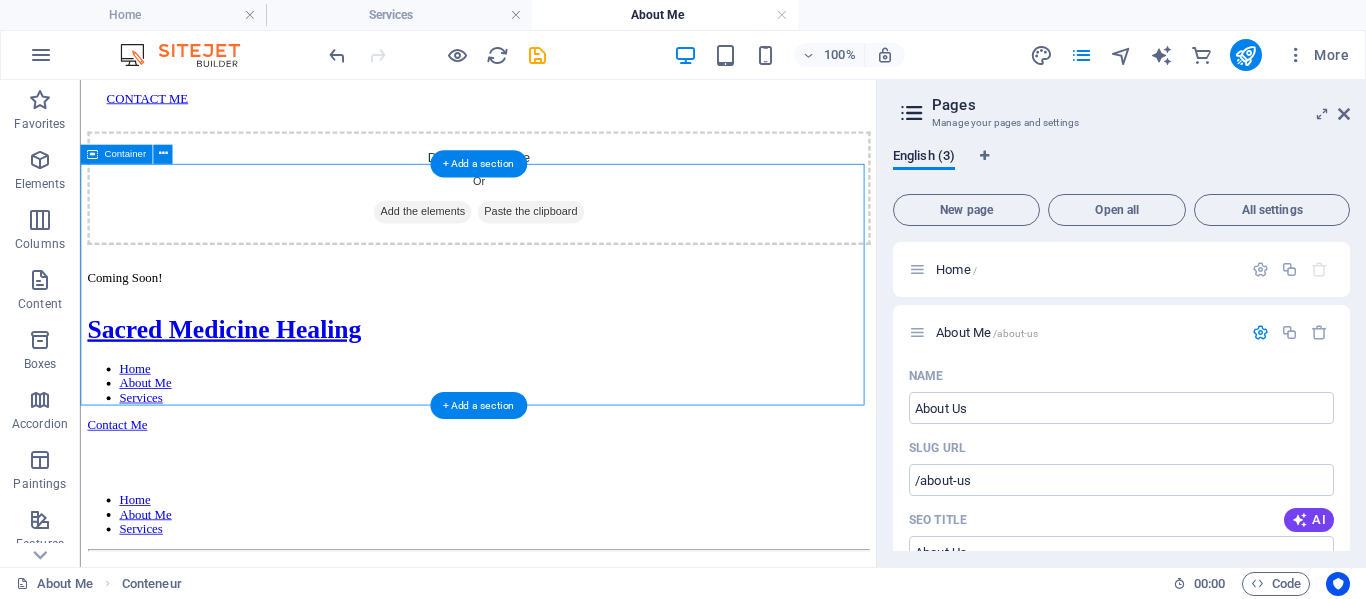 click on "Add the elements" at bounding box center [507, 244] 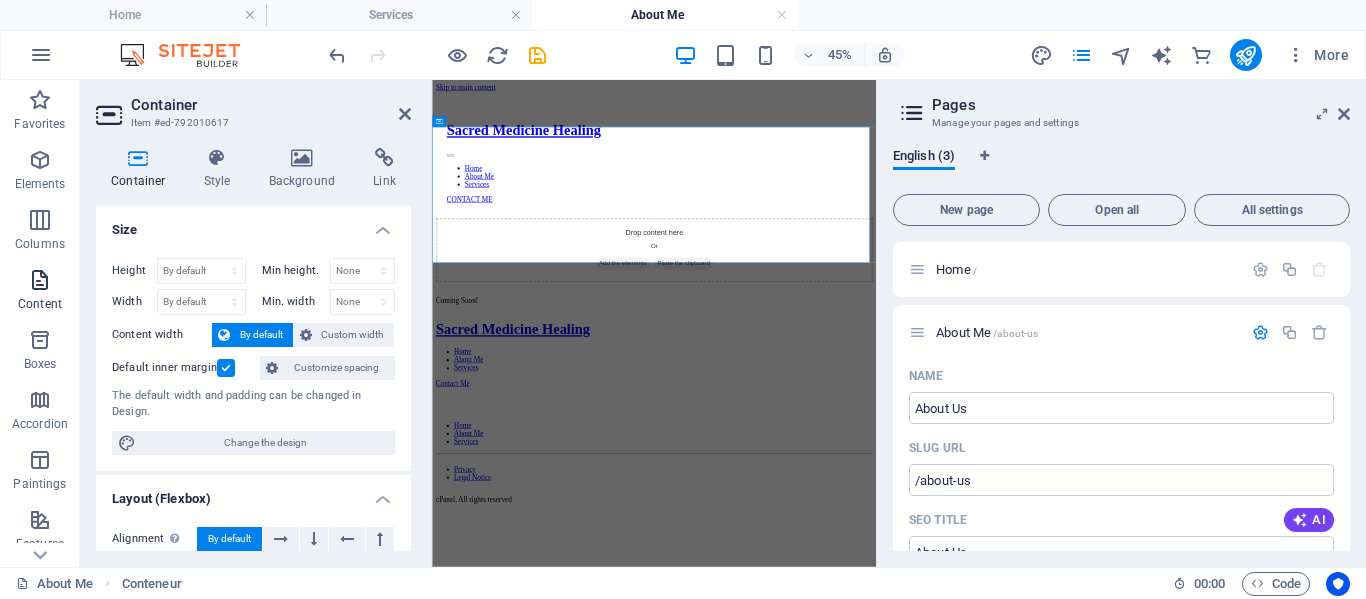 click at bounding box center (40, 280) 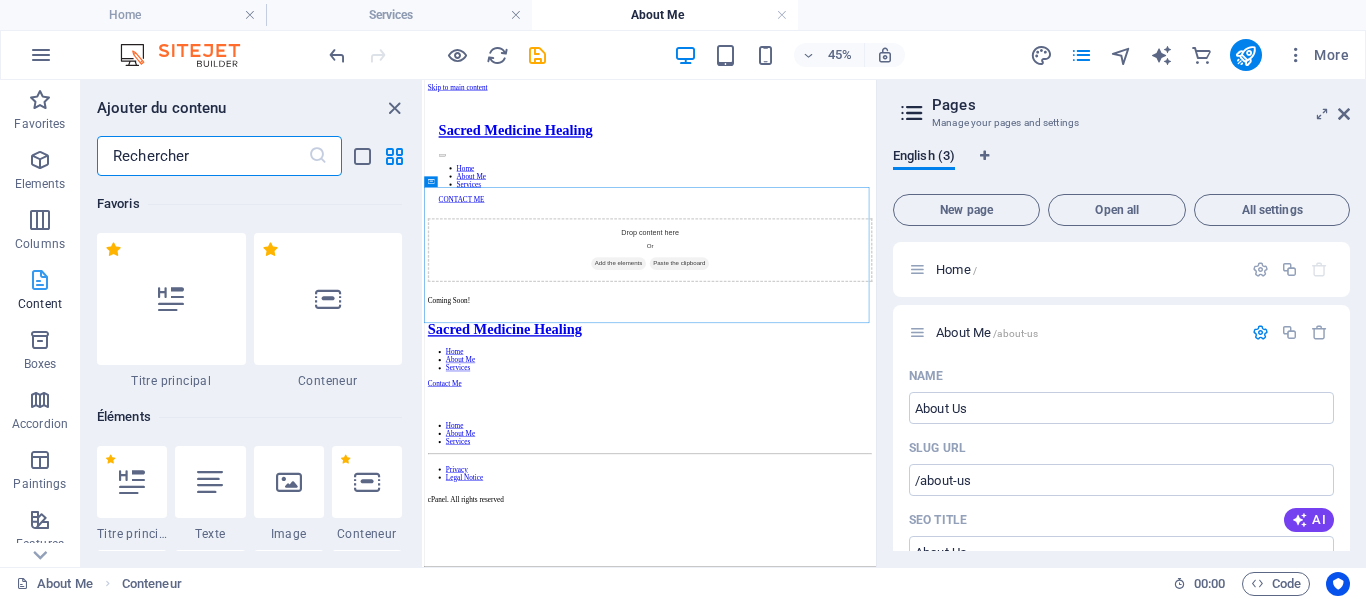 scroll, scrollTop: 110, scrollLeft: 0, axis: vertical 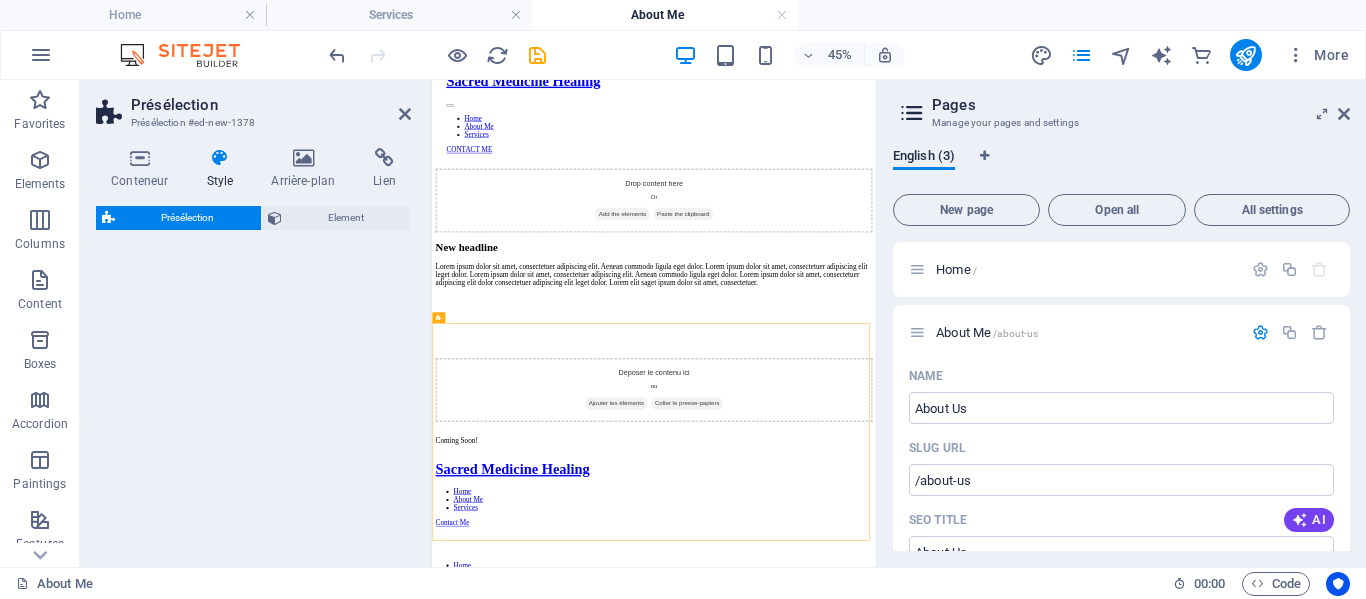 select on "rem" 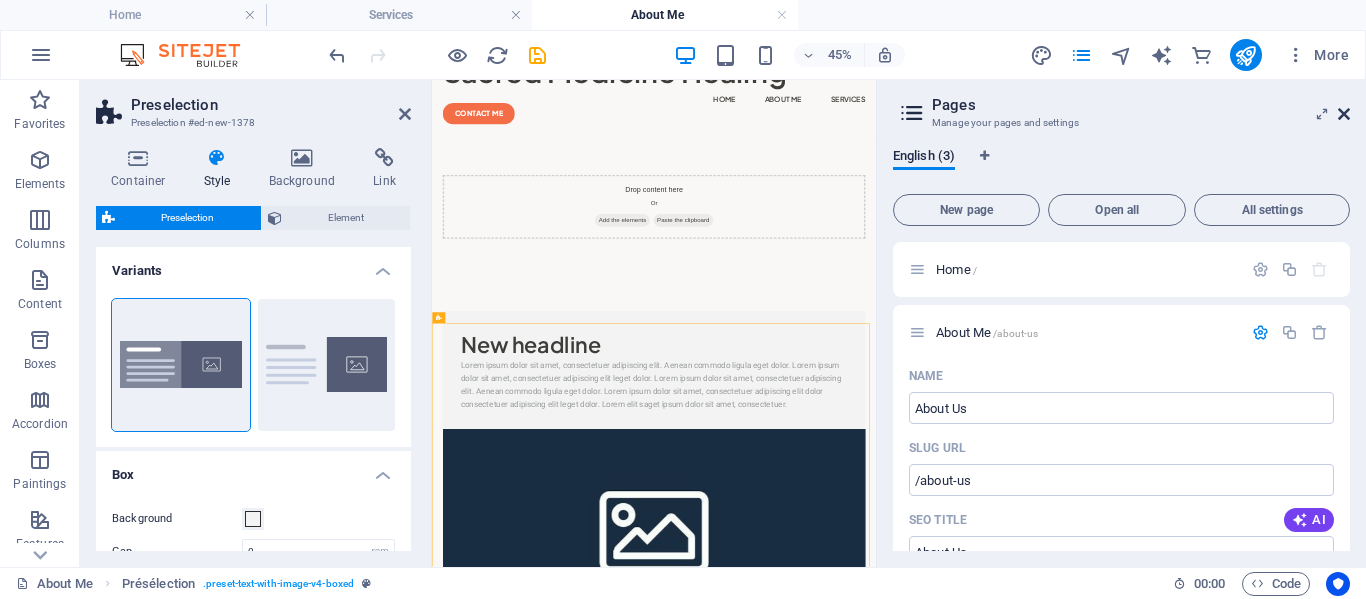 click at bounding box center (1344, 114) 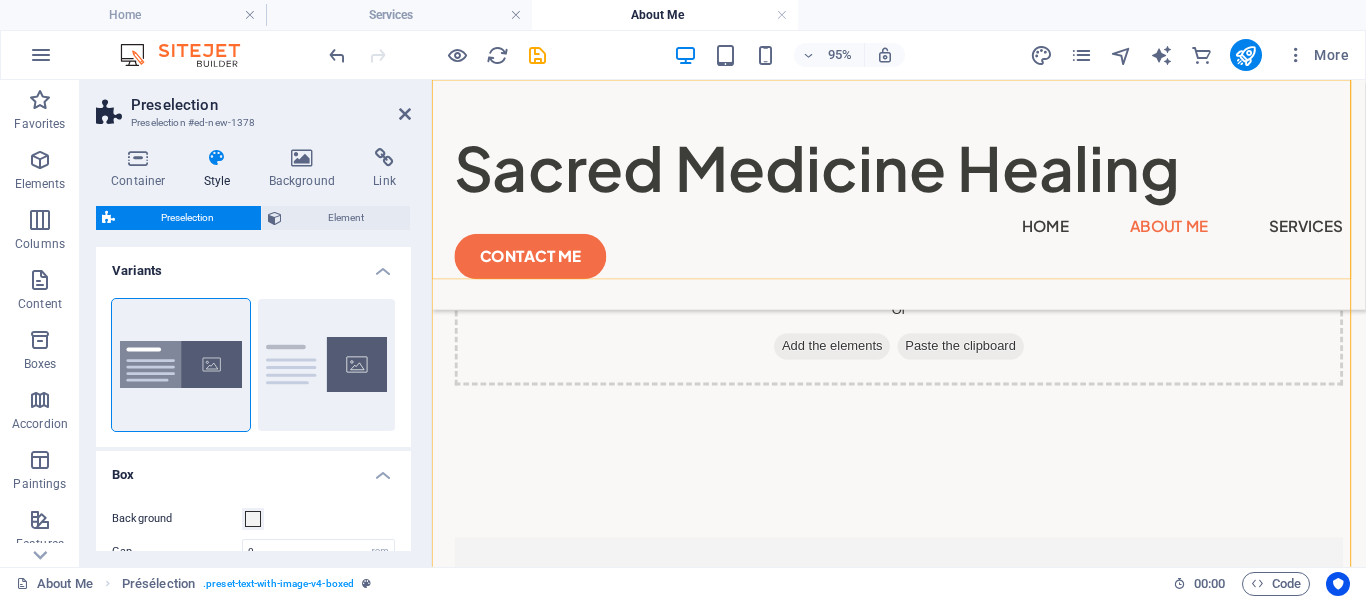 scroll, scrollTop: 553, scrollLeft: 0, axis: vertical 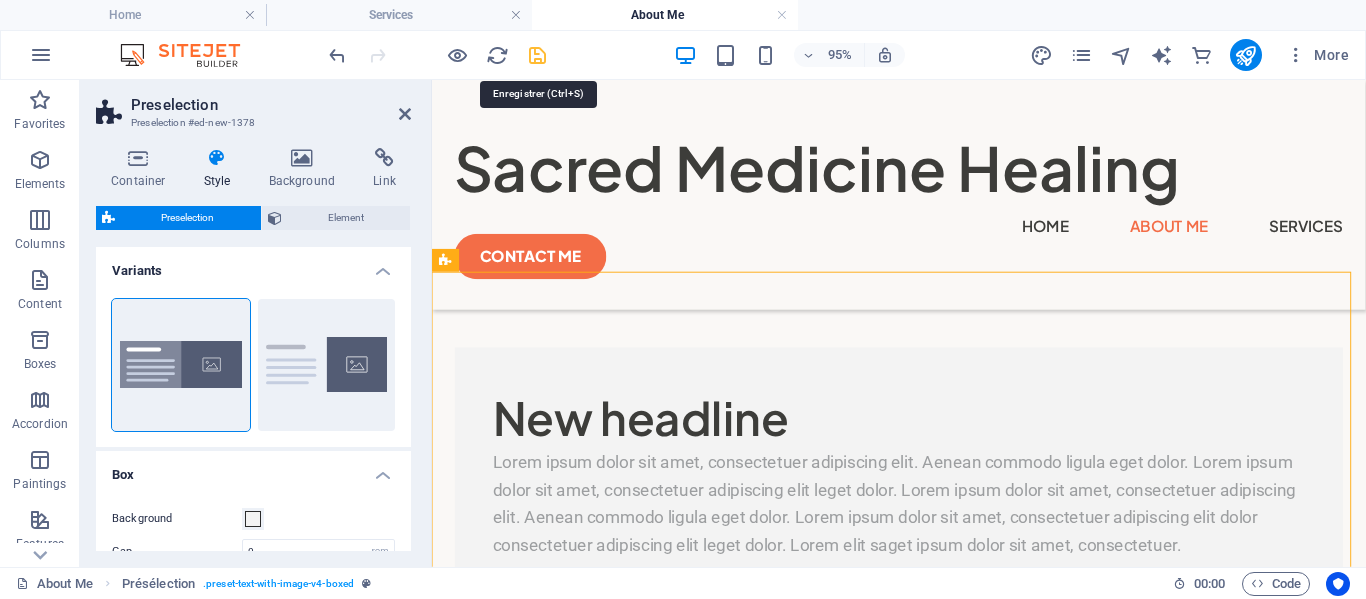 click at bounding box center [537, 55] 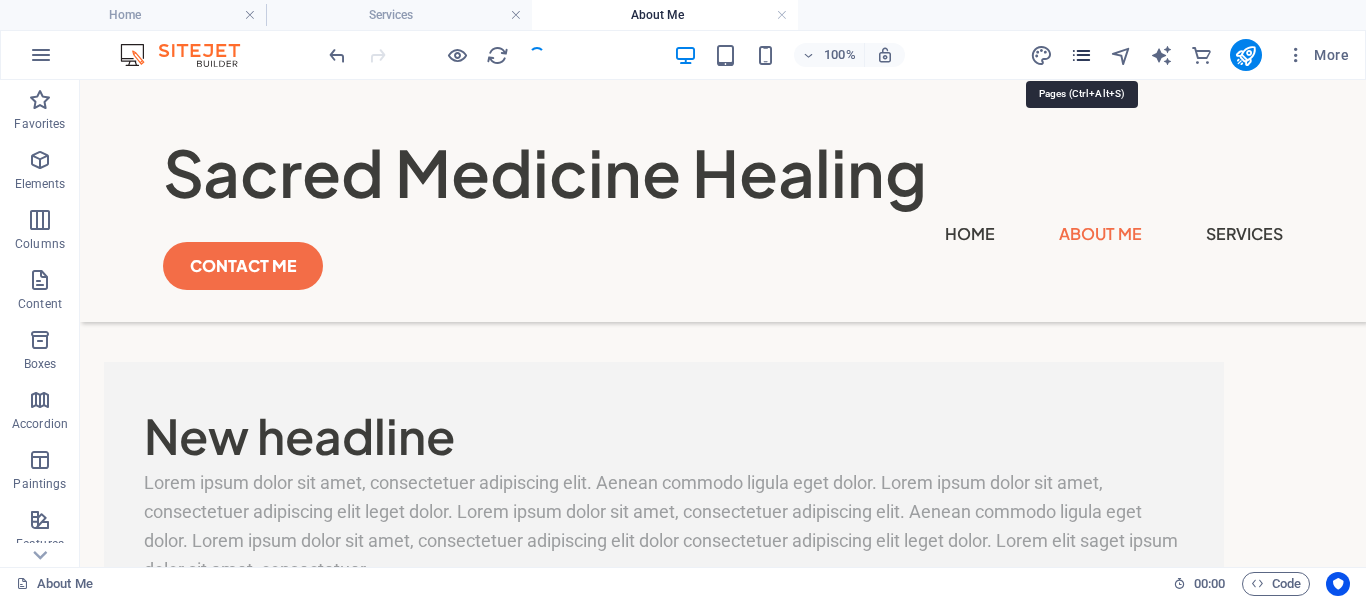 click at bounding box center [1081, 55] 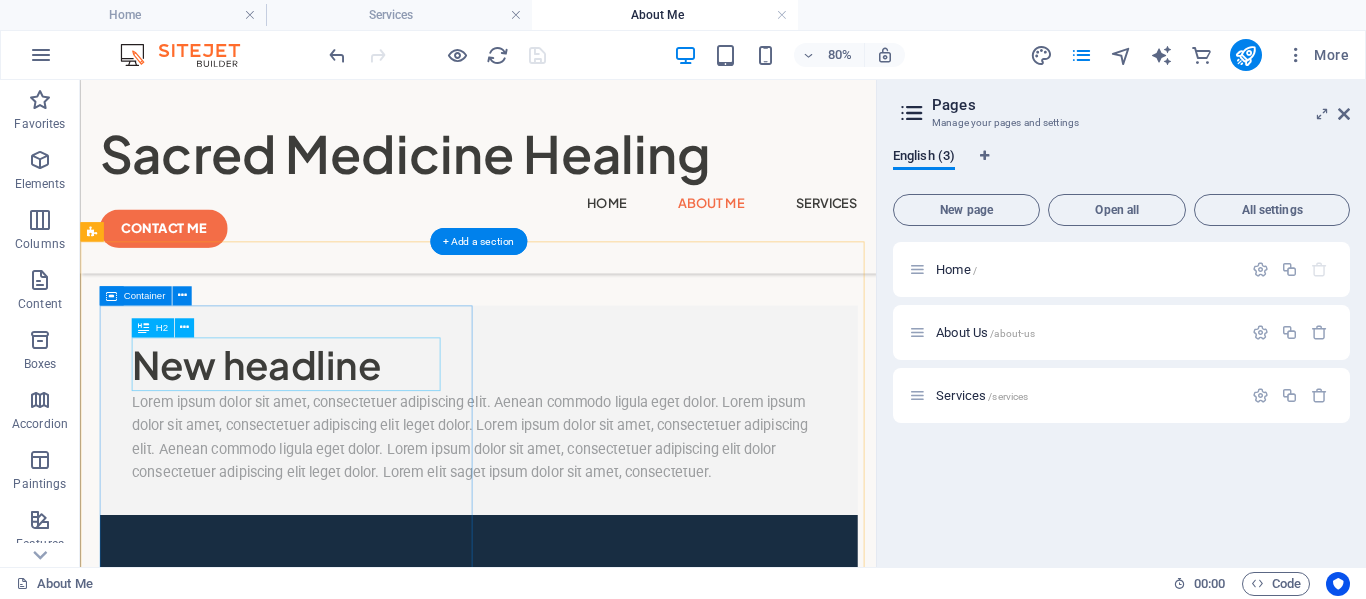 click on "New headline" at bounding box center [577, 435] 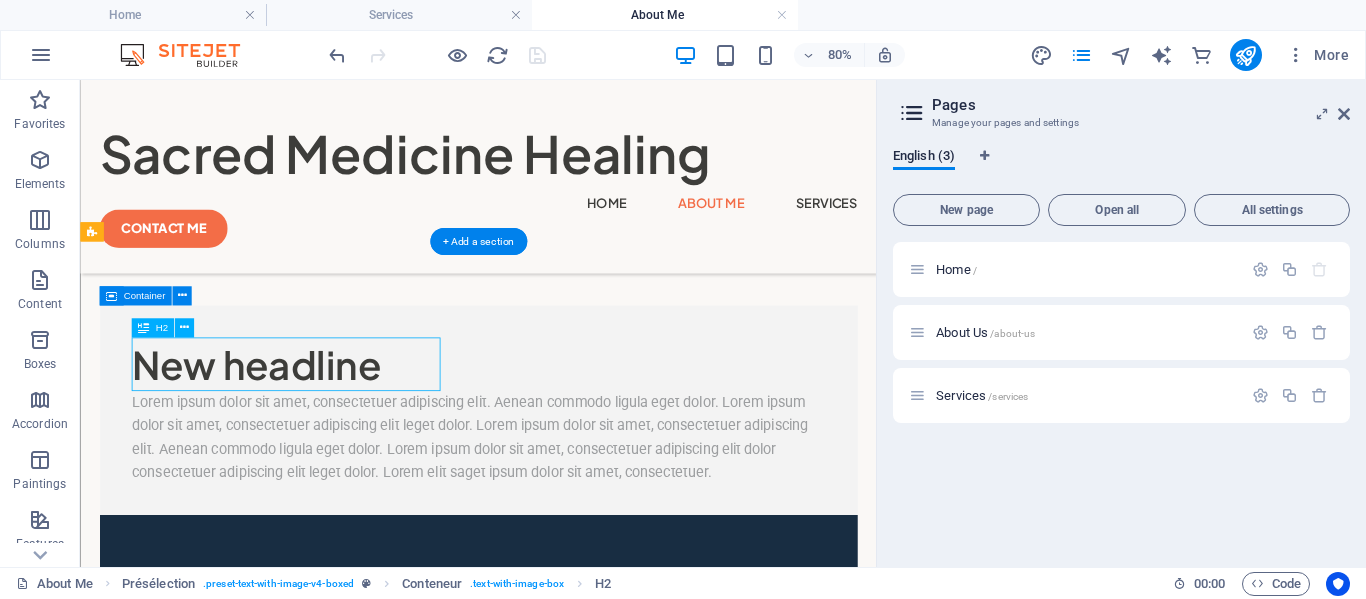 click on "New headline" at bounding box center [577, 435] 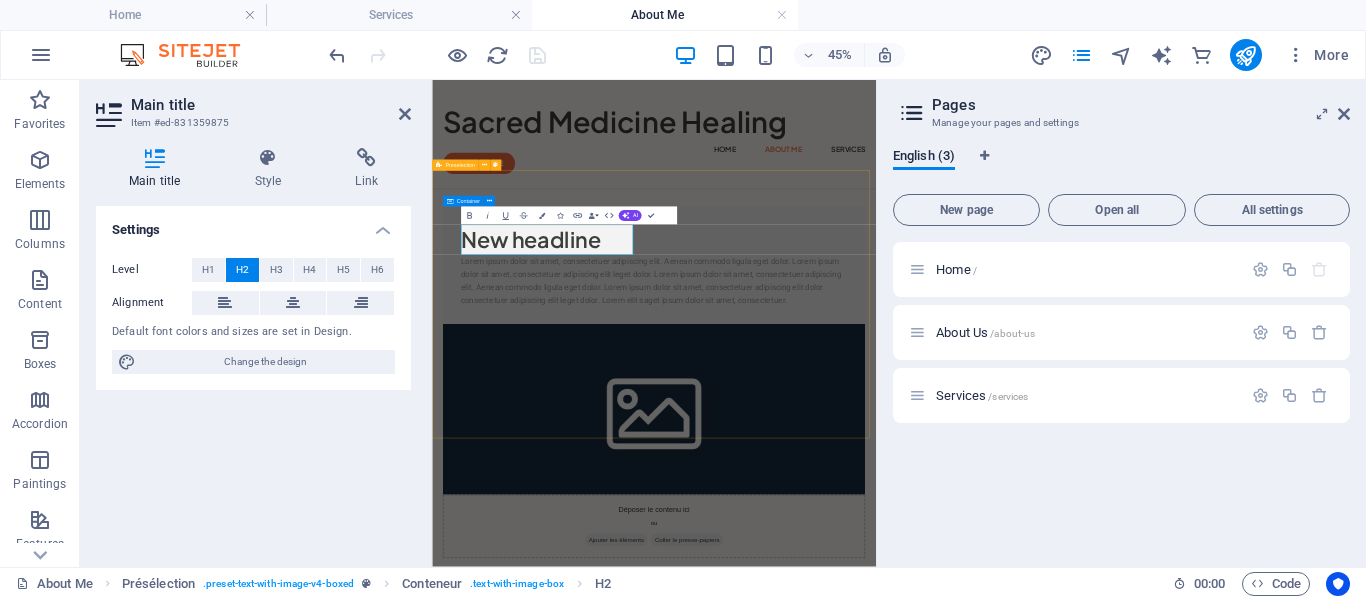 type 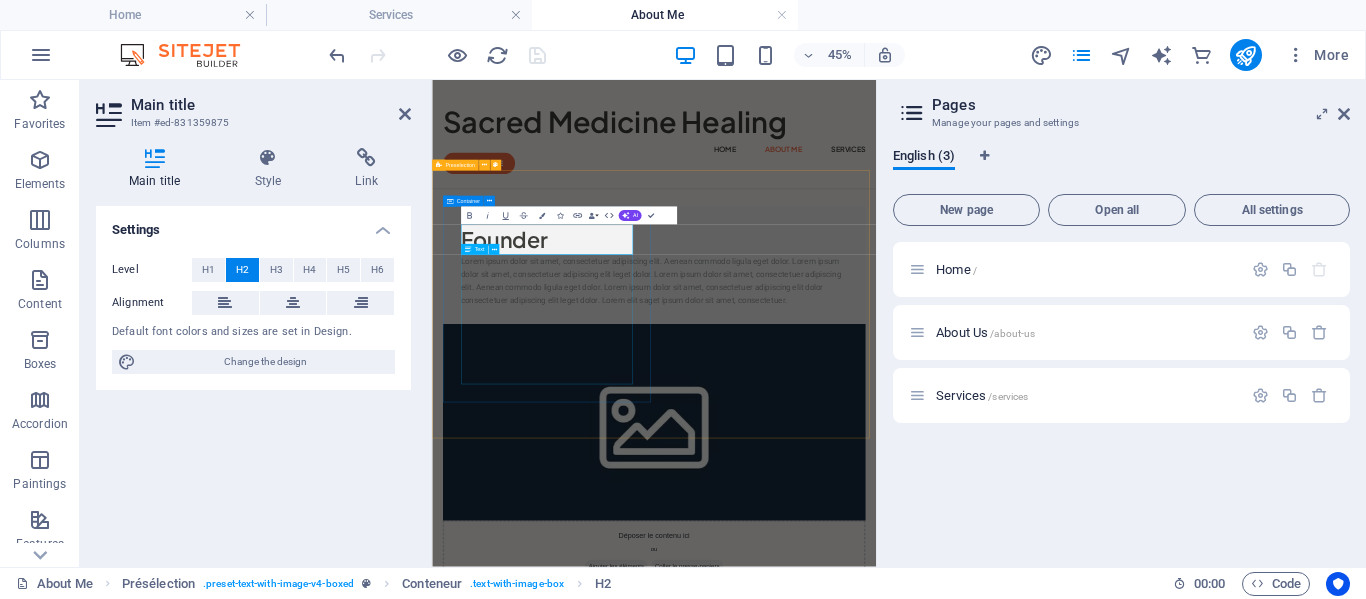 click on "Lorem ipsum dolor sit amet, consectetuer adipiscing elit. Aenean commodo ligula eget dolor. Lorem ipsum dolor sit amet, consectetuer adipiscing elit leget dolor. Lorem ipsum dolor sit amet, consectetuer adipiscing elit. Aenean commodo ligula eget dolor. Lorem ipsum dolor sit amet, consectetuer adipiscing elit dolor consectetuer adipiscing elit leget dolor. Lorem elit saget ipsum dolor sit amet, consectetuer." at bounding box center [925, 526] 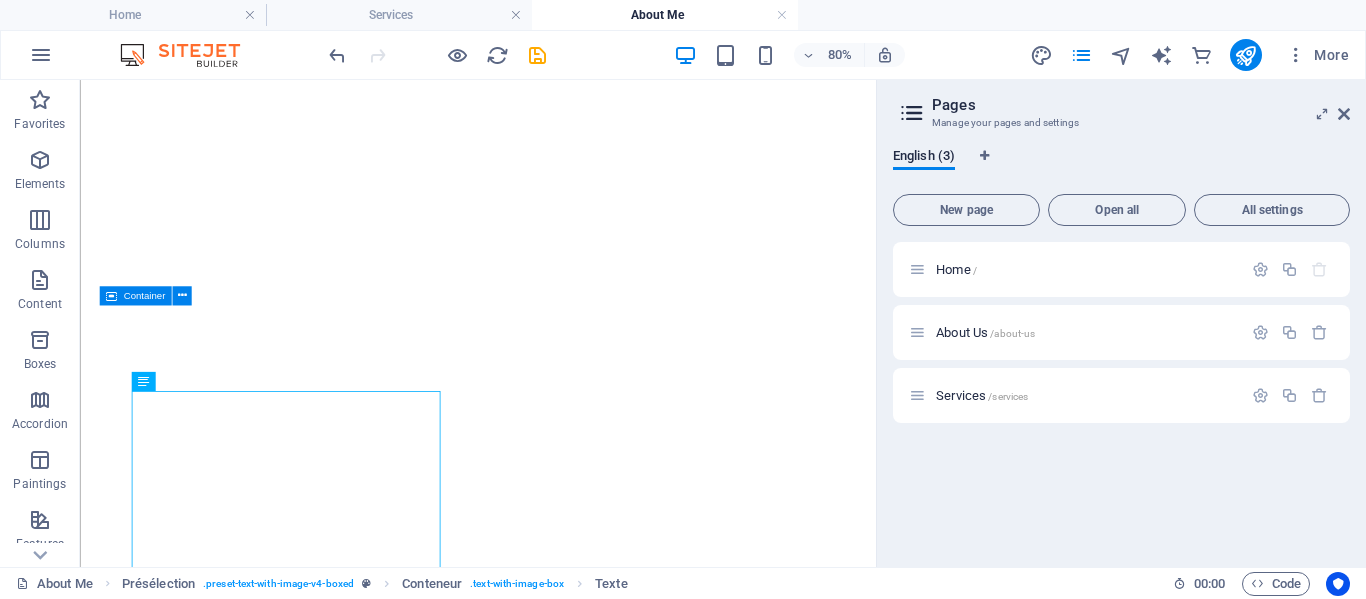 scroll, scrollTop: 0, scrollLeft: 0, axis: both 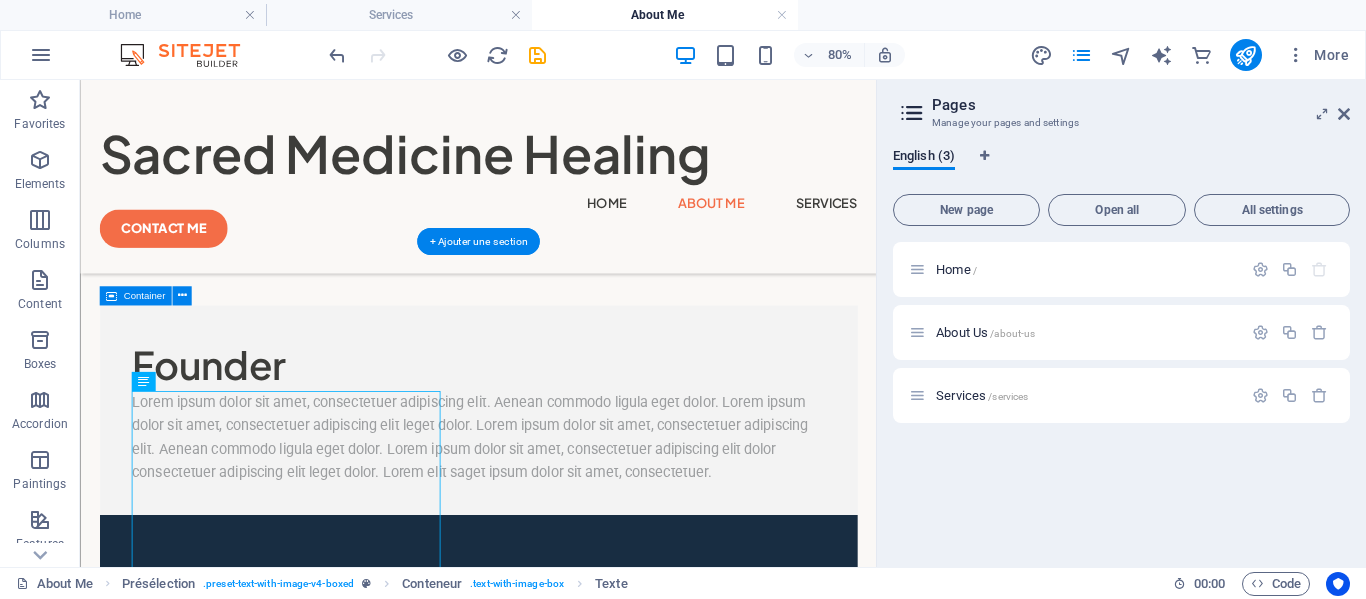 click at bounding box center [577, 827] 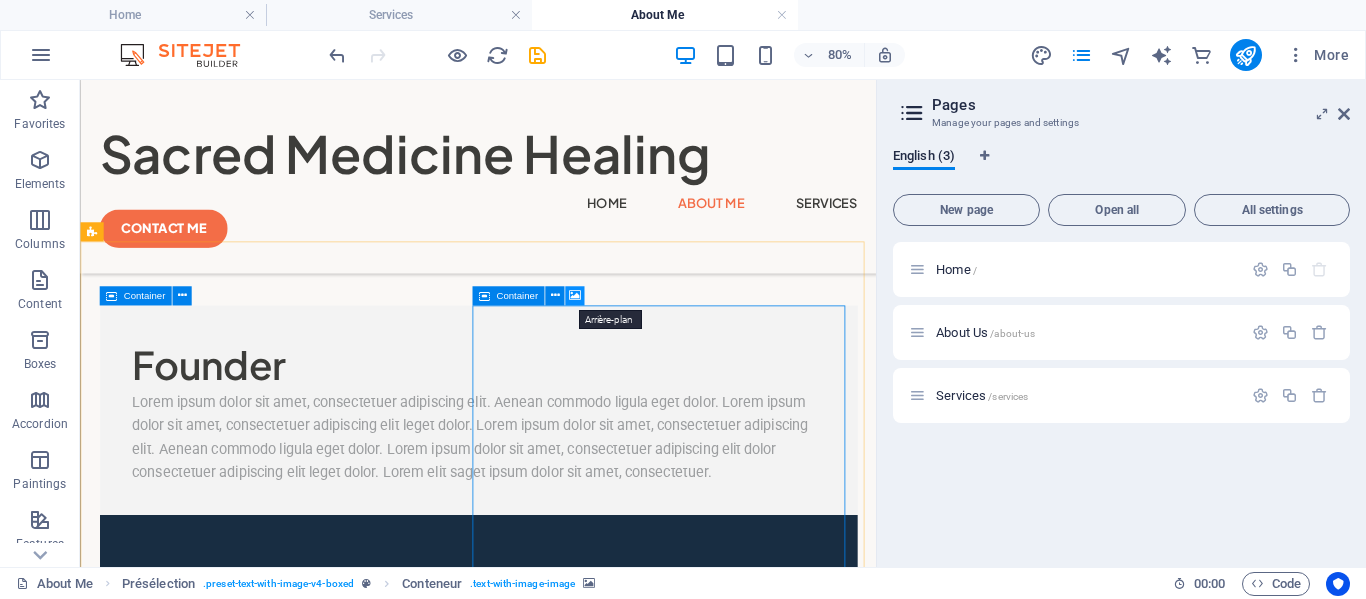 click at bounding box center (575, 296) 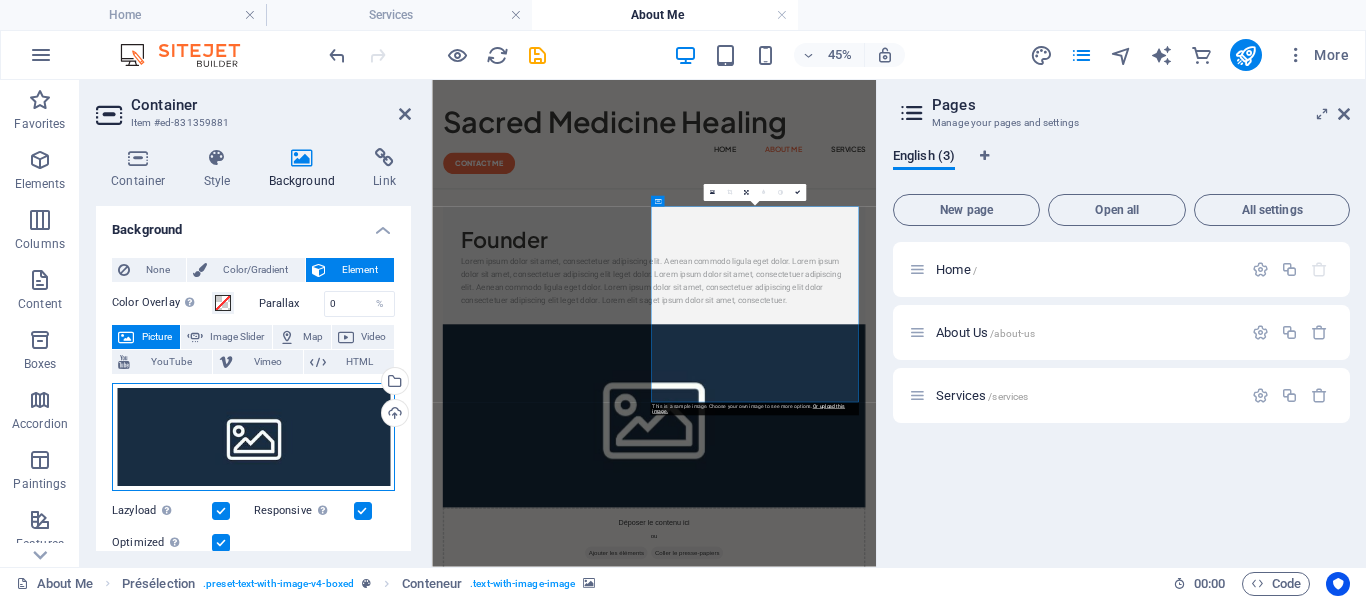 click on "Drag files here, click to choose files, or  select files from Files or from our free stock photos and videos" at bounding box center [253, 437] 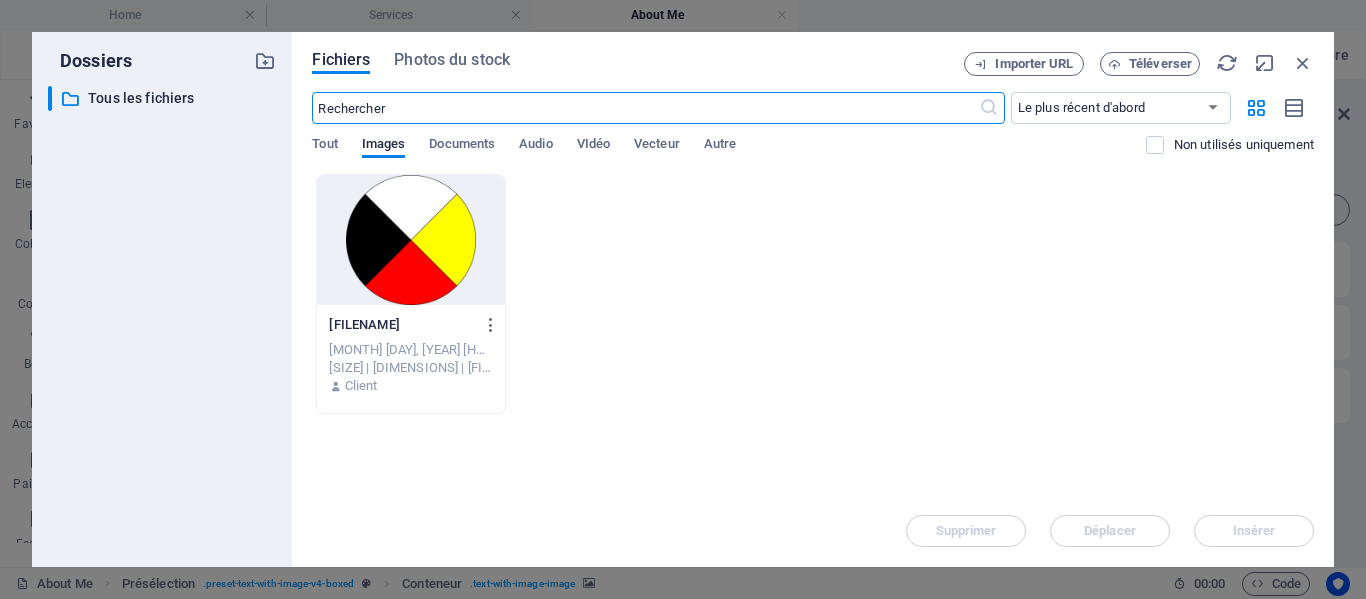 scroll, scrollTop: 2306, scrollLeft: 0, axis: vertical 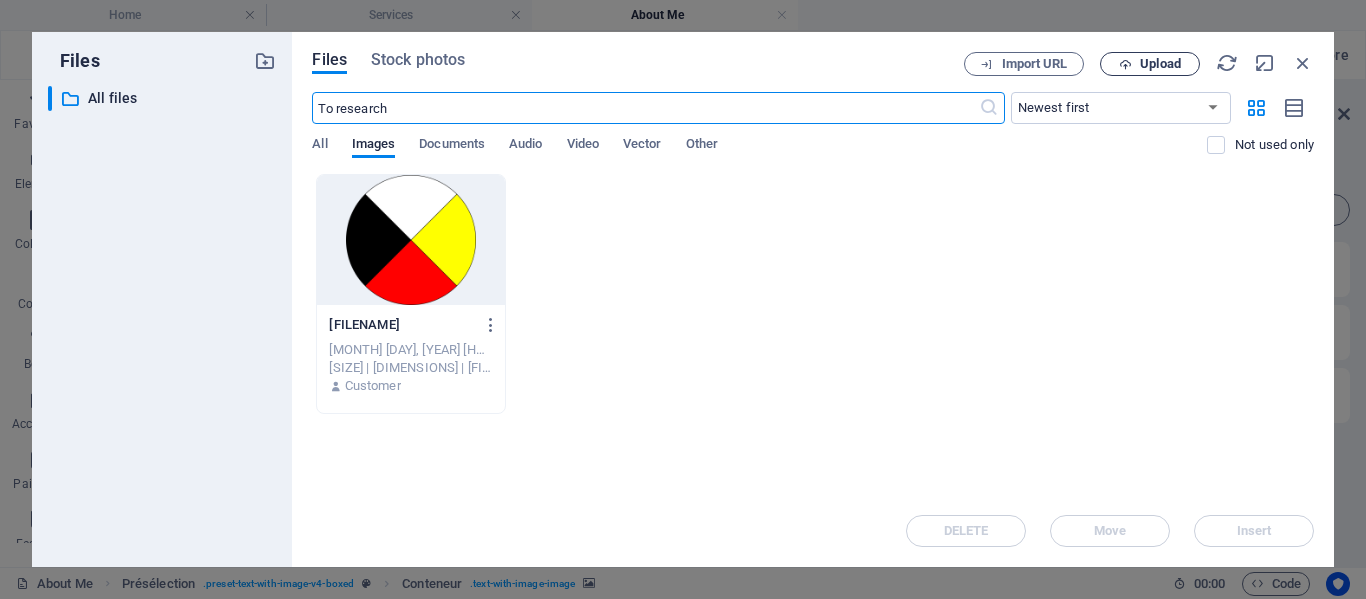 click at bounding box center (1125, 64) 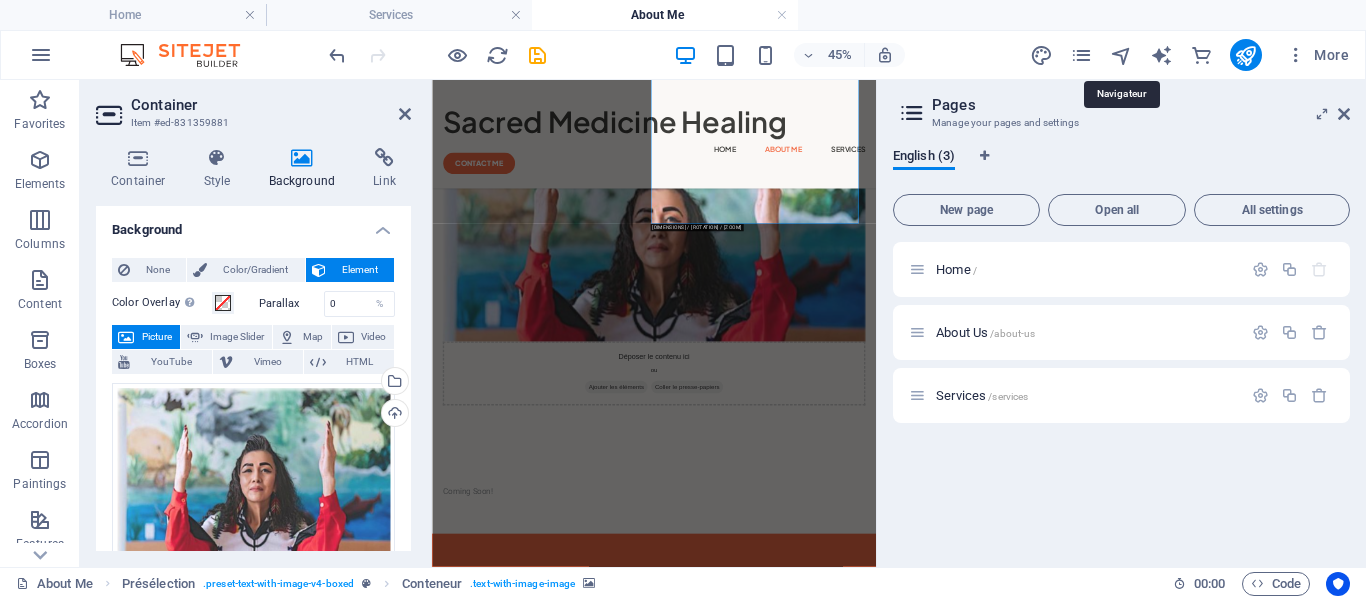 scroll, scrollTop: 707, scrollLeft: 0, axis: vertical 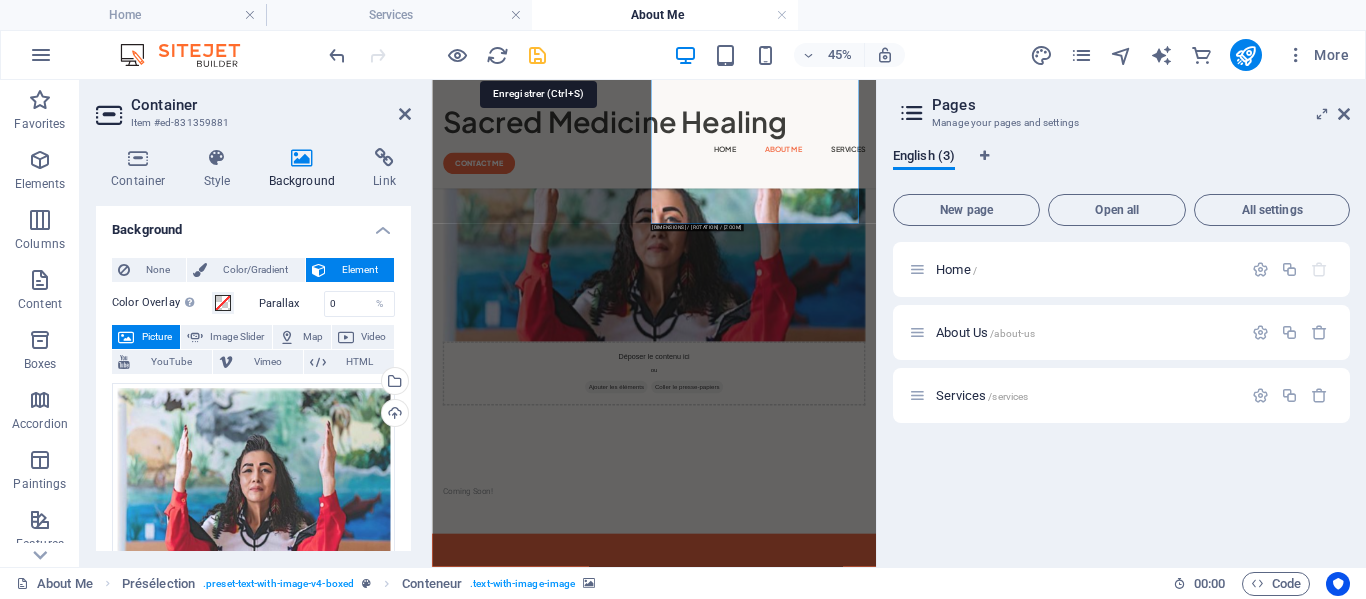 click at bounding box center [537, 55] 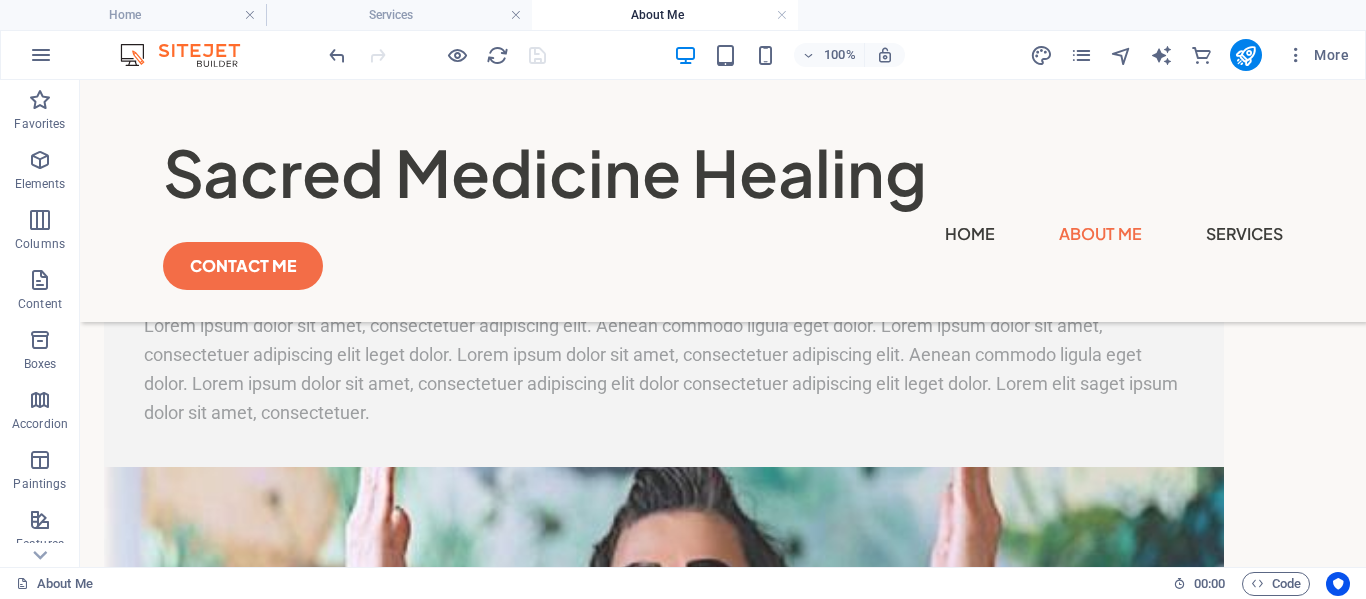 scroll, scrollTop: 463, scrollLeft: 0, axis: vertical 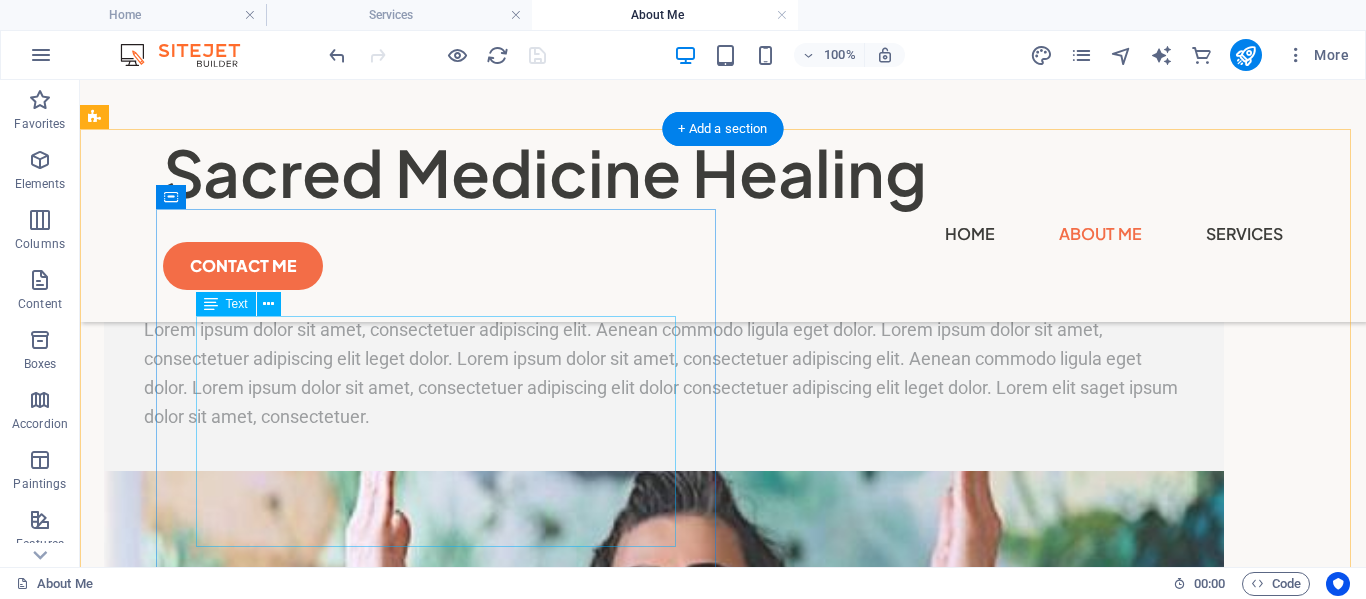 click on "Lorem ipsum dolor sit amet, consectetuer adipiscing elit. Aenean commodo ligula eget dolor. Lorem ipsum dolor sit amet, consectetuer adipiscing elit leget dolor. Lorem ipsum dolor sit amet, consectetuer adipiscing elit. Aenean commodo ligula eget dolor. Lorem ipsum dolor sit amet, consectetuer adipiscing elit dolor consectetuer adipiscing elit leget dolor. Lorem elit saget ipsum dolor sit amet, consectetuer." at bounding box center (664, 373) 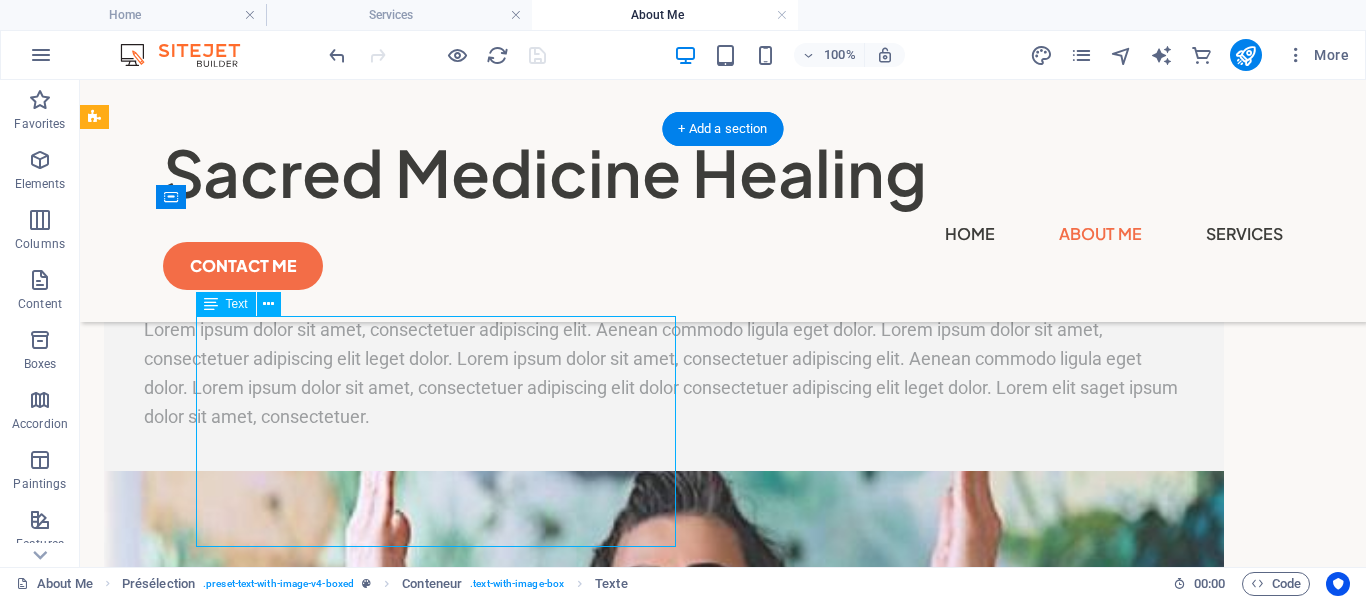 click on "Lorem ipsum dolor sit amet, consectetuer adipiscing elit. Aenean commodo ligula eget dolor. Lorem ipsum dolor sit amet, consectetuer adipiscing elit leget dolor. Lorem ipsum dolor sit amet, consectetuer adipiscing elit. Aenean commodo ligula eget dolor. Lorem ipsum dolor sit amet, consectetuer adipiscing elit dolor consectetuer adipiscing elit leget dolor. Lorem elit saget ipsum dolor sit amet, consectetuer." at bounding box center [664, 373] 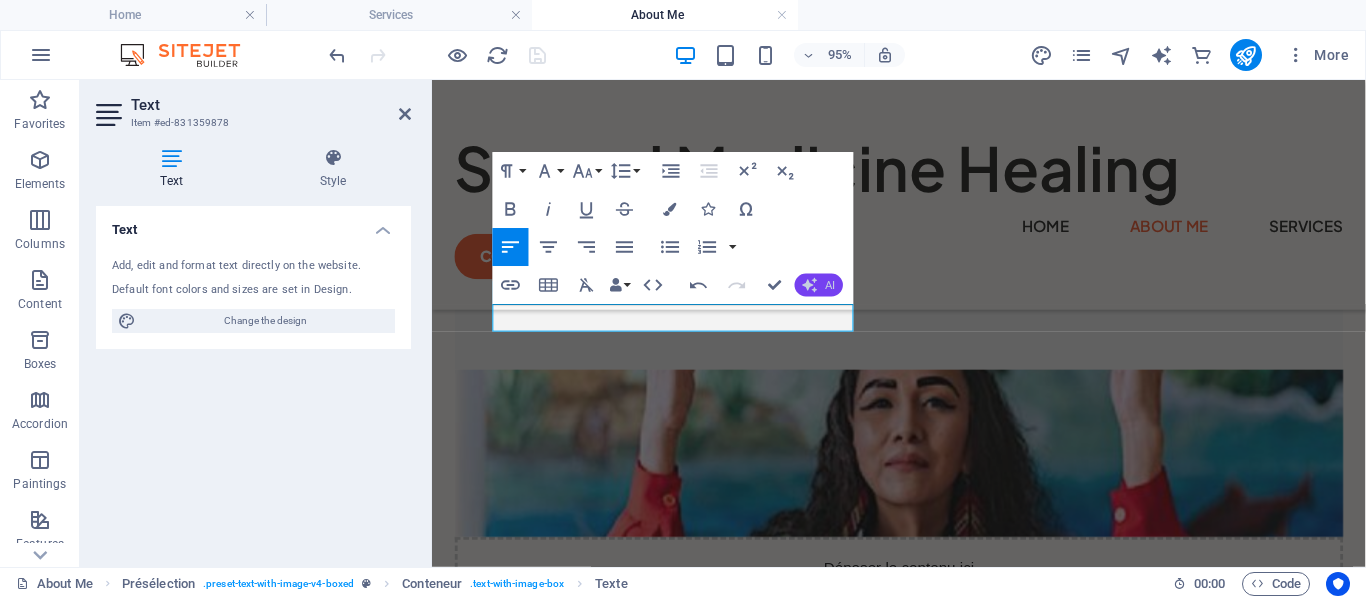 click 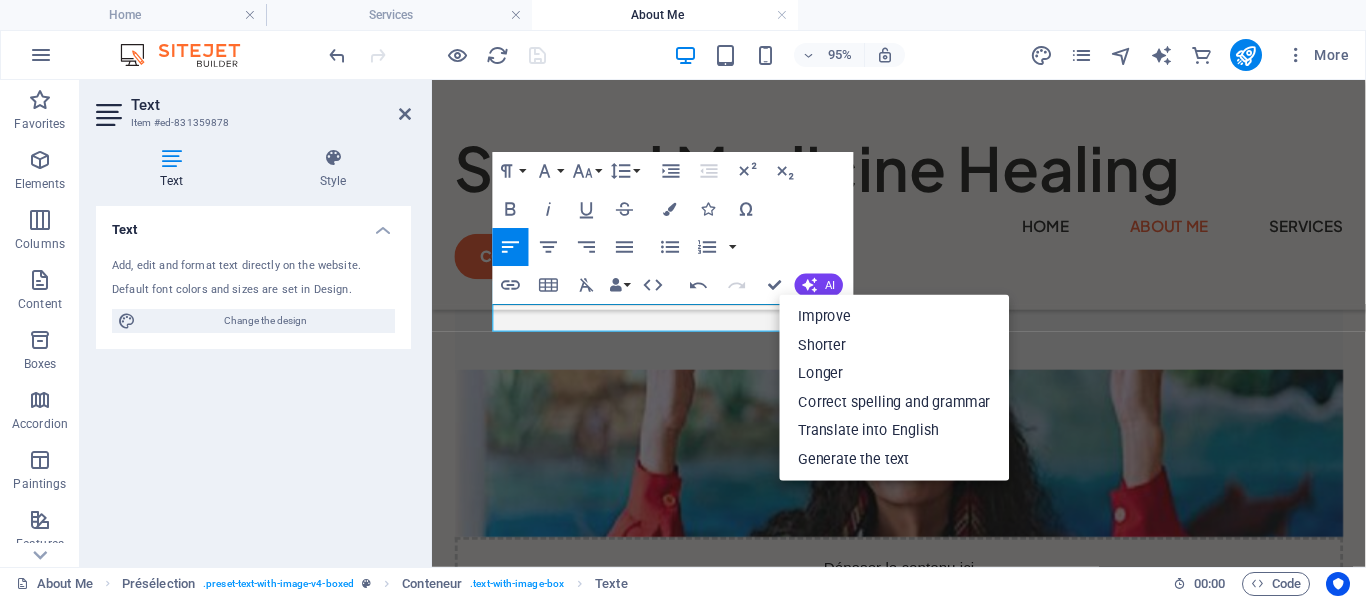click on "Paragraph Format Normal Heading 1 Heading 2 Heading 3 Heading 4 Heading 5 Heading 6 Code Font Family Arial Georgia Impact Tahoma Times New Roman Verdana More Jakarta Without Roboto Satisfy Font Size 8 9 10 11 12 14 18 24 30 36 48 60 72 96 Line Height Default Single 1.15 1.5 Double Increase Indent Decrease Indent Superscript Subscript Bold Italic Underline Strikethrough Colors Icons Special Characters Align Left Align Center Align Right Align Justify Unordered List   Default Circle Disc Square    Ordered List   Default Lower Alpha Lower Greek Lower Roman Upper Alpha Upper Roman    Insert Link Insert Table Clear Formatting Data Bindings Business First name Surname Street Postal code City E-mail Phone Mobile phone Fax Custom Field 1 Custom Field 2 Custom Field 3 Custom Field 4 Custom Field 5 Custom Field 6 HTML Undo Redo Confirm (Ctrl+⏎) AI Improve Shorter Longer Correct spelling and grammar Translate into English Generate the text" at bounding box center (673, 228) 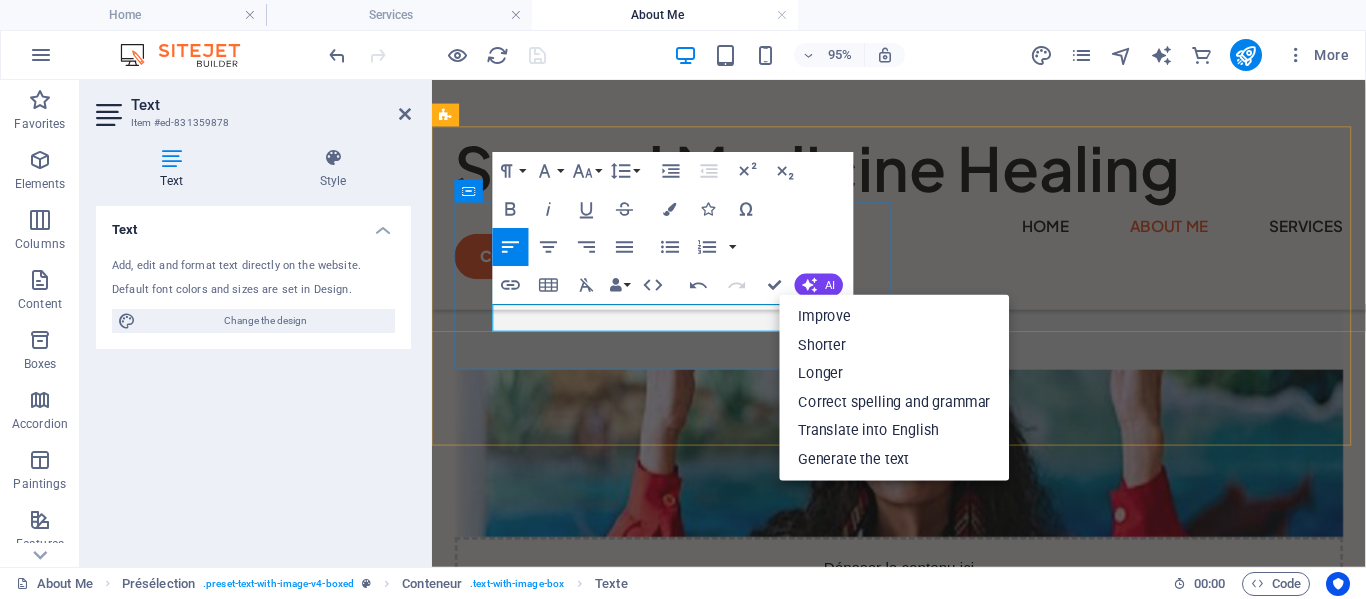 click at bounding box center [923, 330] 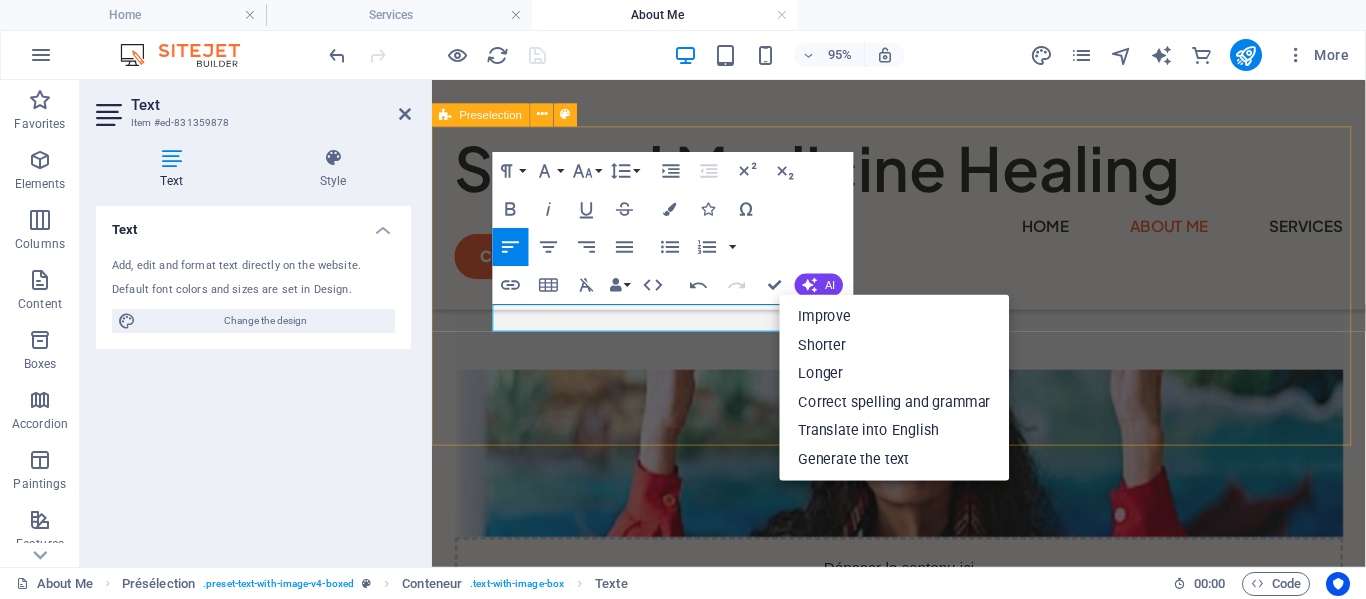 click on "Founder  Déposer le contenu ici ou  Ajouter les éléments  Coller le presse-papiers" at bounding box center [923, 456] 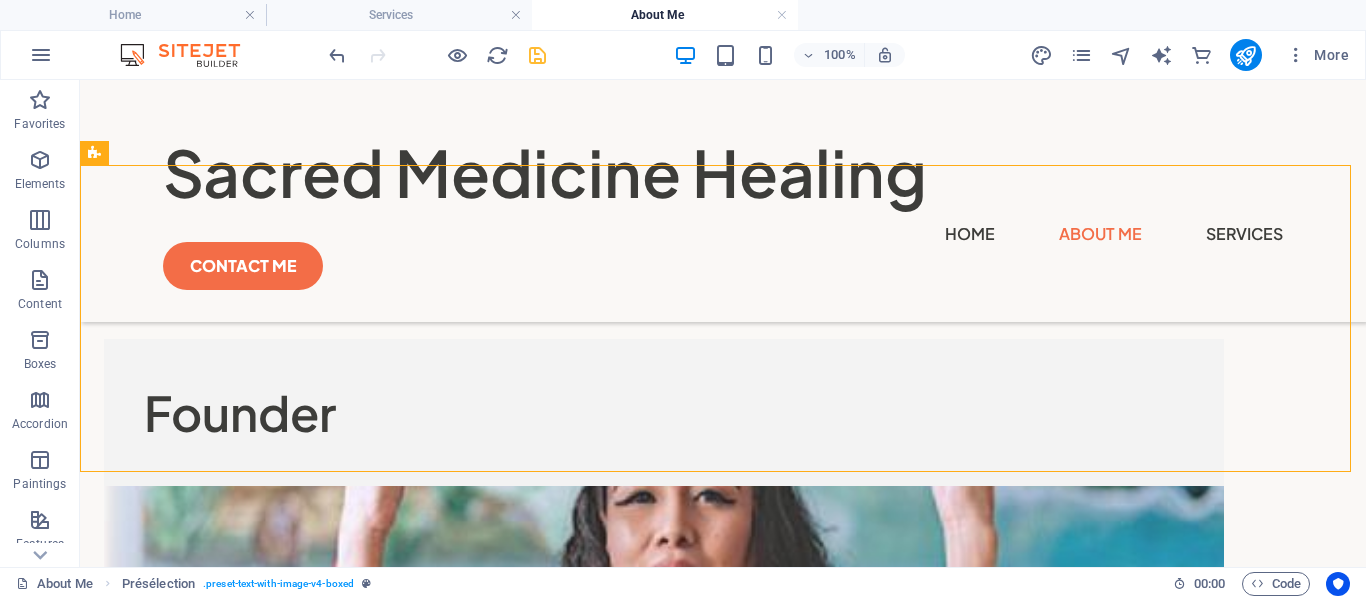 scroll, scrollTop: 427, scrollLeft: 0, axis: vertical 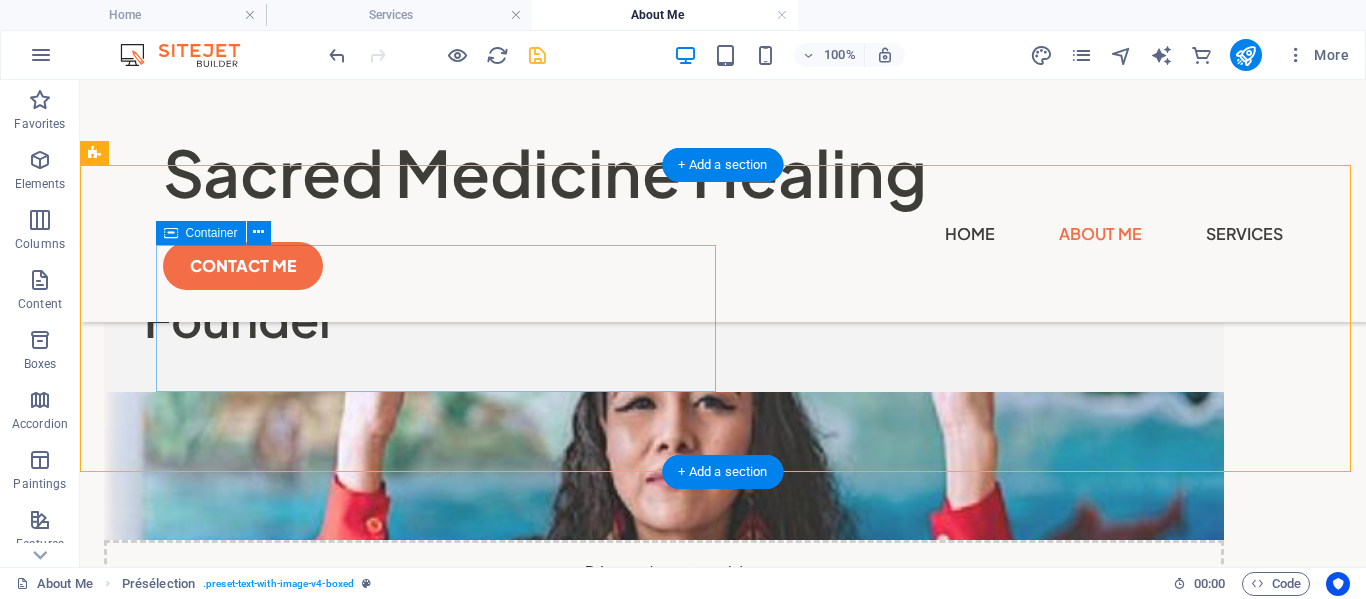click on "Founder" at bounding box center [664, 318] 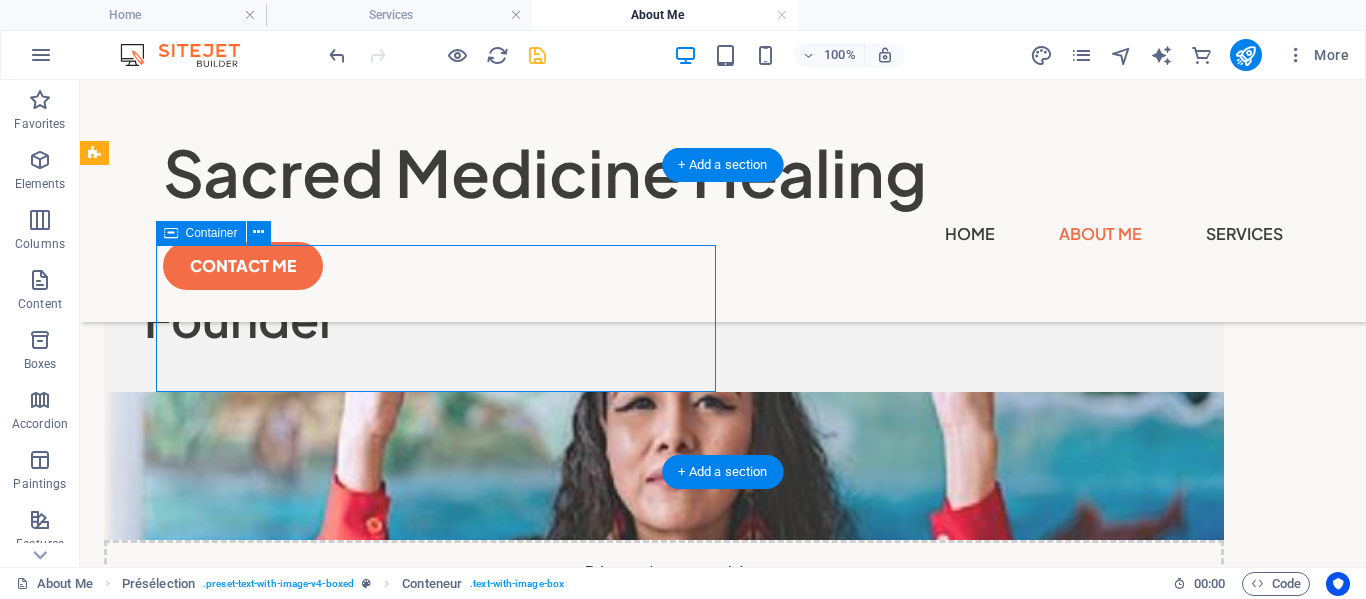 click on "Founder" at bounding box center [664, 318] 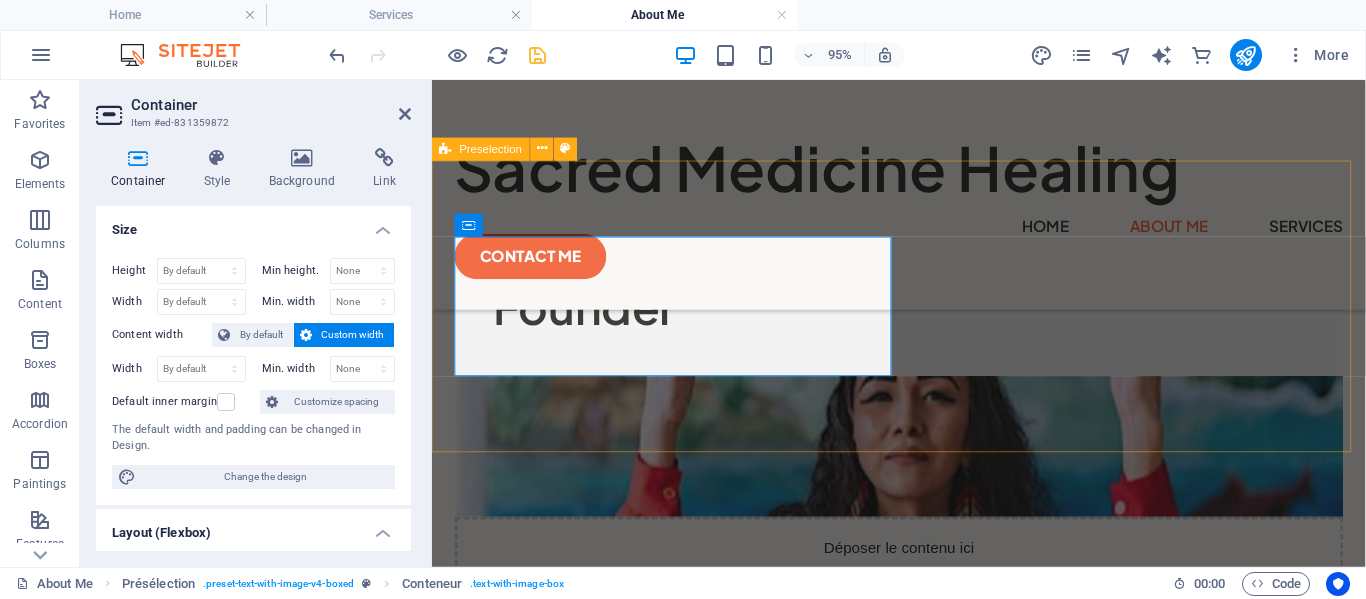 click on "Founder  Déposer le contenu ici ou  Ajouter les éléments  Coller le presse-papiers" at bounding box center (923, 463) 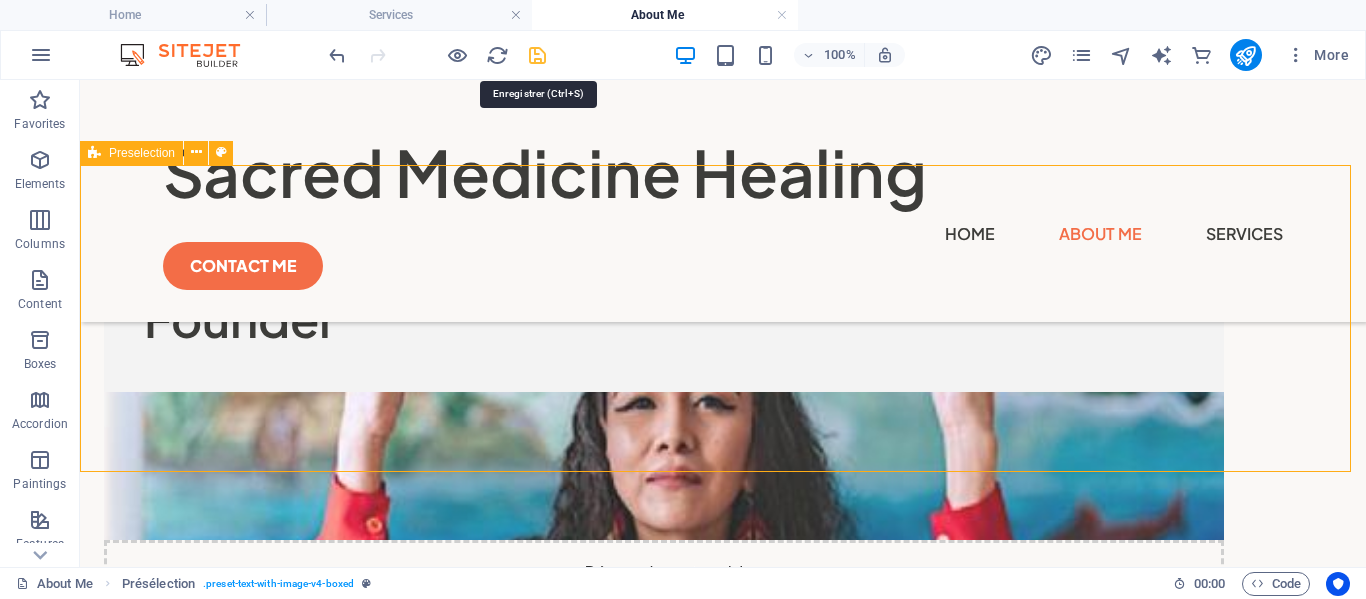 click at bounding box center (537, 55) 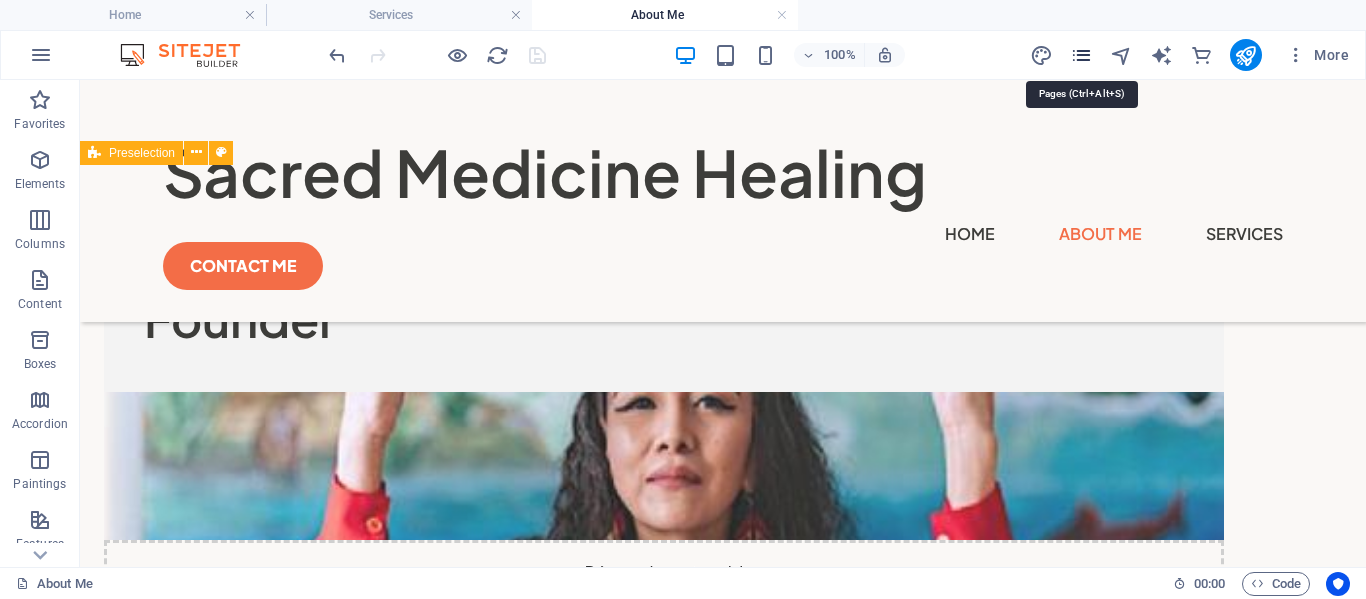click at bounding box center [1081, 55] 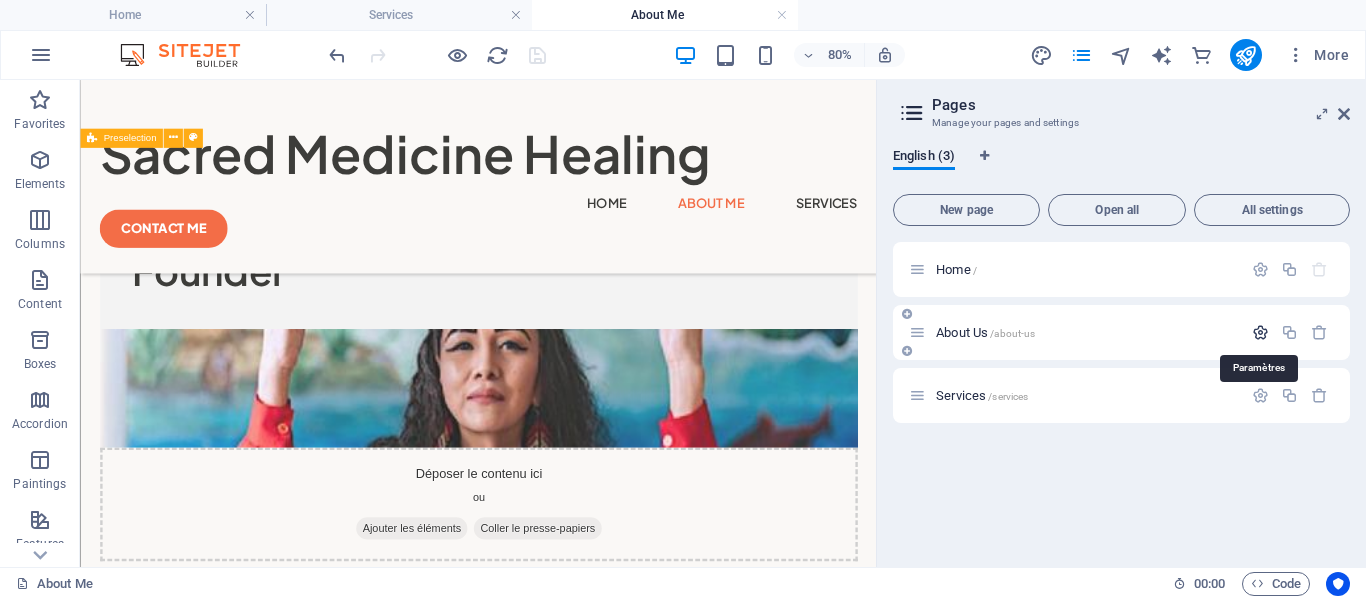 click at bounding box center [1260, 332] 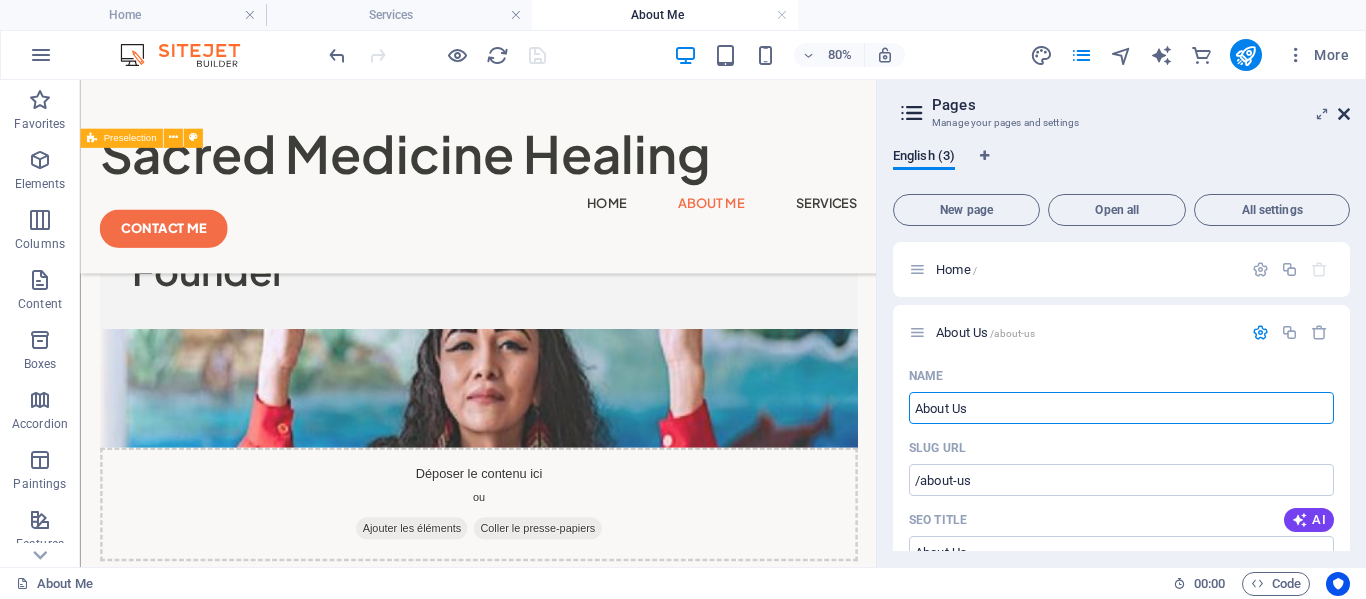 click at bounding box center [1344, 114] 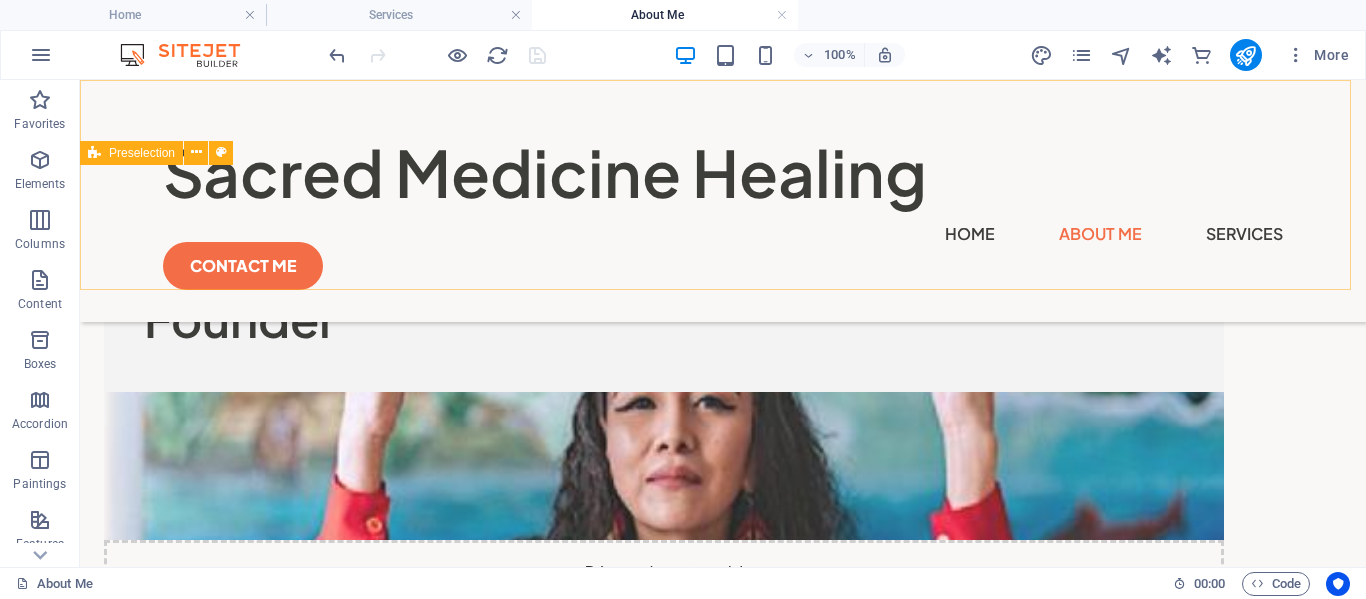 click on "Home About Me Services" at bounding box center [723, 234] 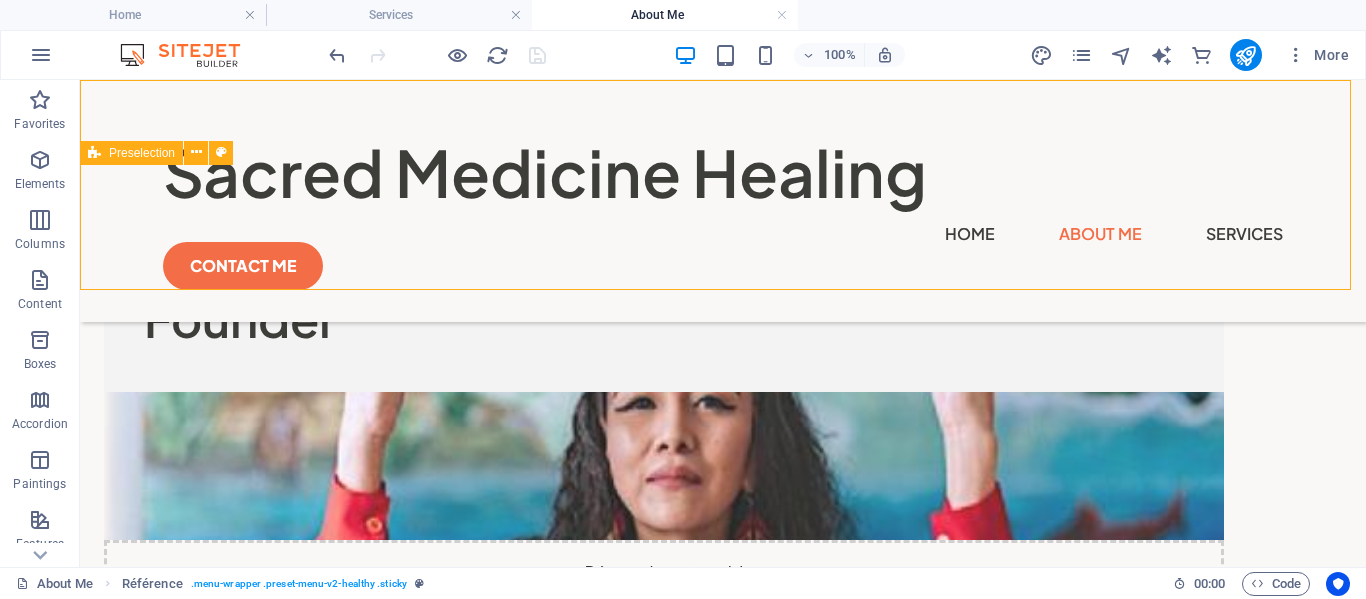click on "Home About Me Services" at bounding box center (723, 234) 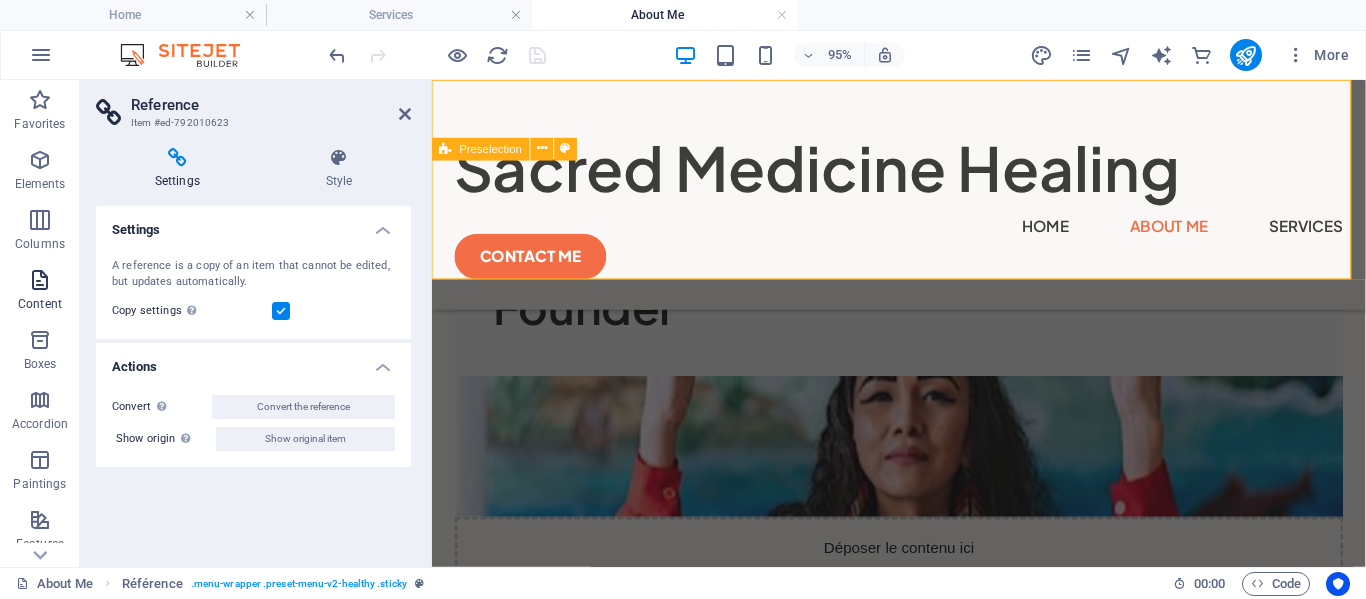 click at bounding box center (40, 280) 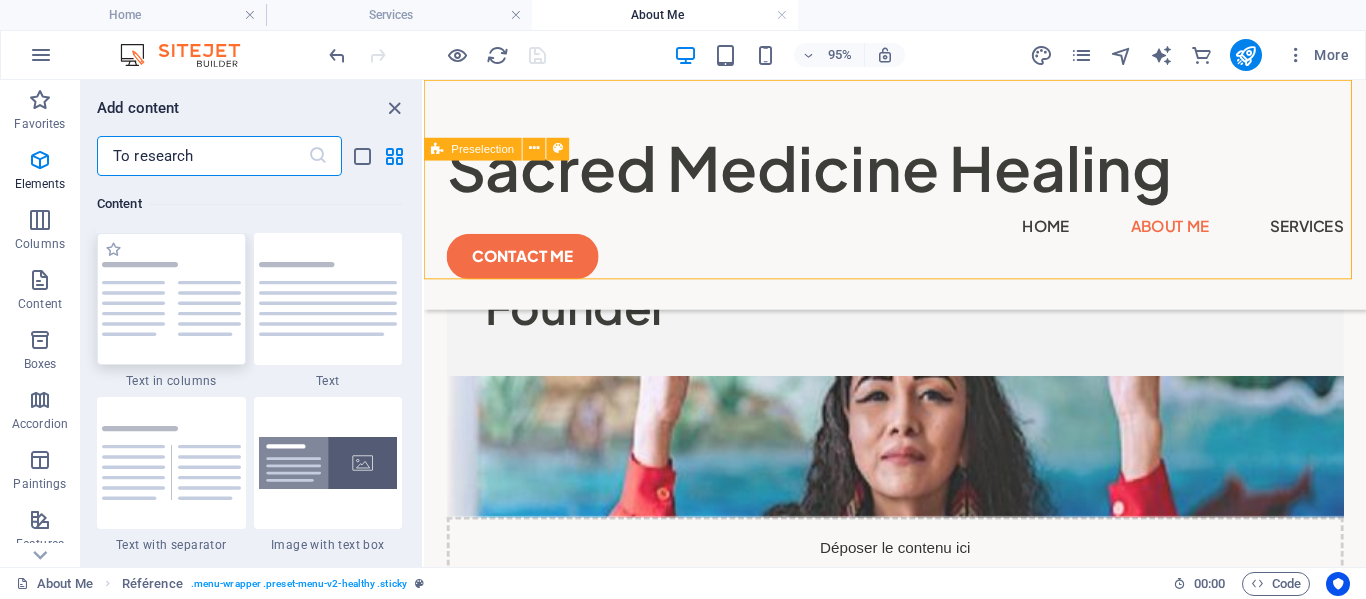 scroll, scrollTop: 3499, scrollLeft: 0, axis: vertical 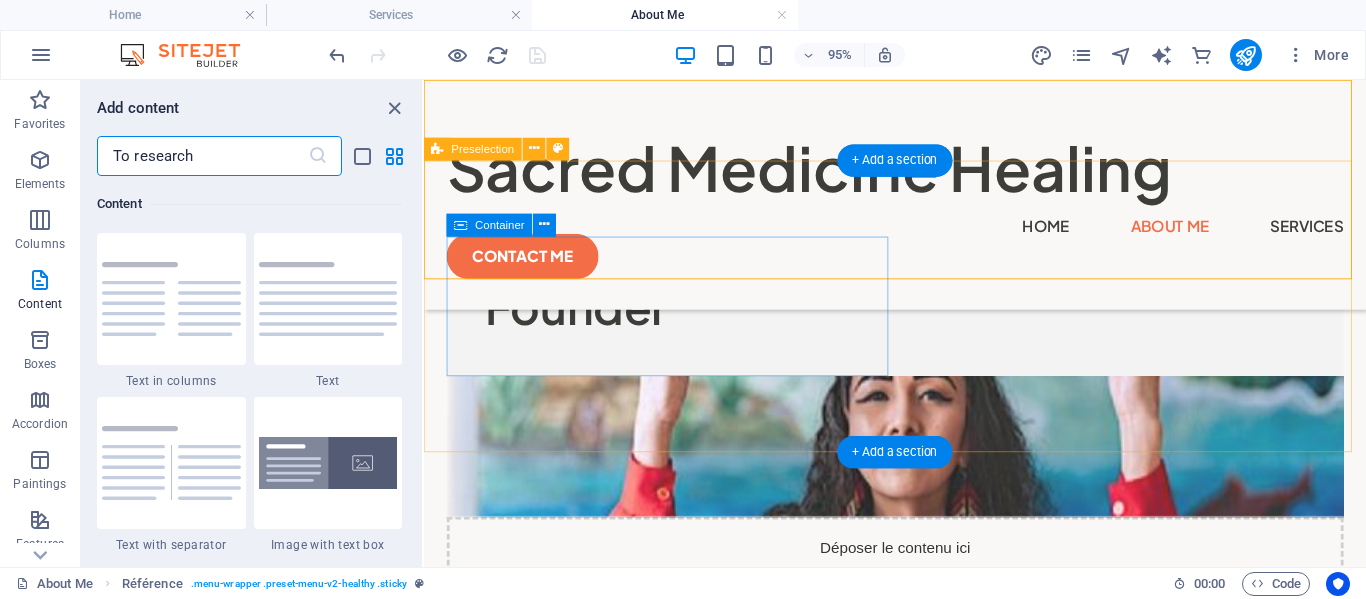 click on "Founder" at bounding box center (920, 318) 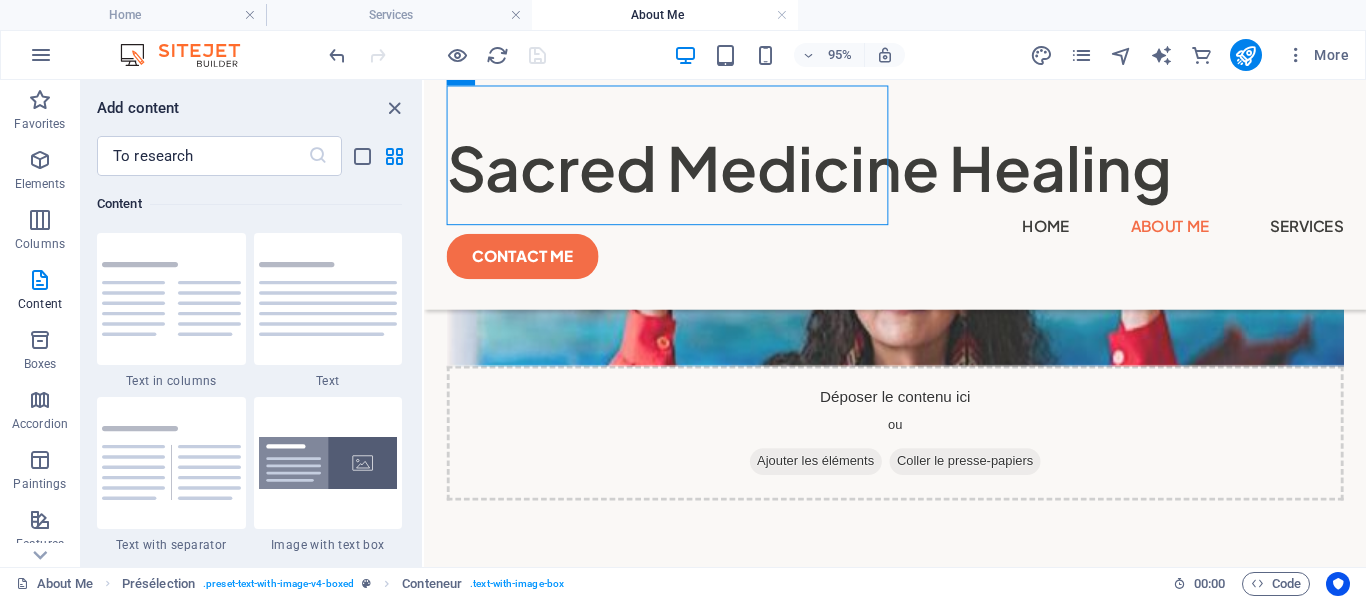 scroll, scrollTop: 601, scrollLeft: 0, axis: vertical 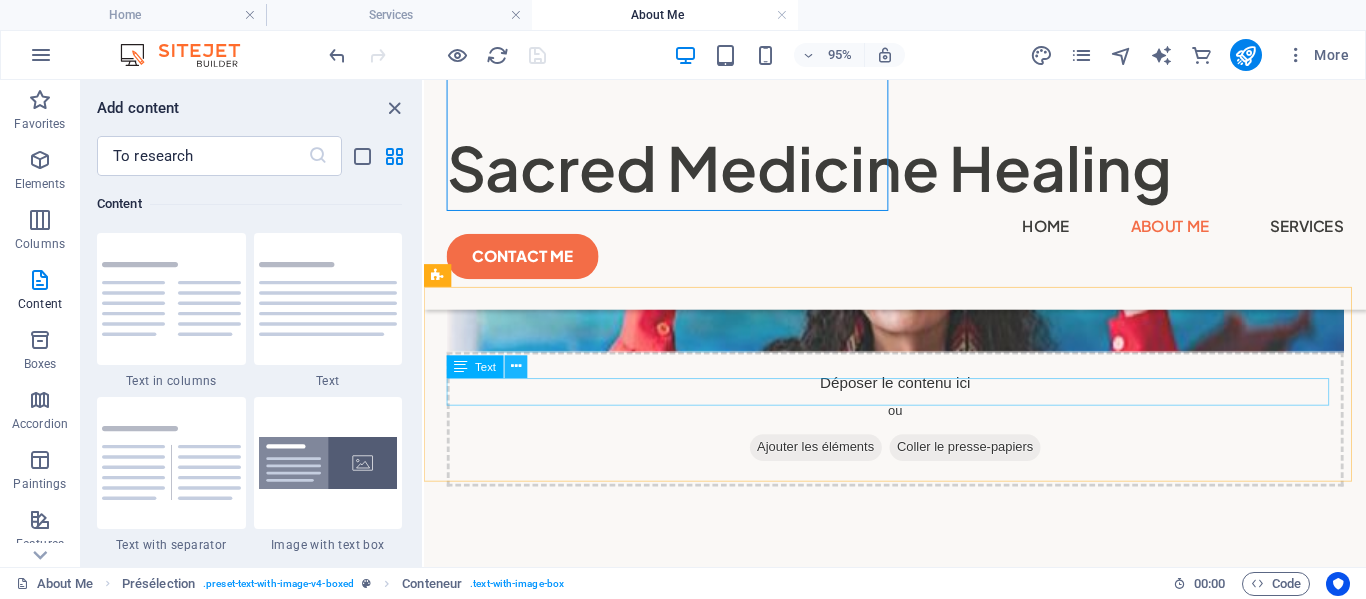 click at bounding box center (516, 367) 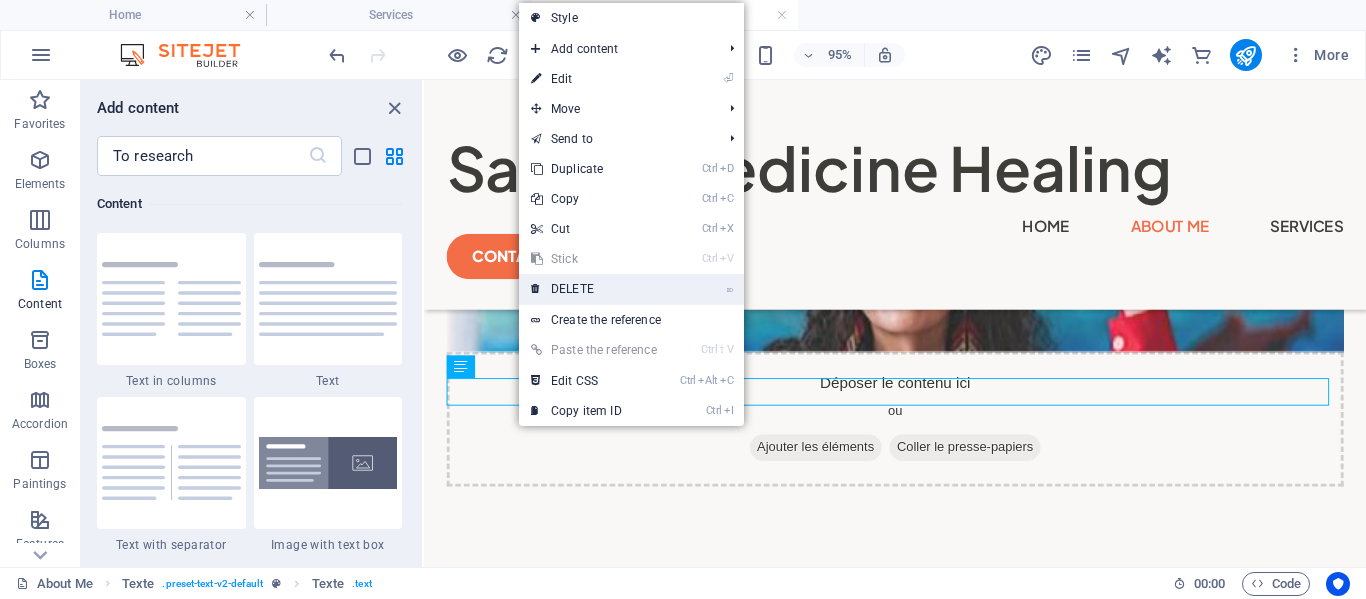 click on "DELETE" at bounding box center [572, 289] 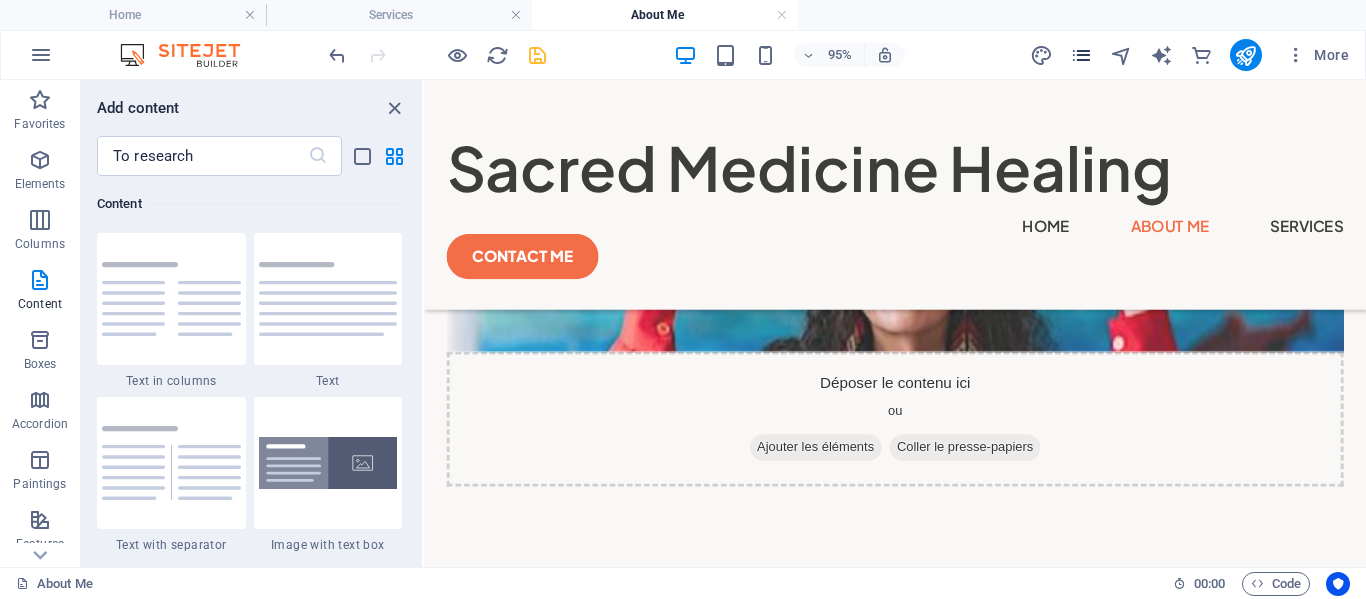 click at bounding box center (1081, 55) 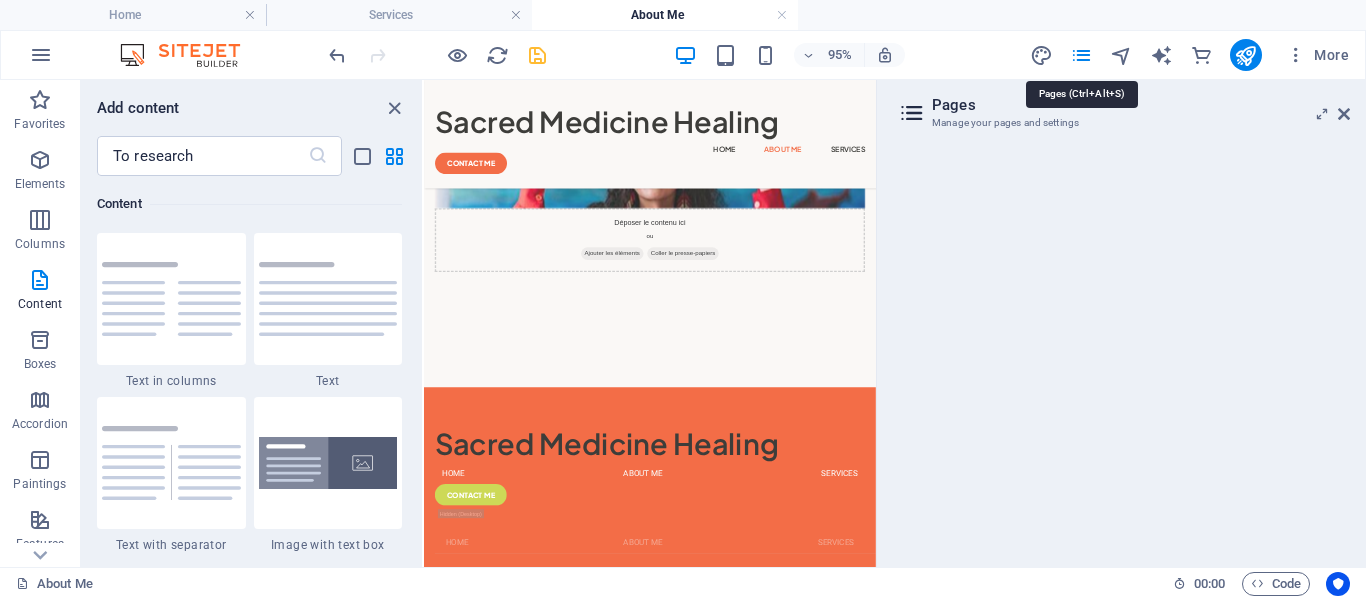 scroll, scrollTop: 404, scrollLeft: 0, axis: vertical 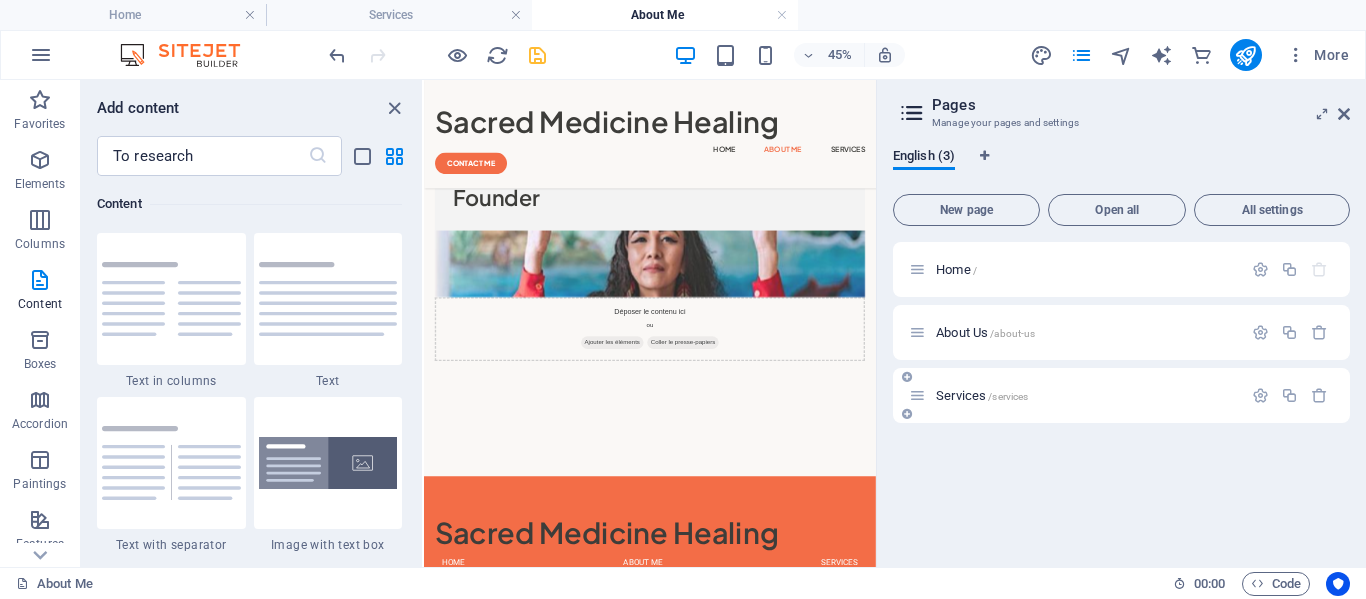 click on "Services  /services" at bounding box center [1086, 395] 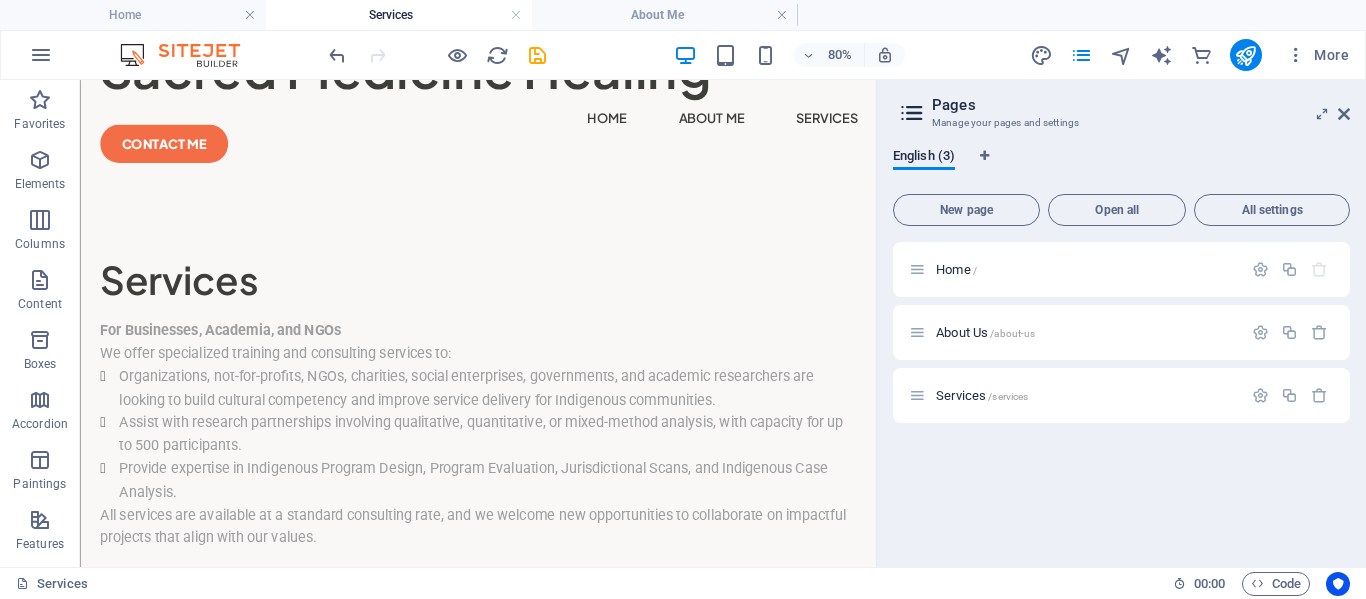 scroll, scrollTop: 0, scrollLeft: 0, axis: both 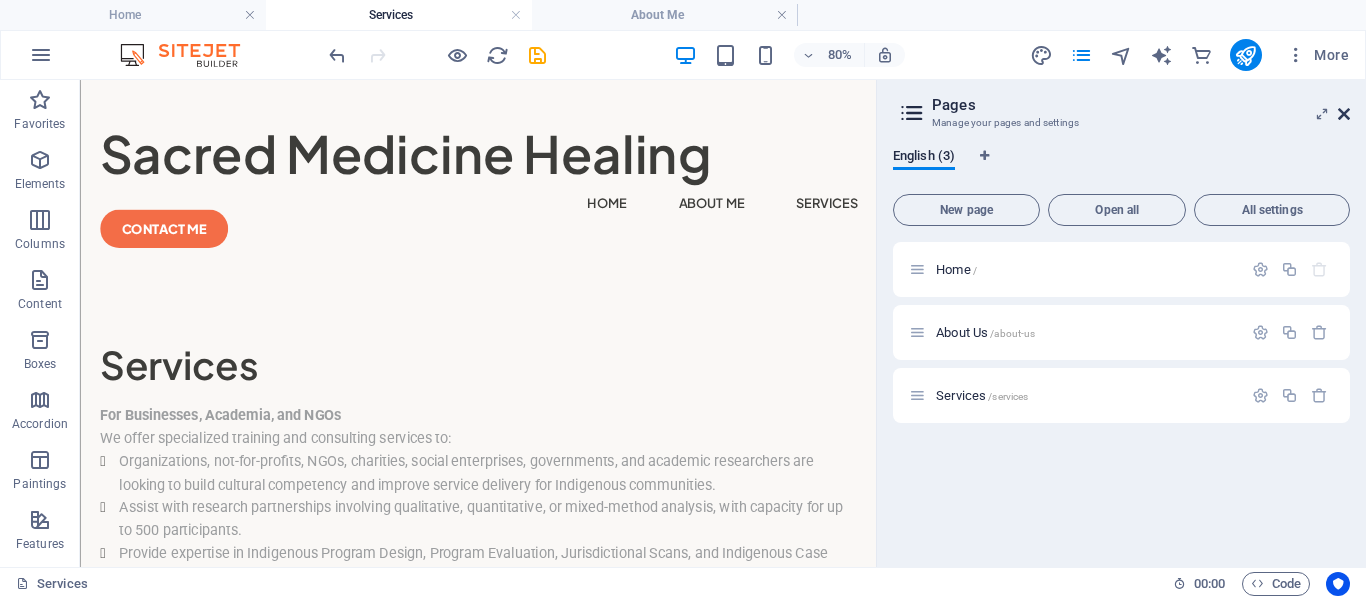 click at bounding box center (1344, 114) 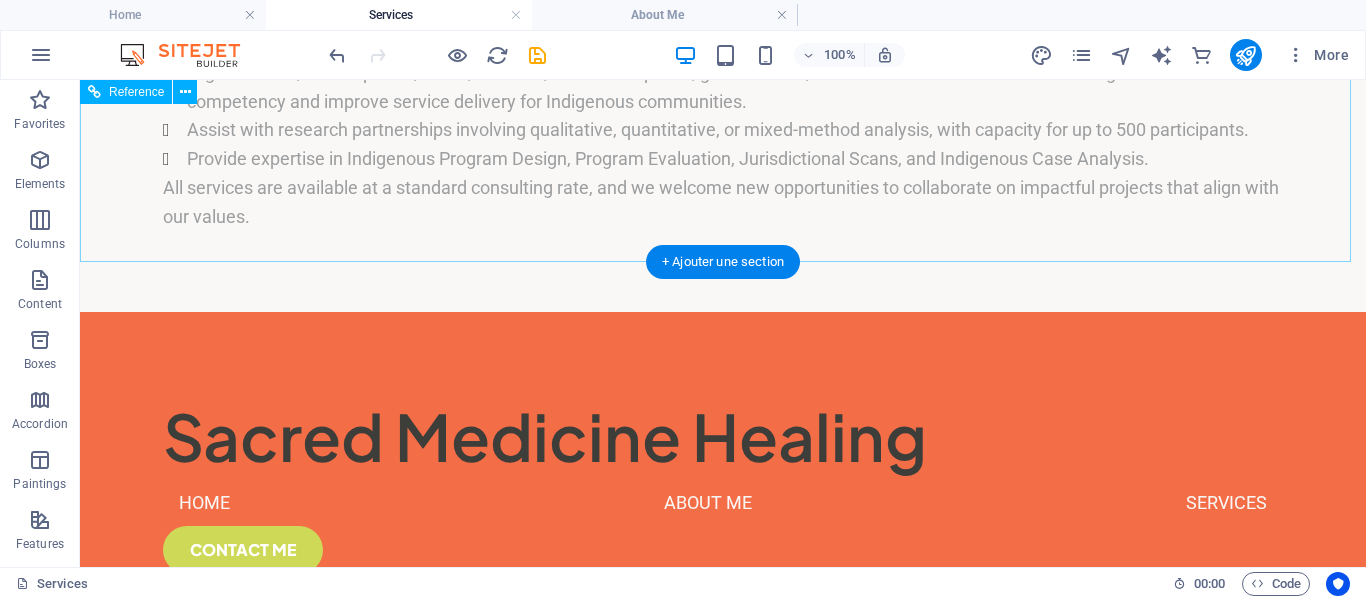 scroll, scrollTop: 167, scrollLeft: 0, axis: vertical 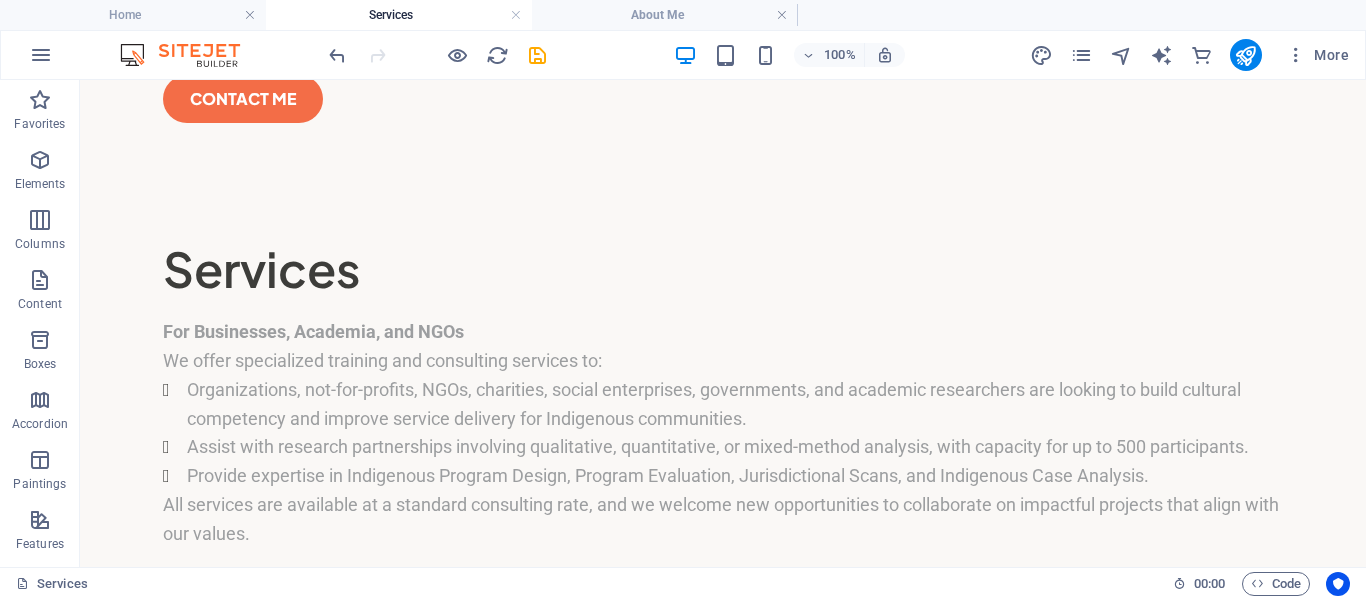 click on "More" at bounding box center (1193, 55) 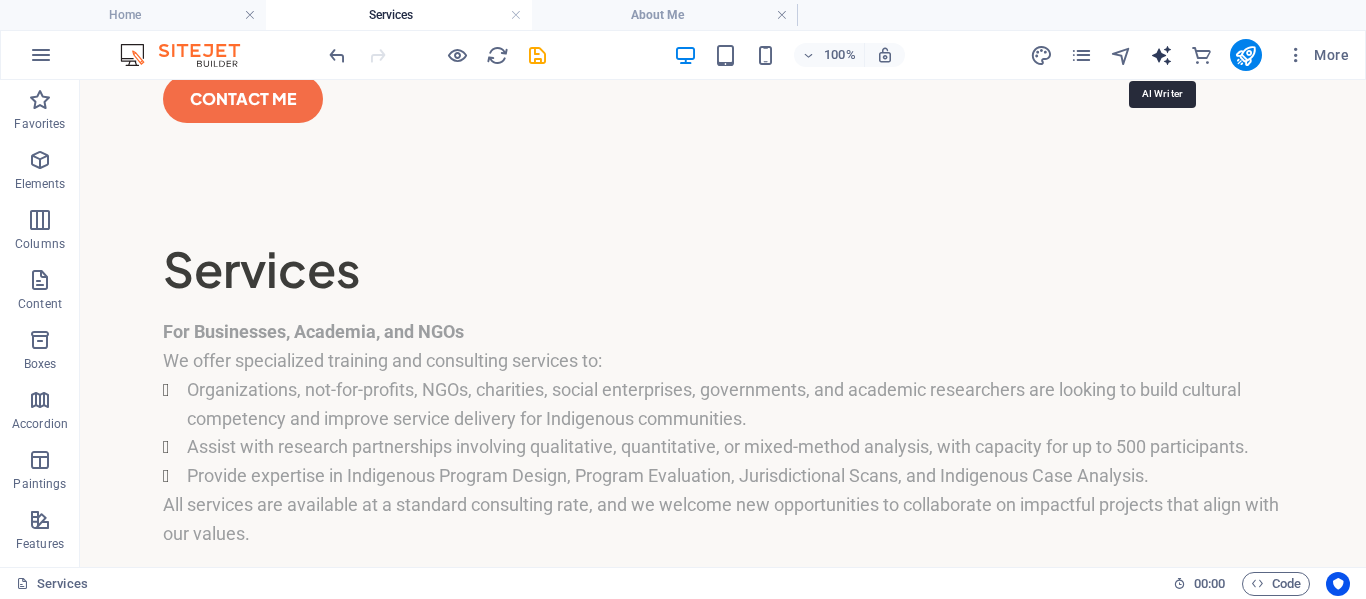 click at bounding box center [1161, 55] 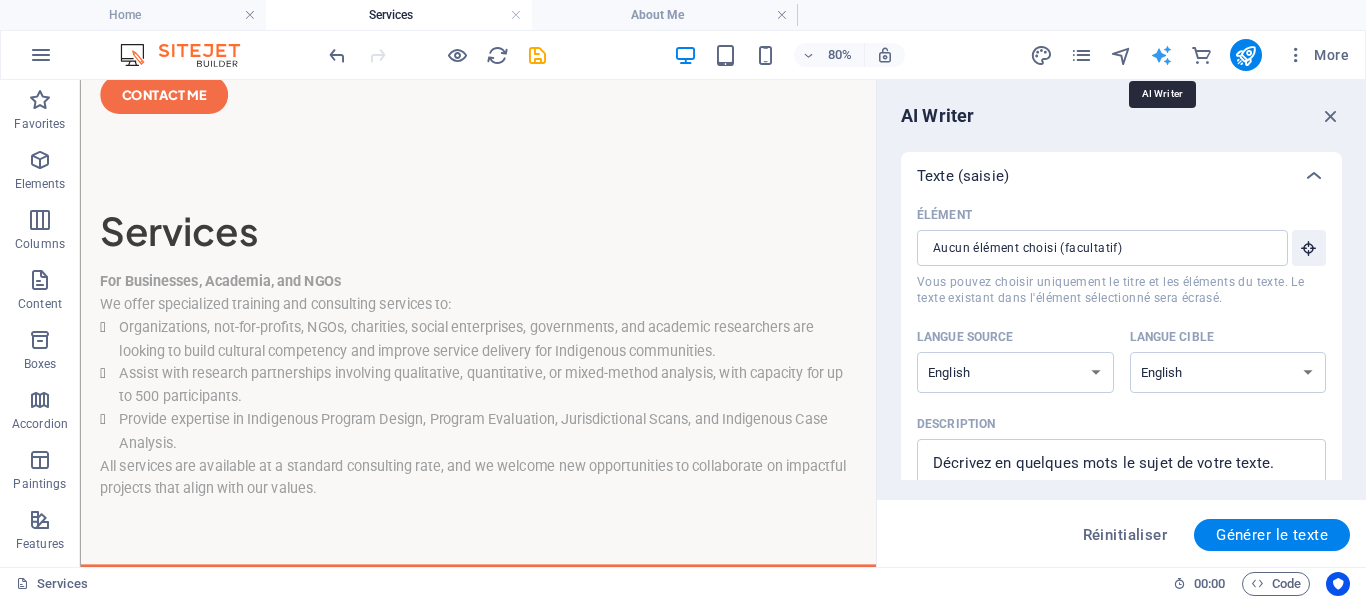 scroll, scrollTop: 0, scrollLeft: 0, axis: both 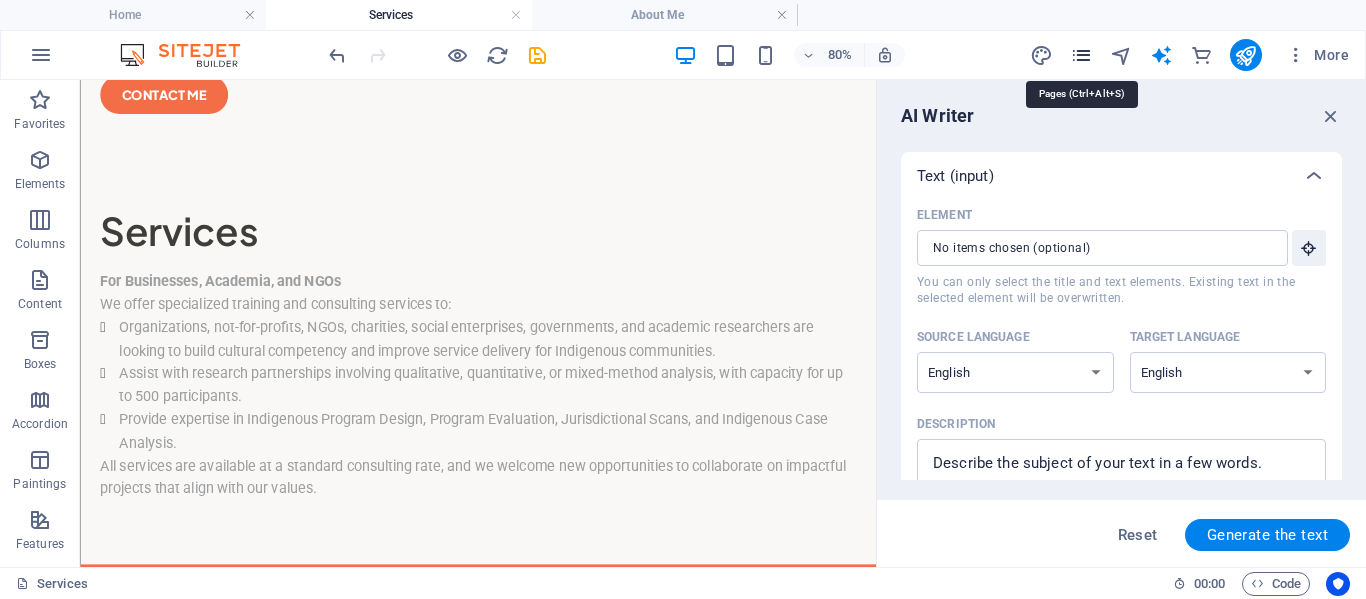 click at bounding box center [1081, 55] 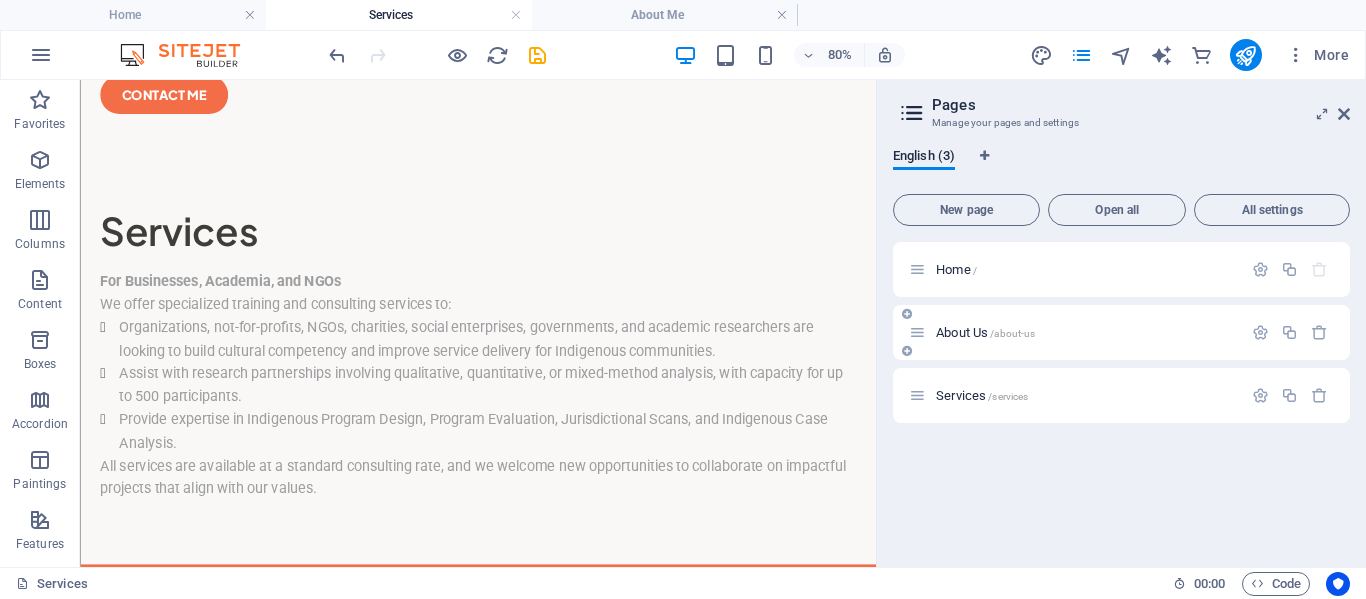 click on "About Us  /about-us" at bounding box center (1121, 332) 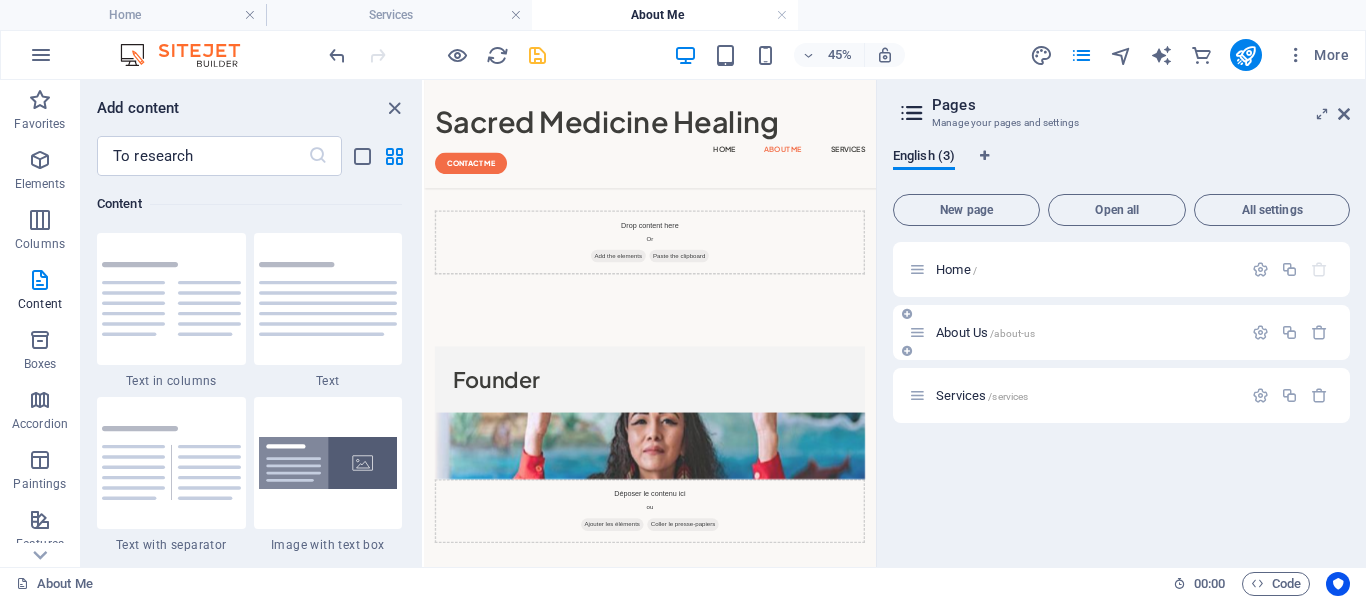 scroll, scrollTop: 265, scrollLeft: 0, axis: vertical 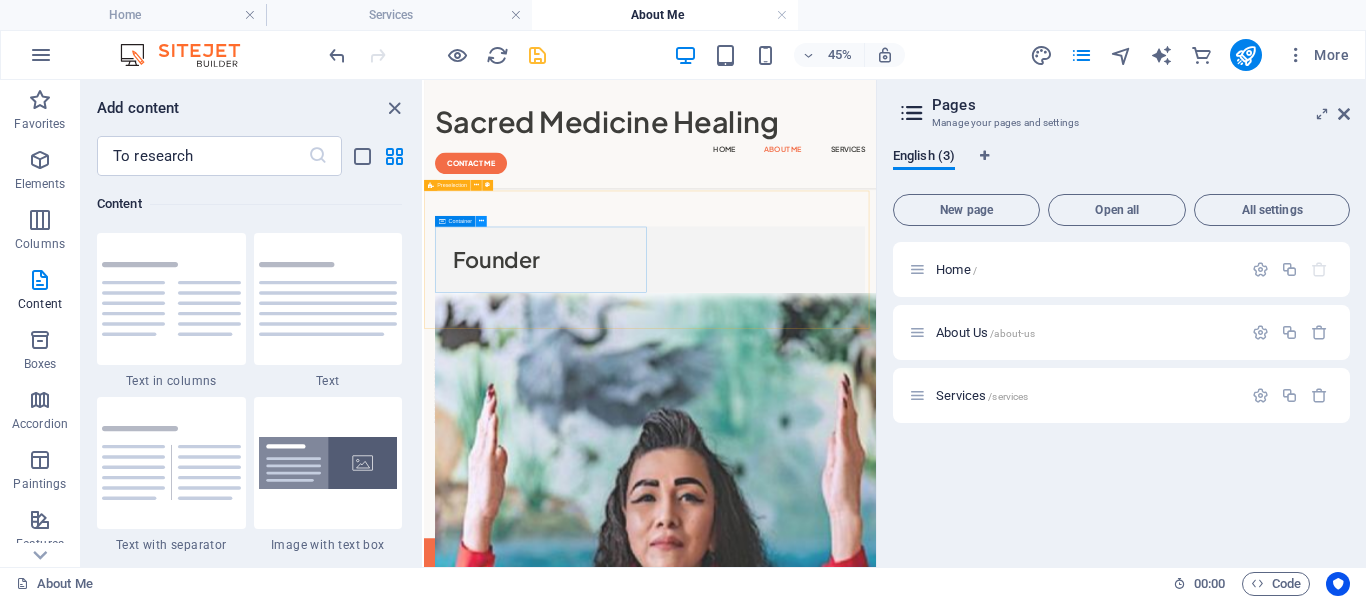 click at bounding box center (481, 221) 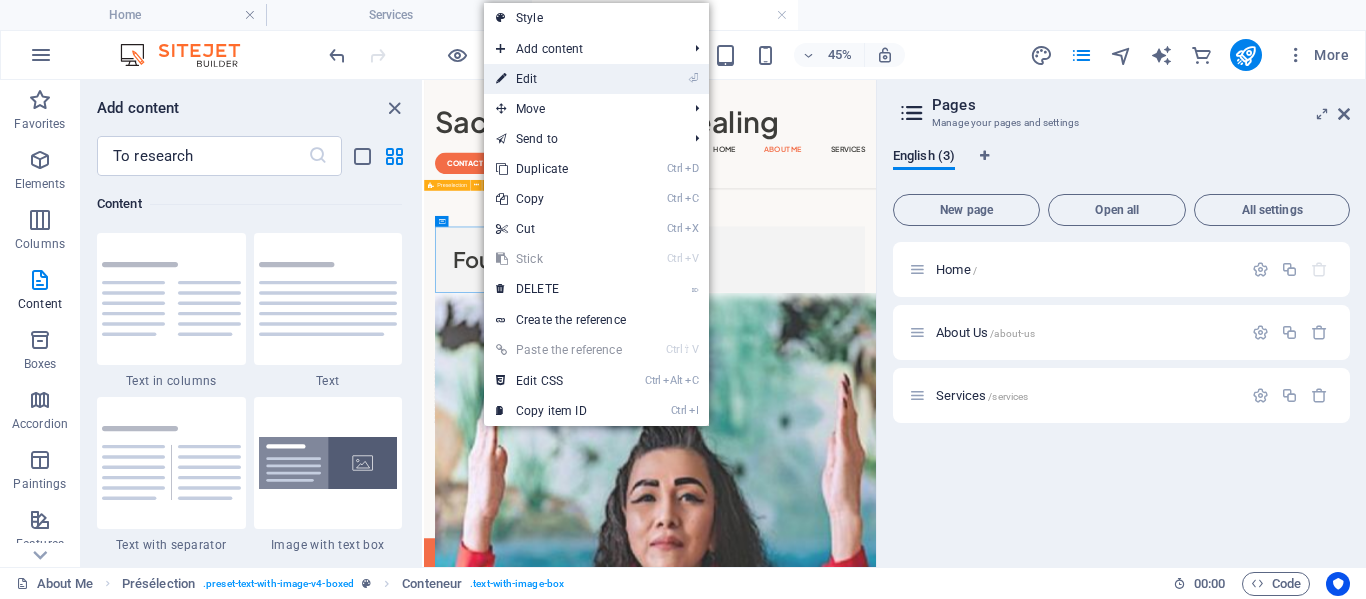 click on "Edit" at bounding box center [527, 79] 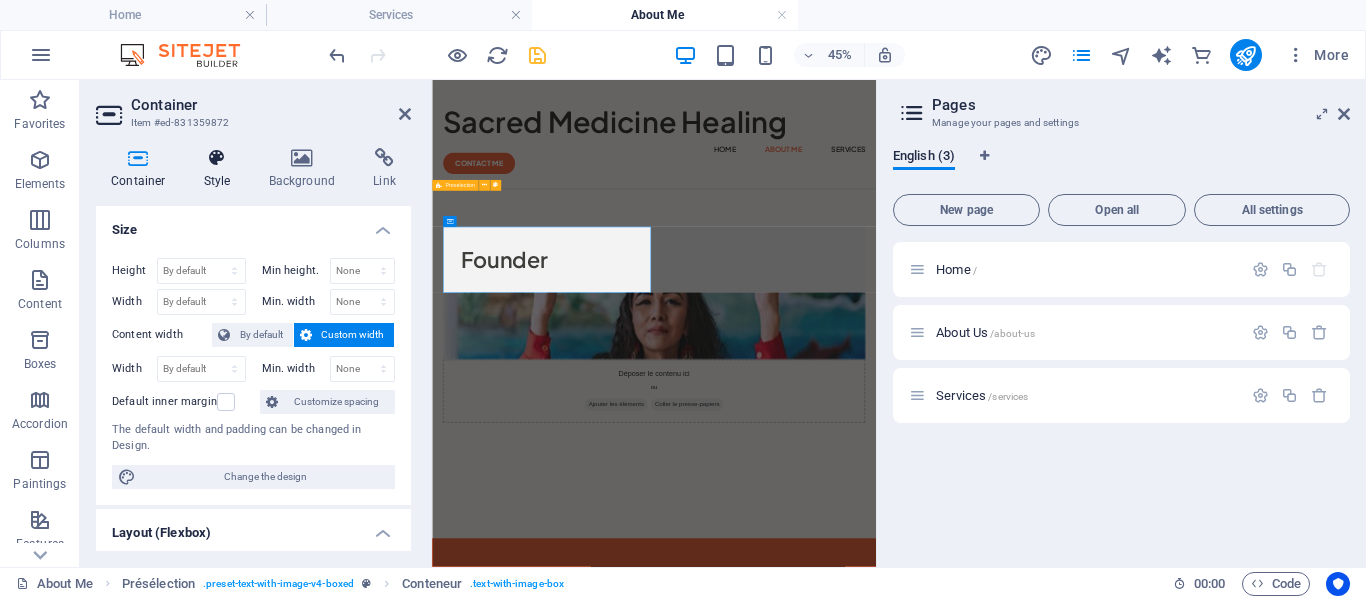click at bounding box center [217, 158] 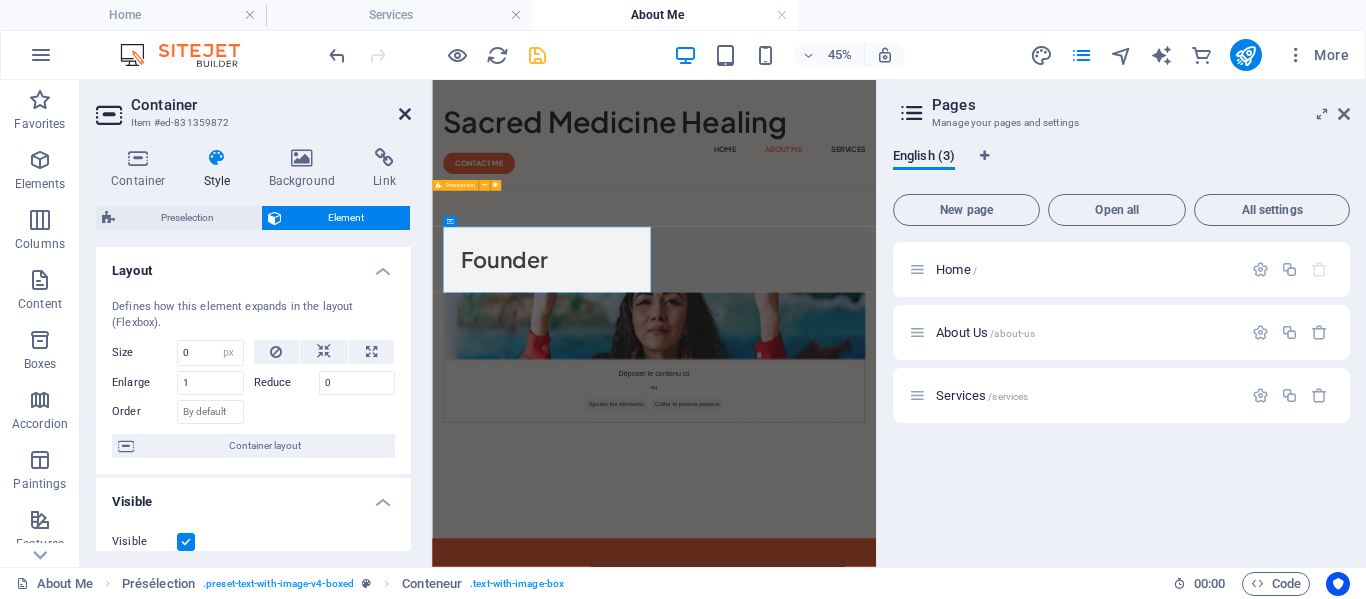 click at bounding box center [405, 114] 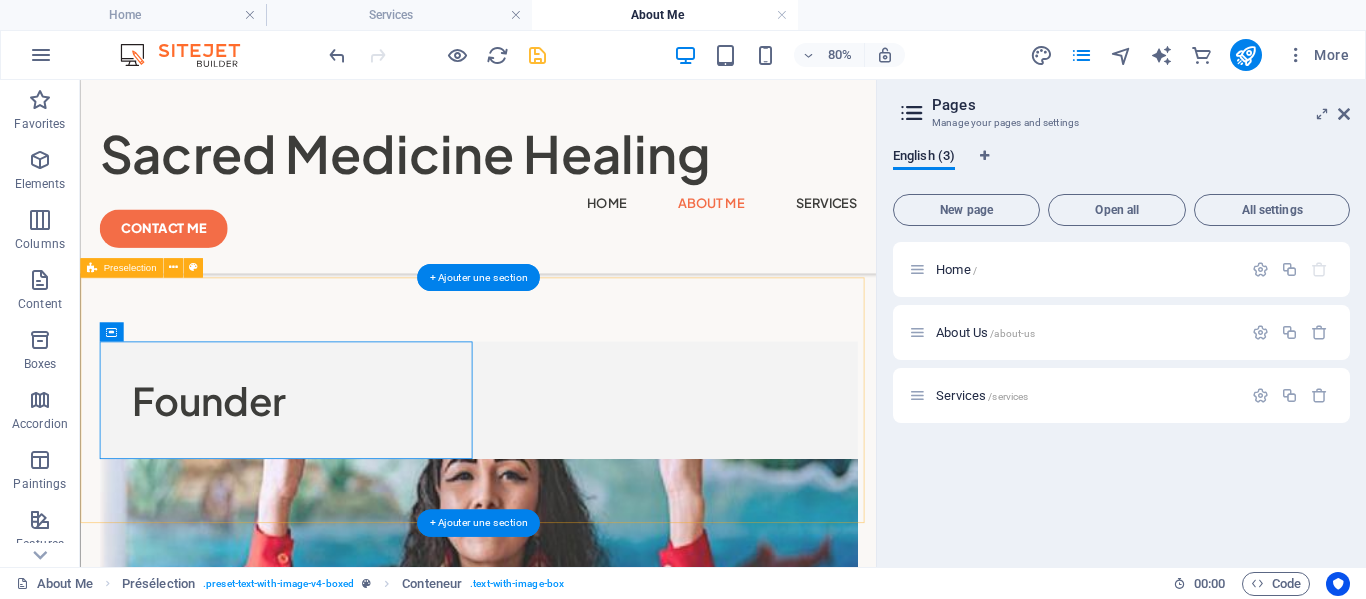 click on "Founder  Déposer le contenu ici ou  Ajouter les éléments  Coller le presse-papiers" at bounding box center [577, 625] 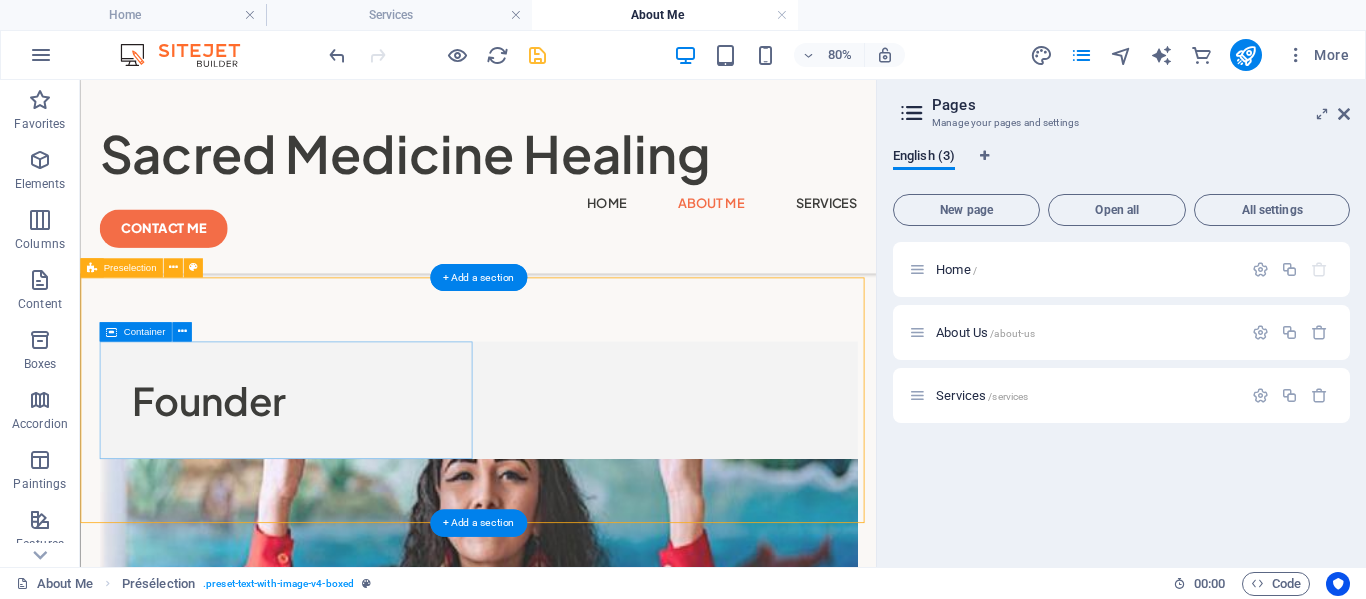 click on "Founder" at bounding box center (577, 480) 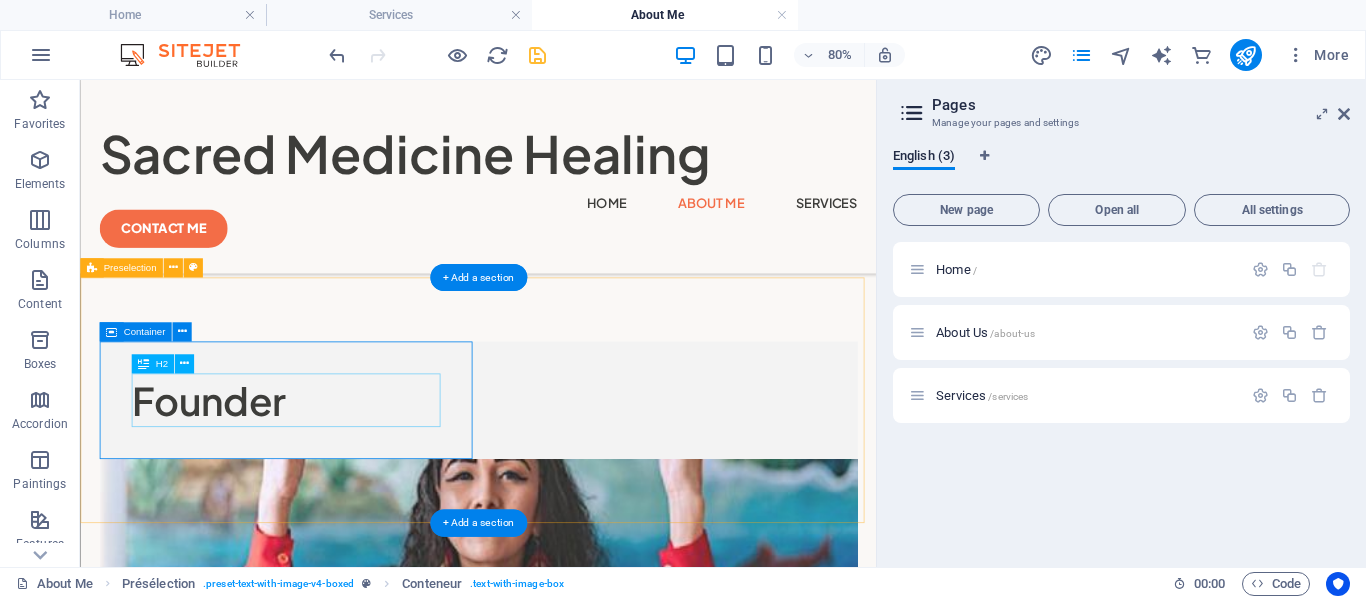 click on "Founder" at bounding box center [577, 480] 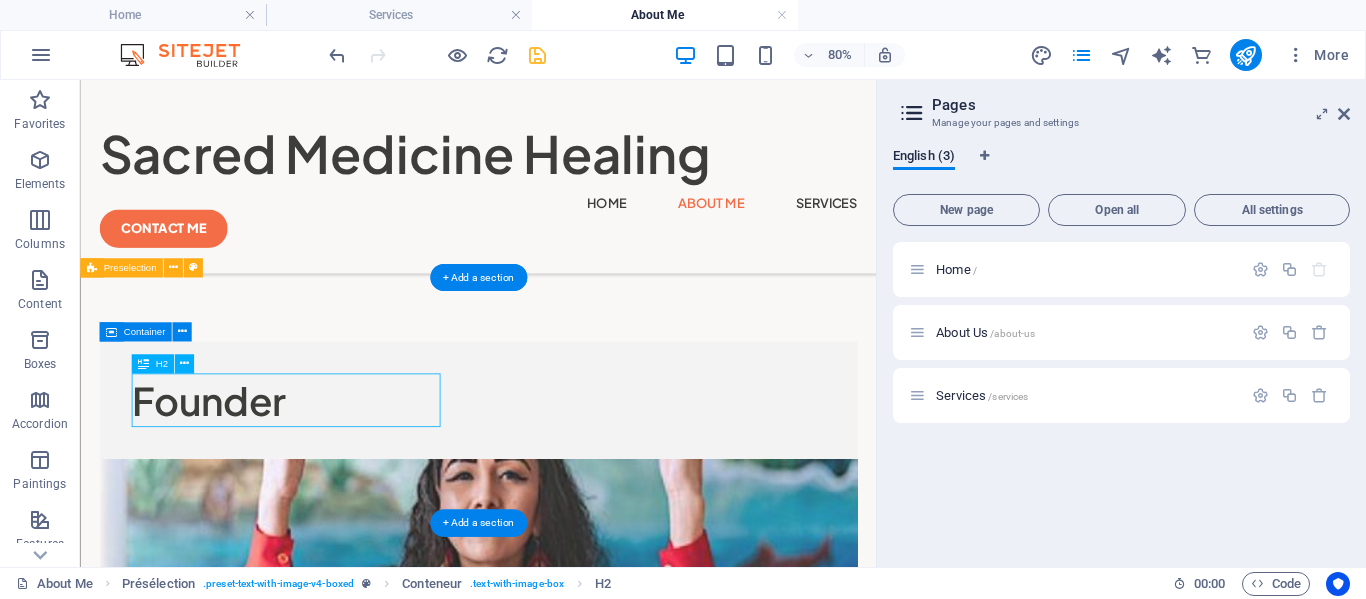 click on "Founder" at bounding box center (577, 480) 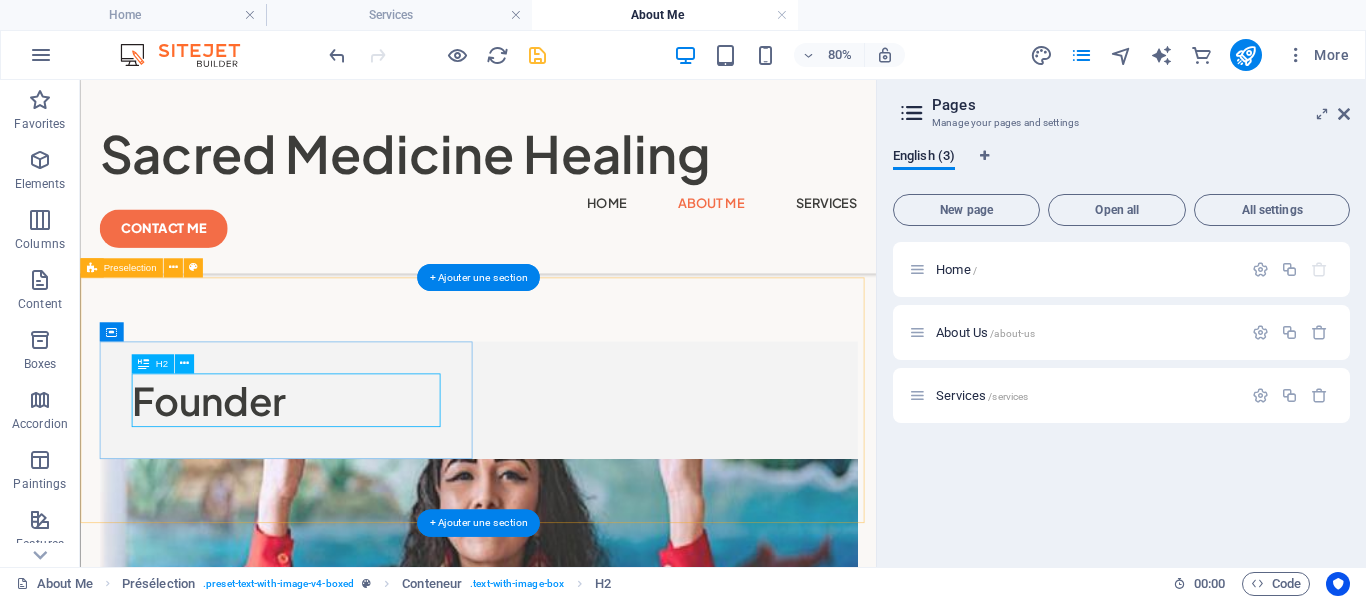 click on "Founder" at bounding box center [577, 480] 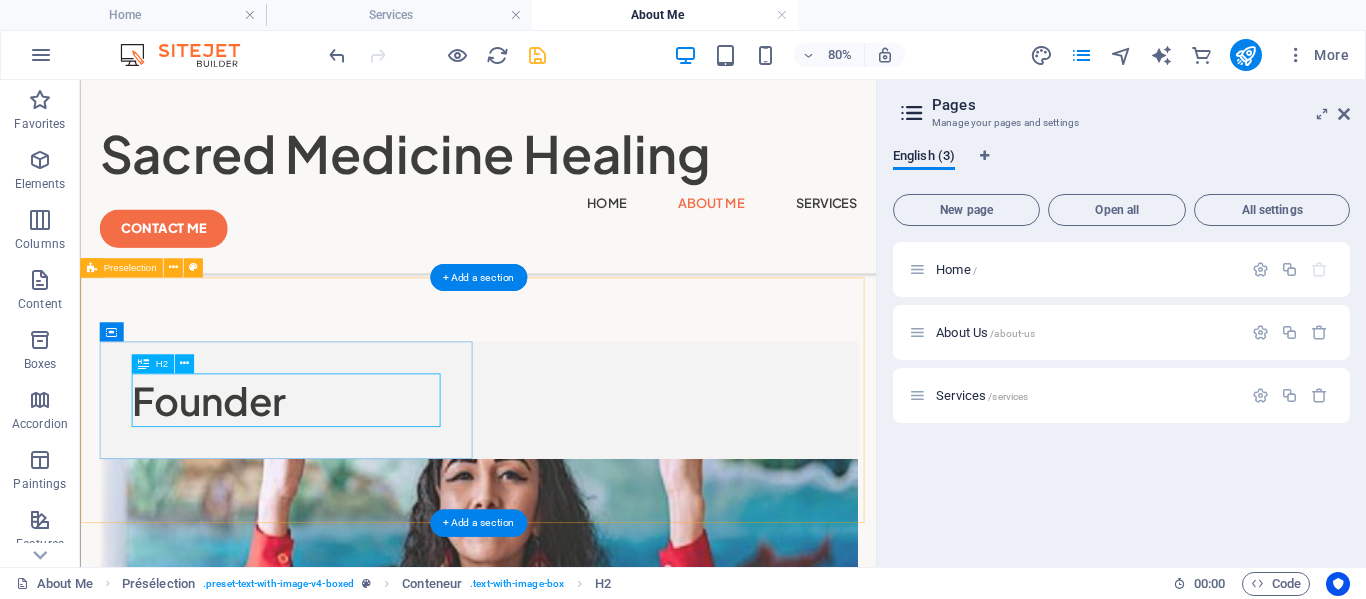 click on "Founder" at bounding box center [577, 480] 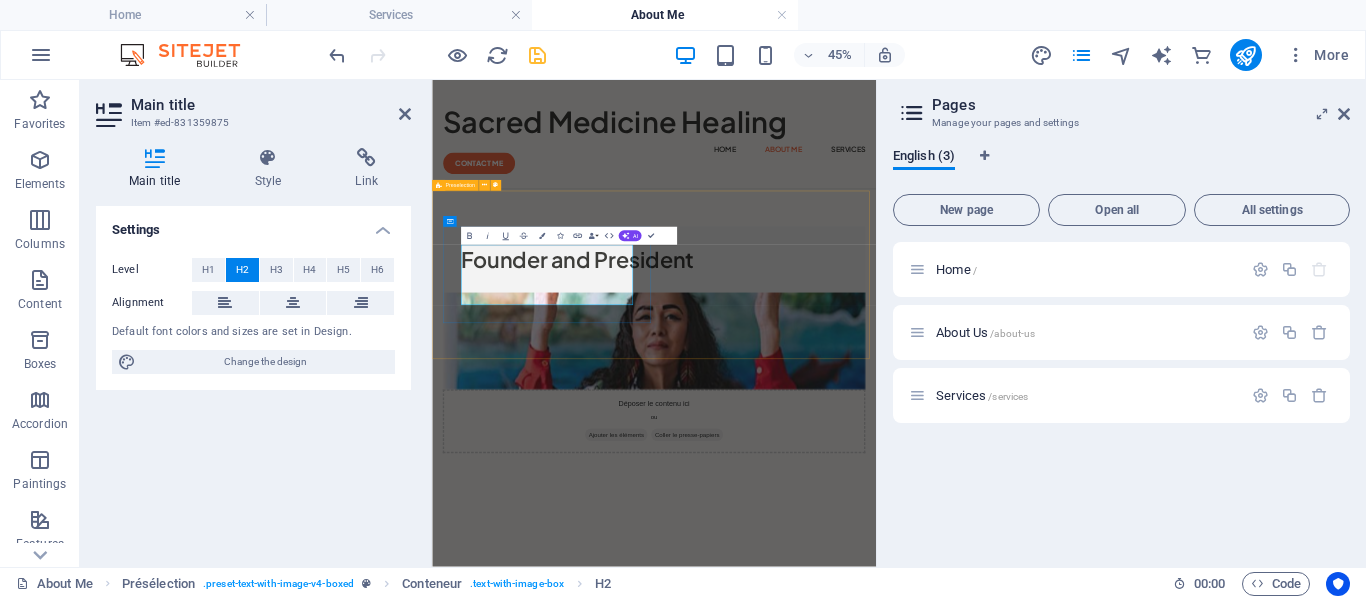 scroll, scrollTop: 0, scrollLeft: 4, axis: horizontal 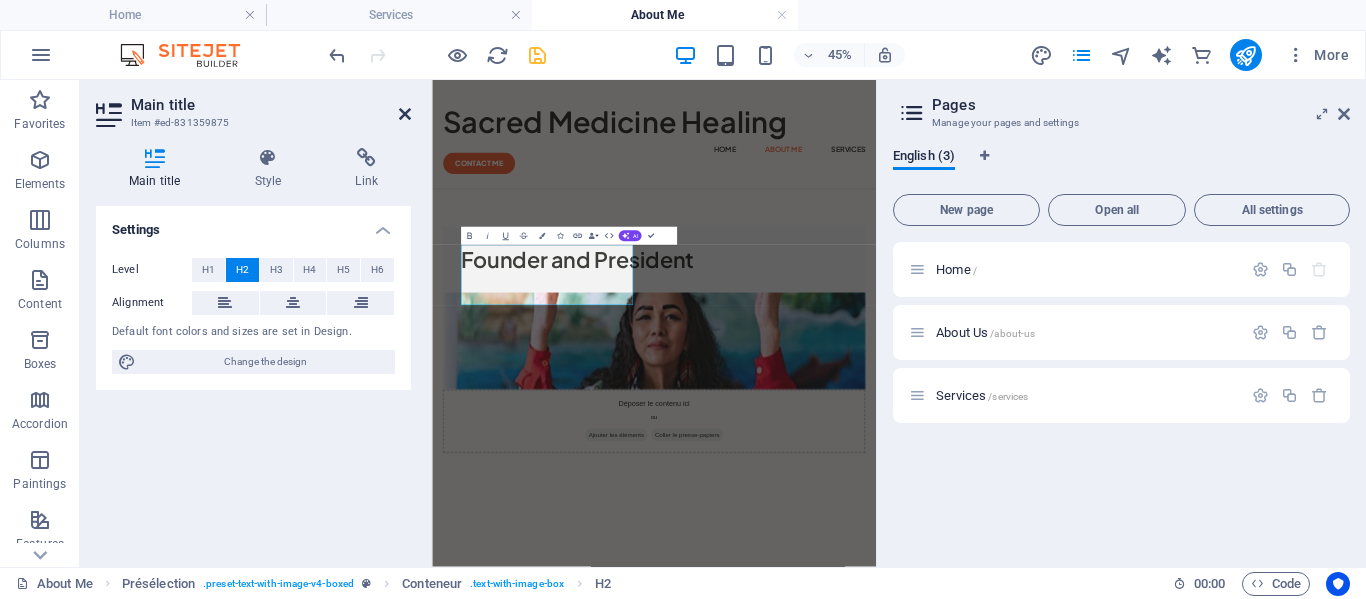click at bounding box center (405, 114) 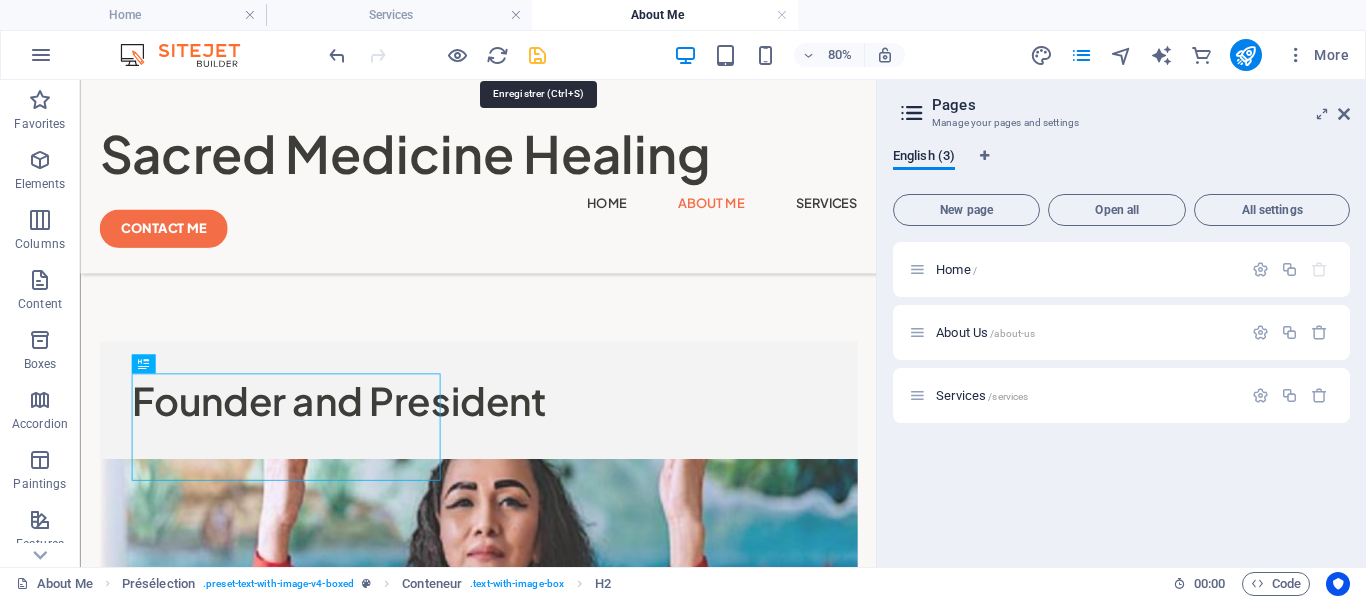 click at bounding box center (537, 55) 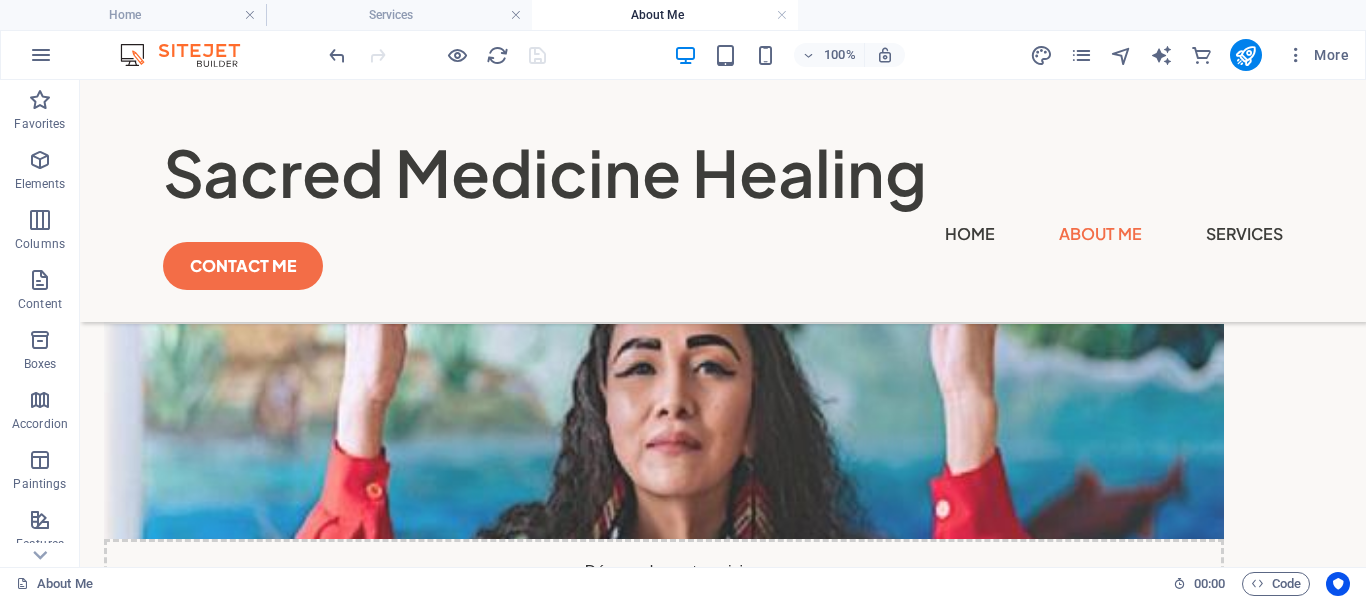 scroll, scrollTop: 224, scrollLeft: 0, axis: vertical 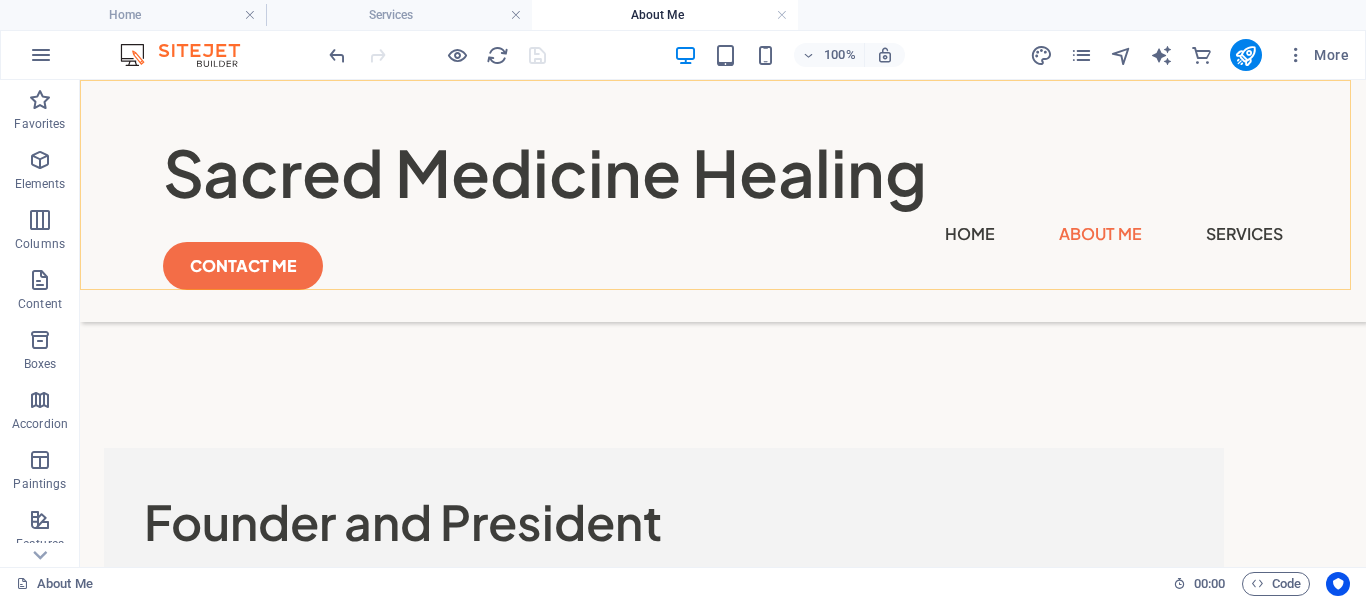 click on "Home About Me Services" at bounding box center [723, 234] 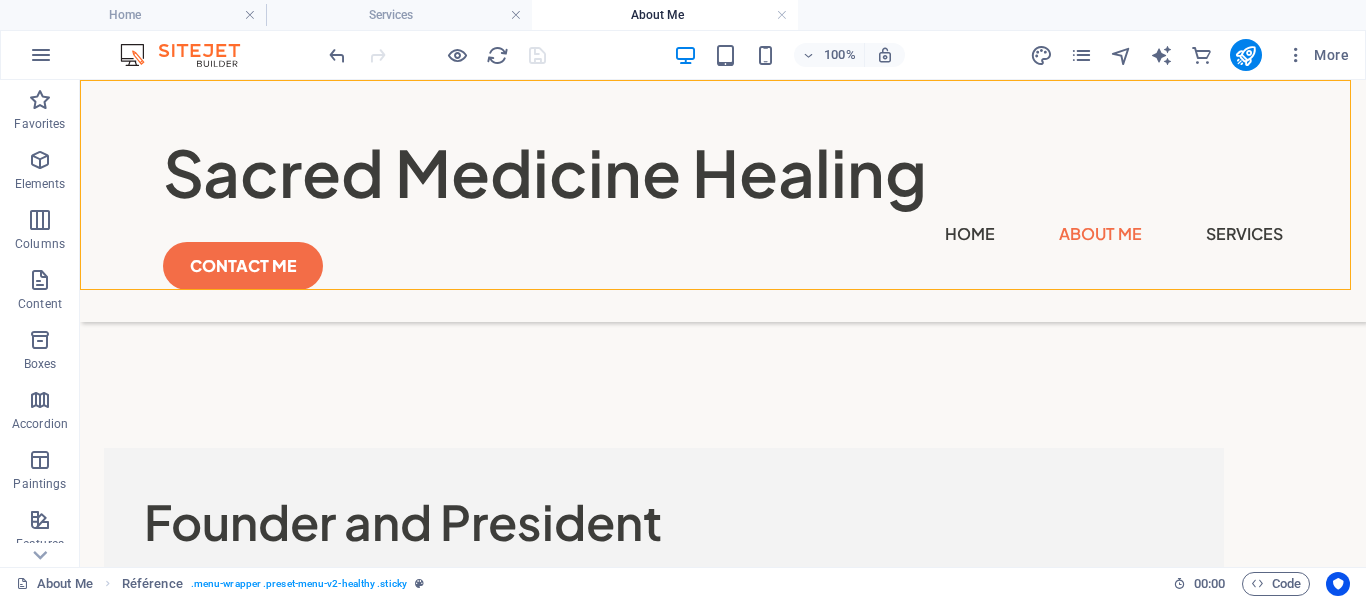 click on "Home About Me Services" at bounding box center [723, 234] 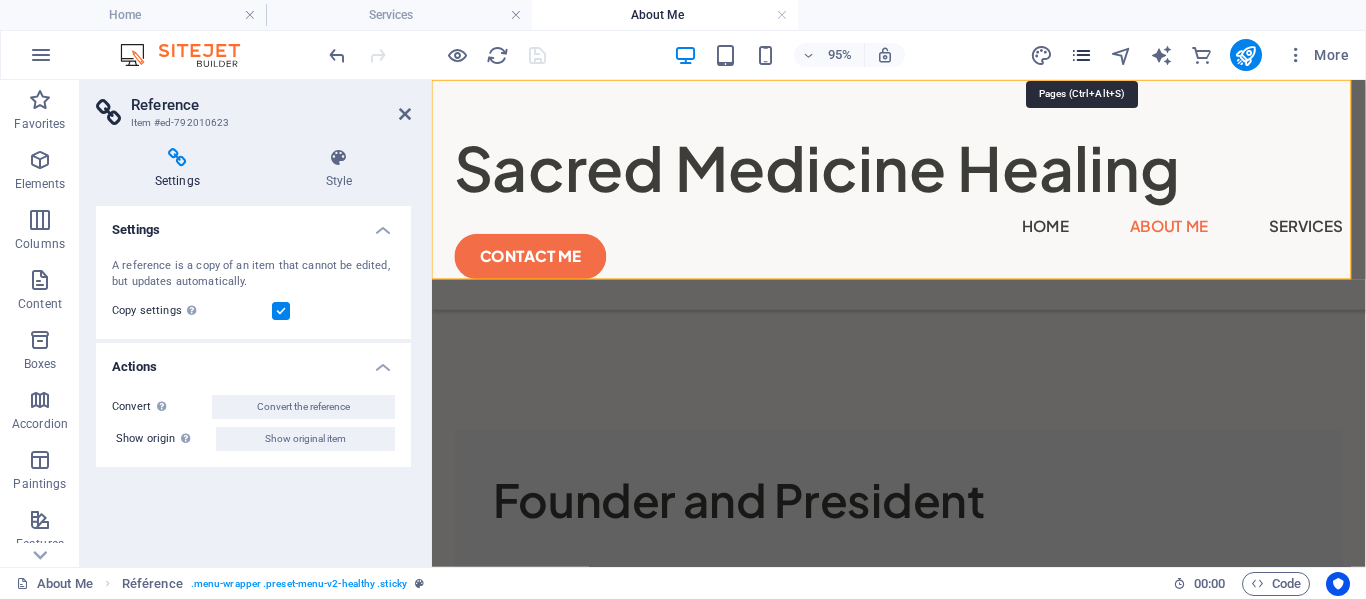 click at bounding box center (1081, 55) 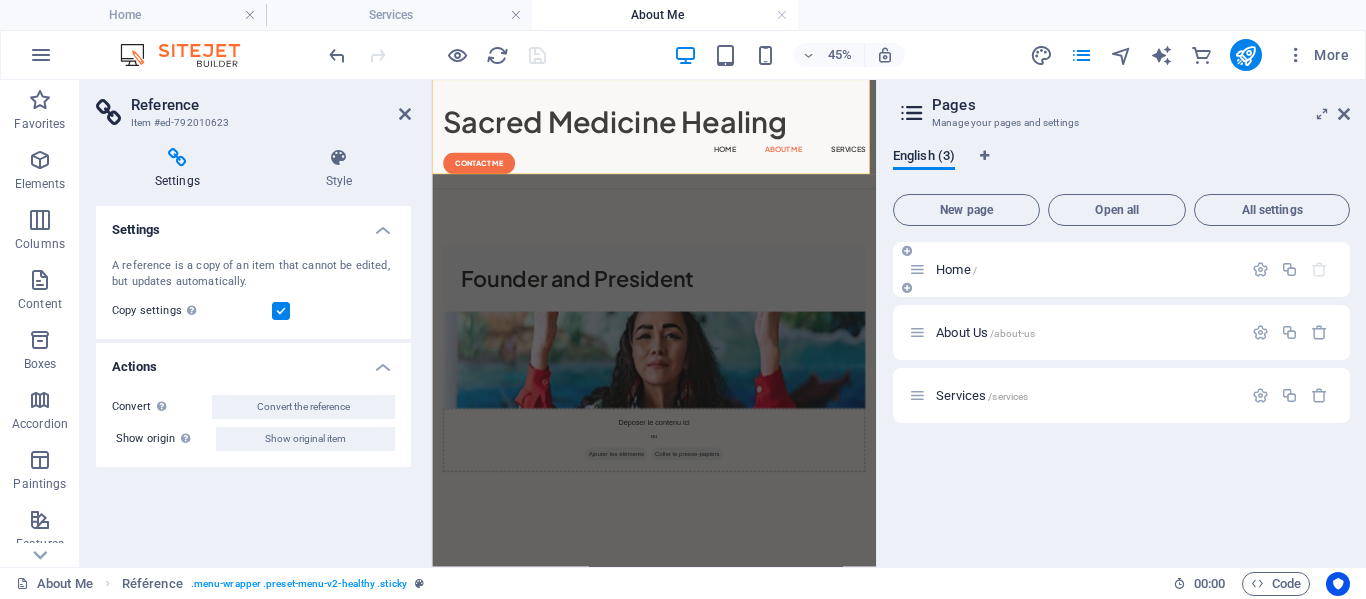 click on "Home  /" at bounding box center (1121, 269) 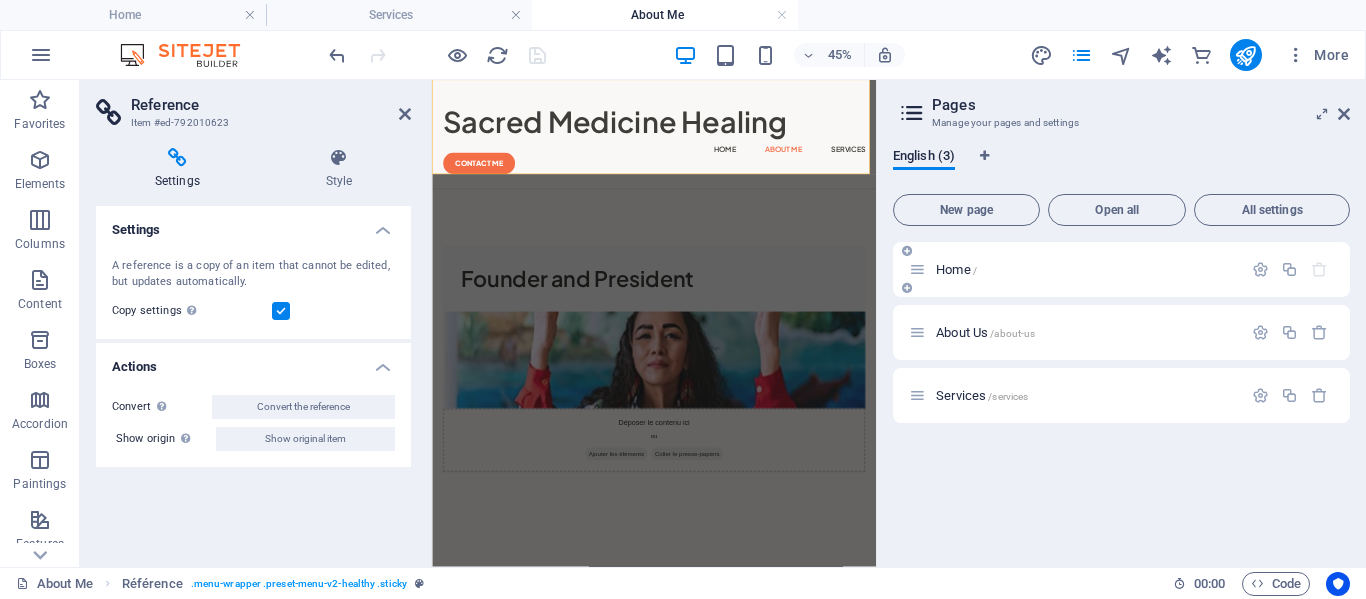 click on "Home  /" at bounding box center (1075, 269) 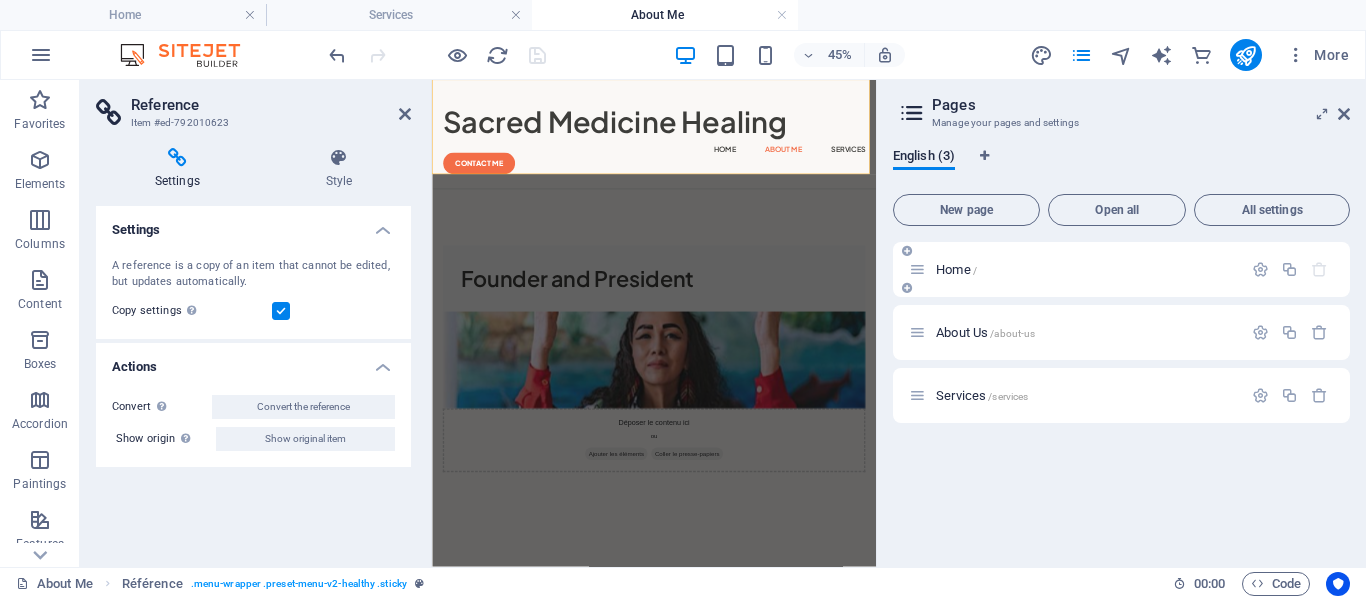 click on "Home" at bounding box center [953, 269] 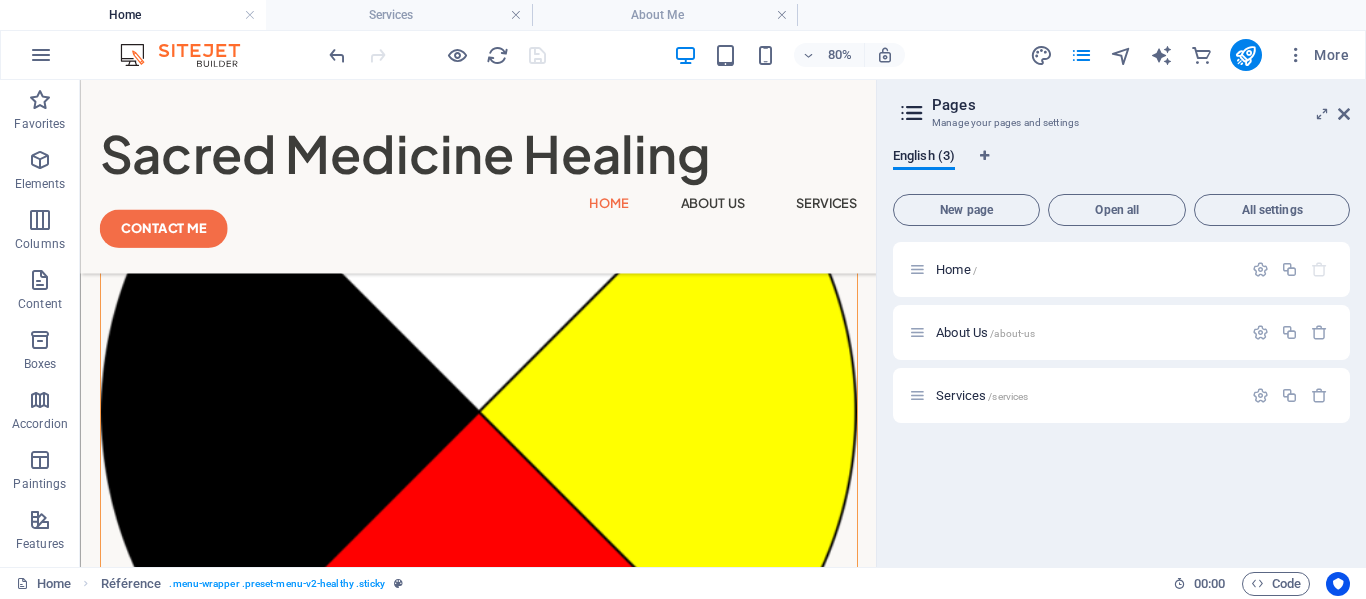 scroll, scrollTop: 1984, scrollLeft: 0, axis: vertical 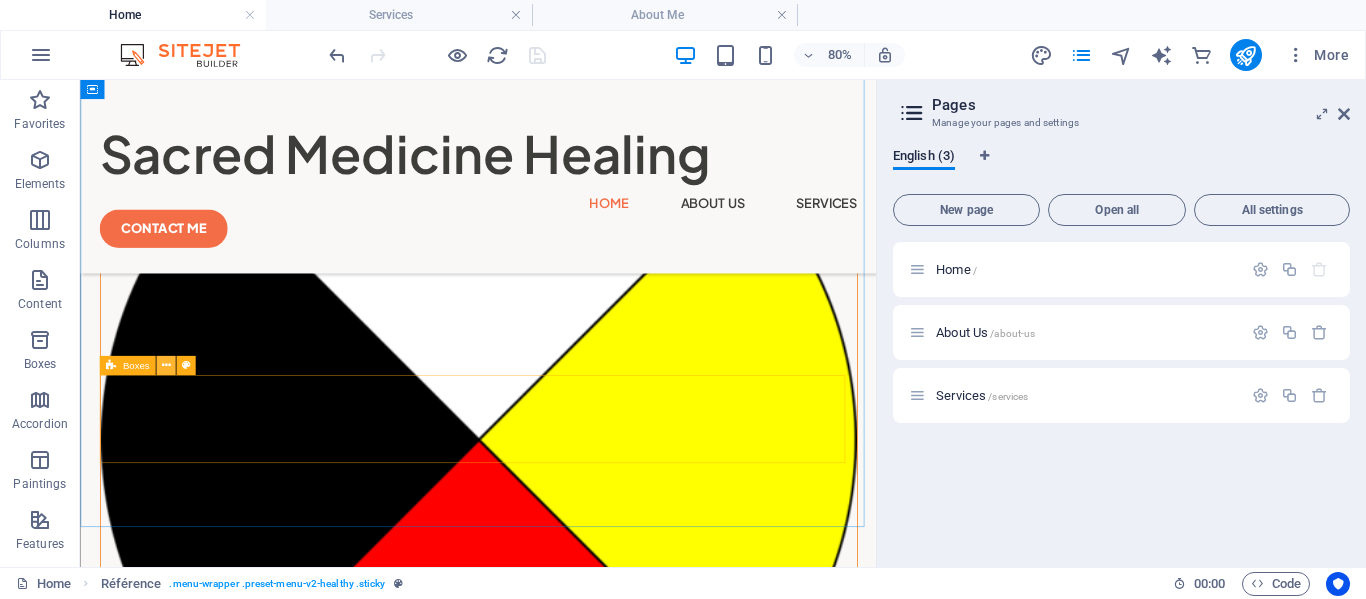 click at bounding box center (165, 365) 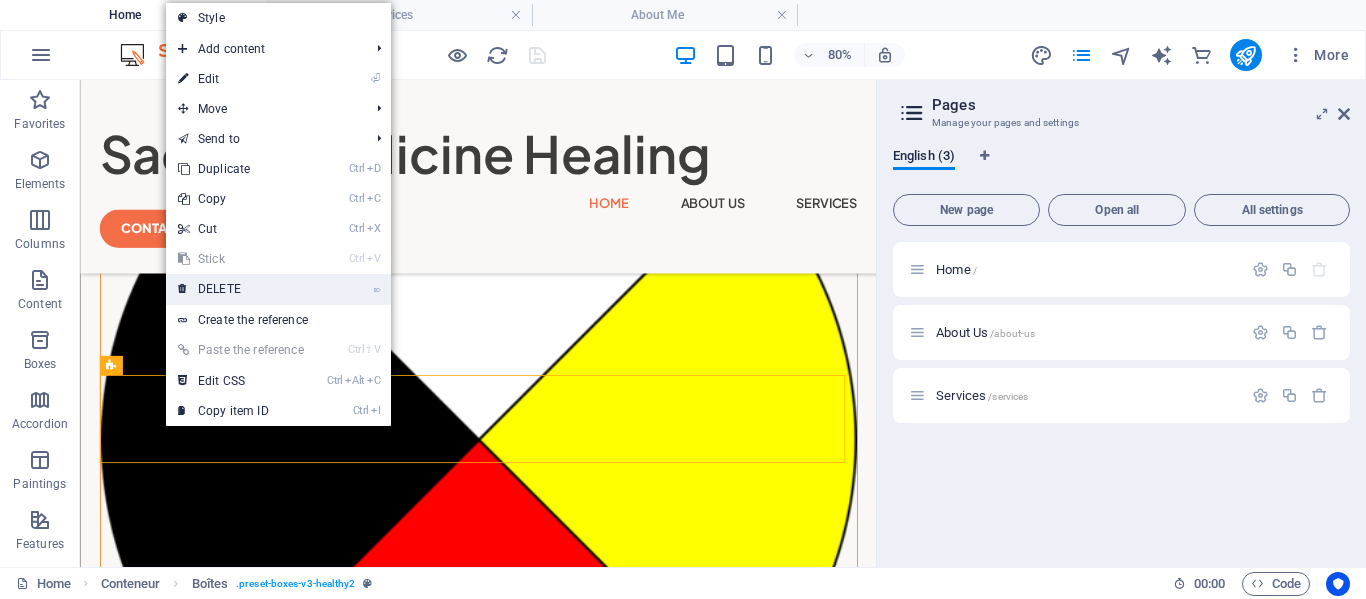 click on "⌦ DELETE" at bounding box center (241, 289) 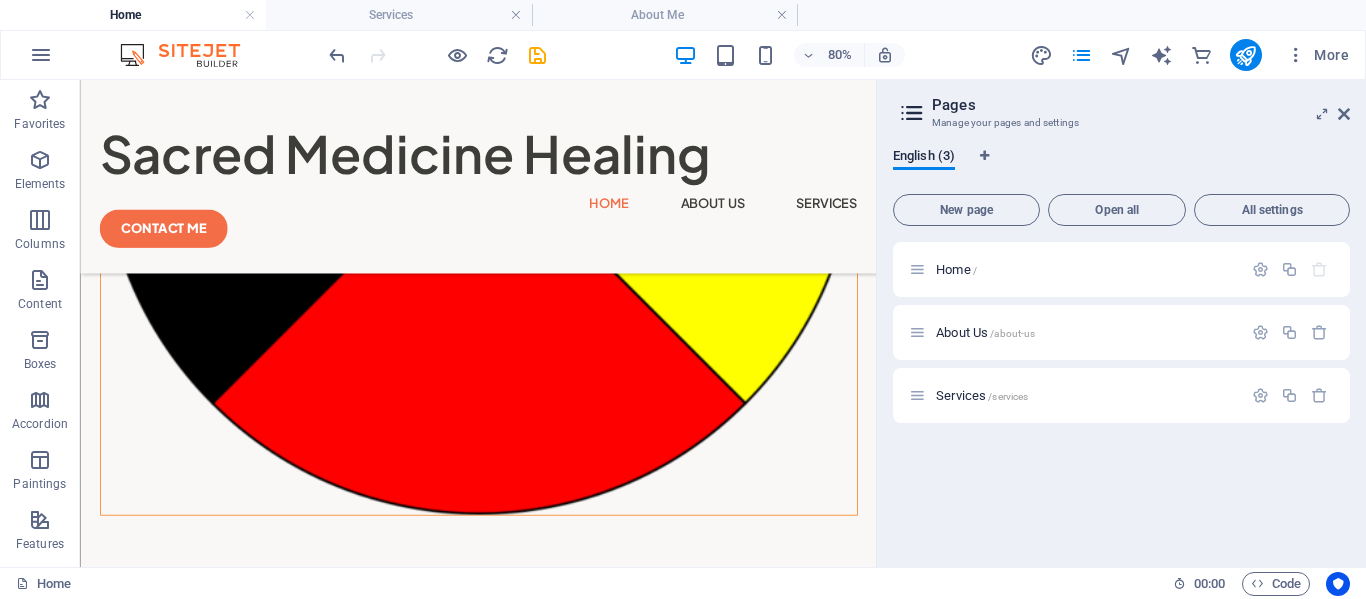 scroll, scrollTop: 2247, scrollLeft: 0, axis: vertical 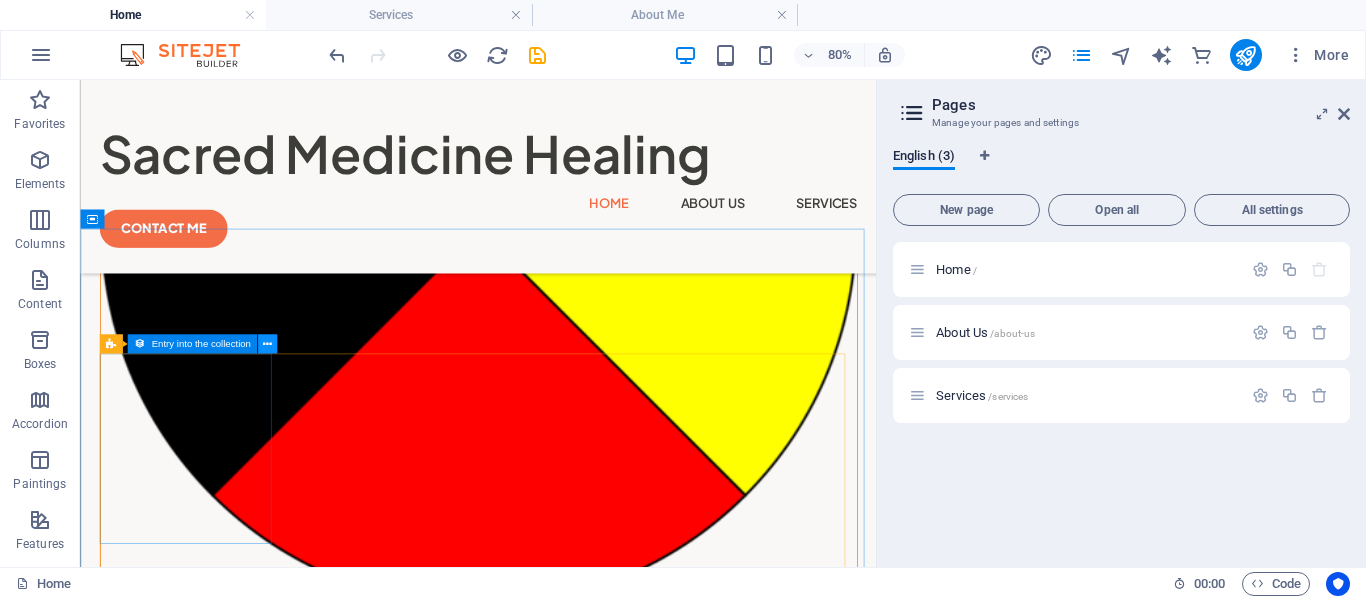 click at bounding box center [267, 344] 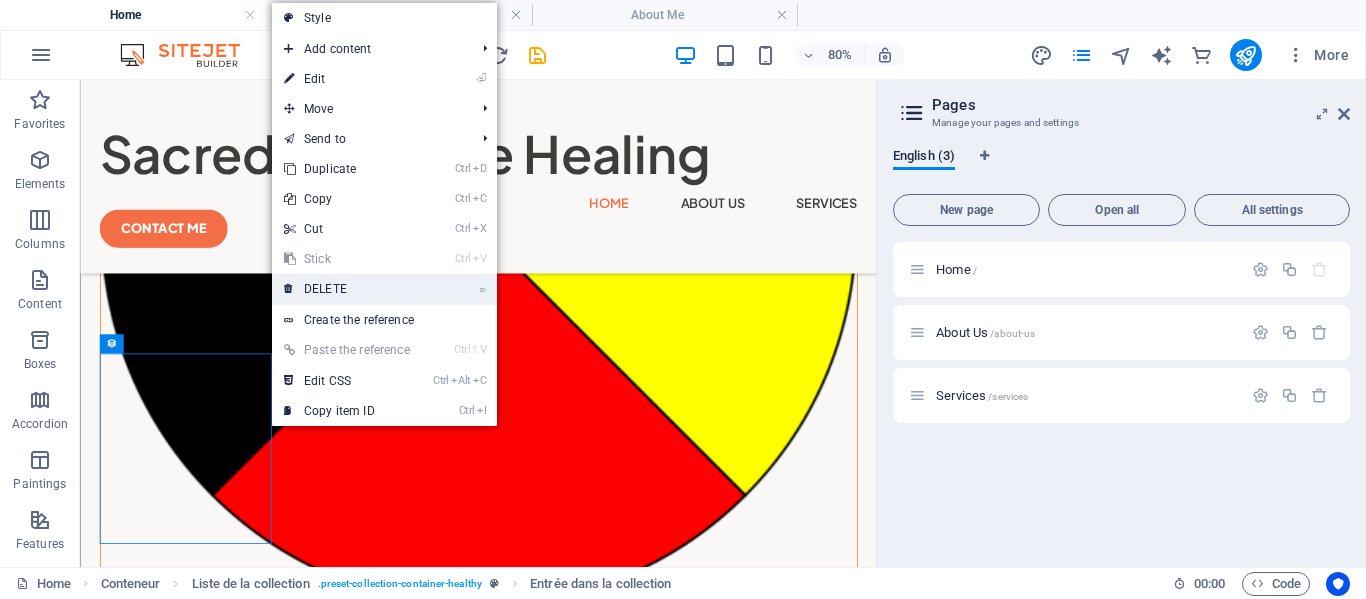 click on "DELETE" at bounding box center (325, 289) 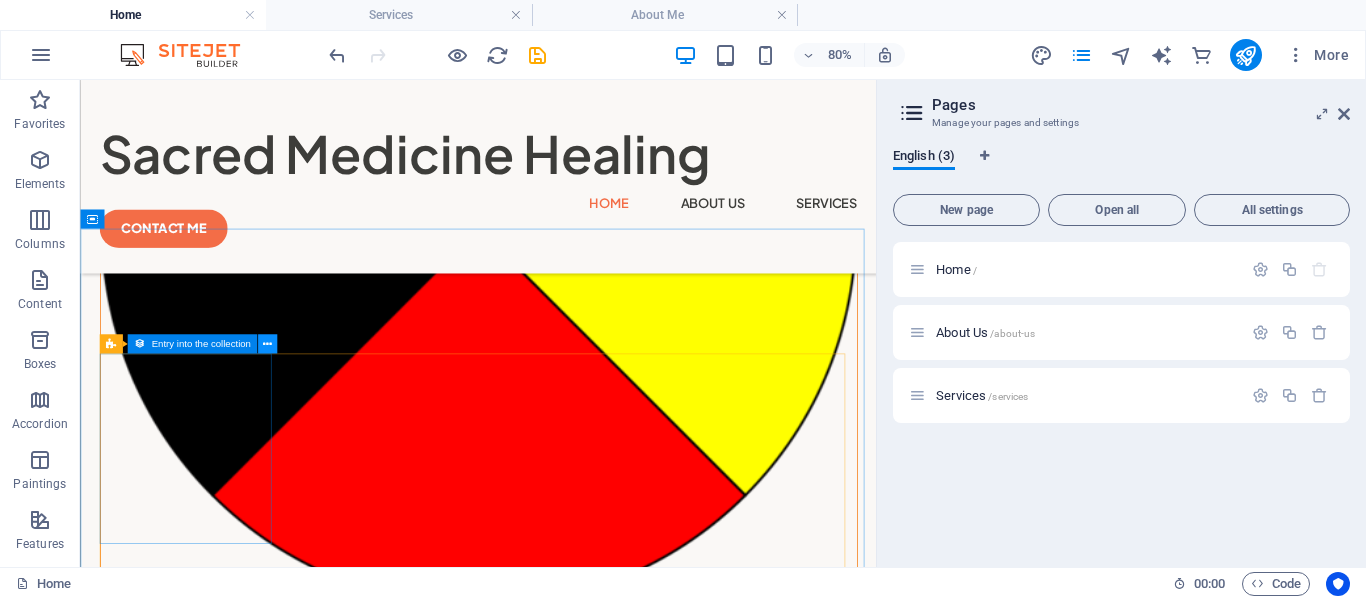 click at bounding box center [267, 344] 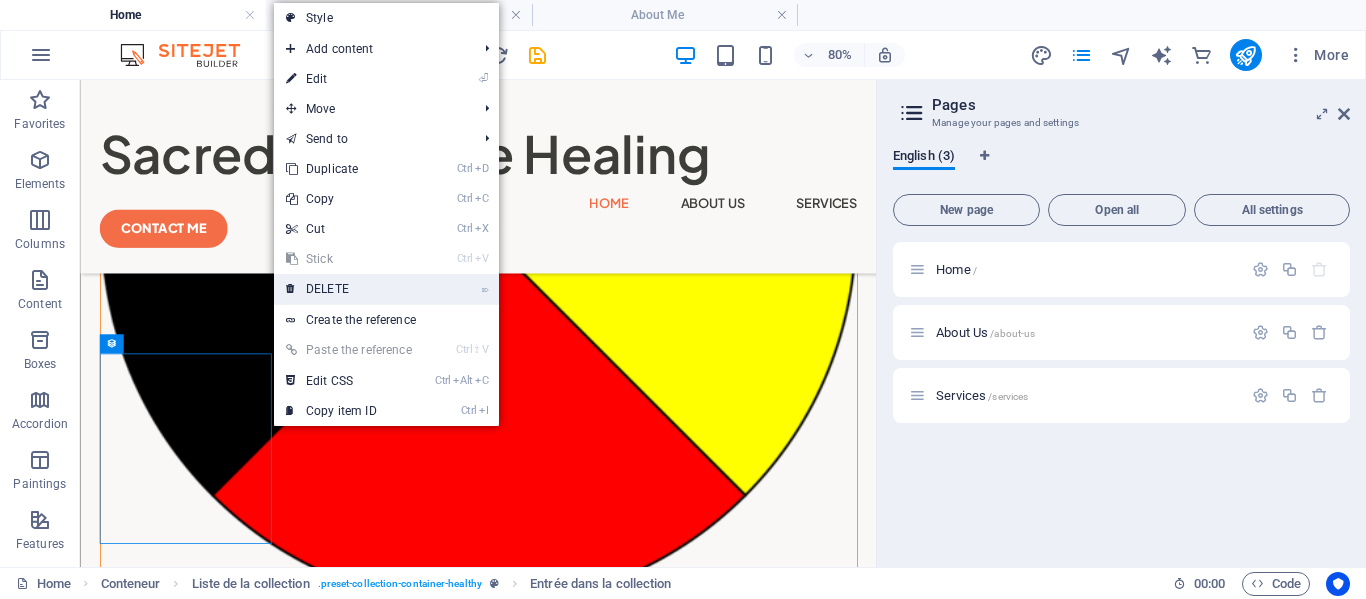 click on "DELETE" at bounding box center [327, 289] 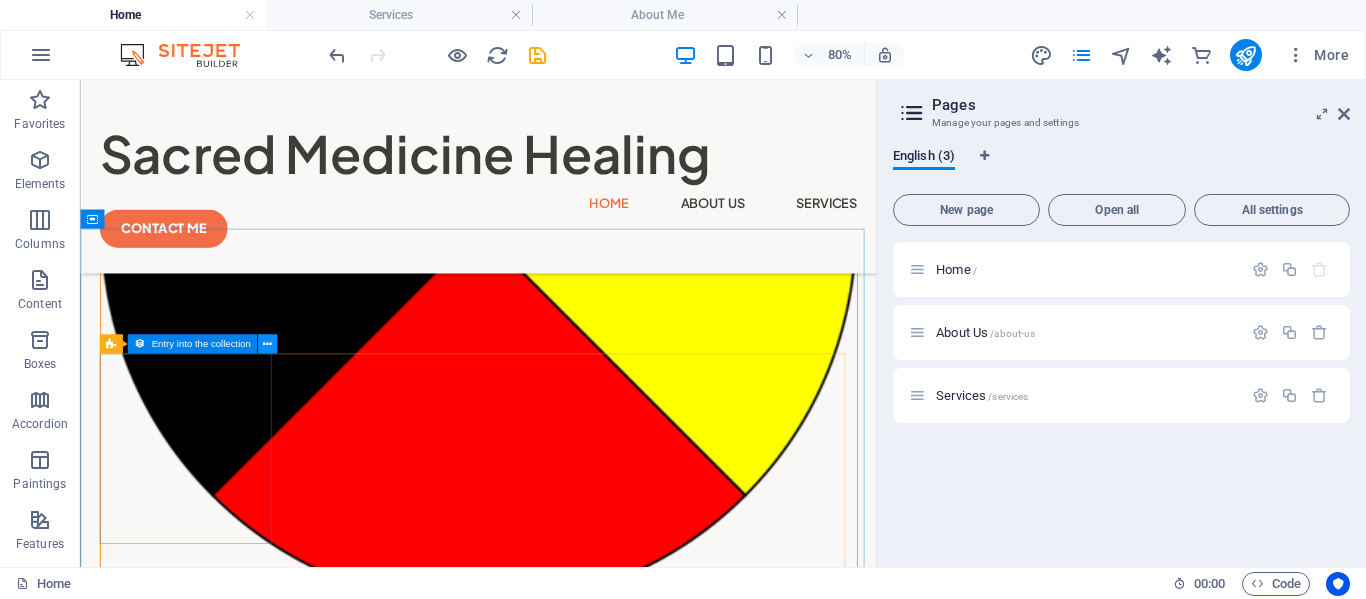 click at bounding box center (267, 344) 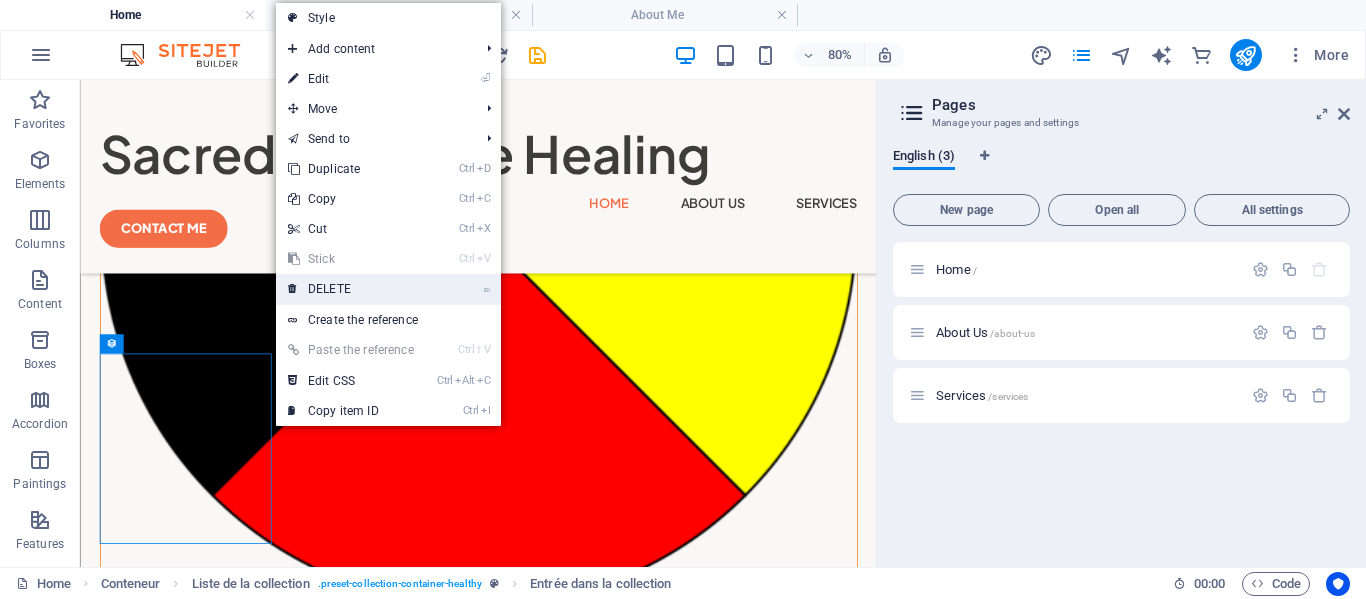 click on "DELETE" at bounding box center [329, 289] 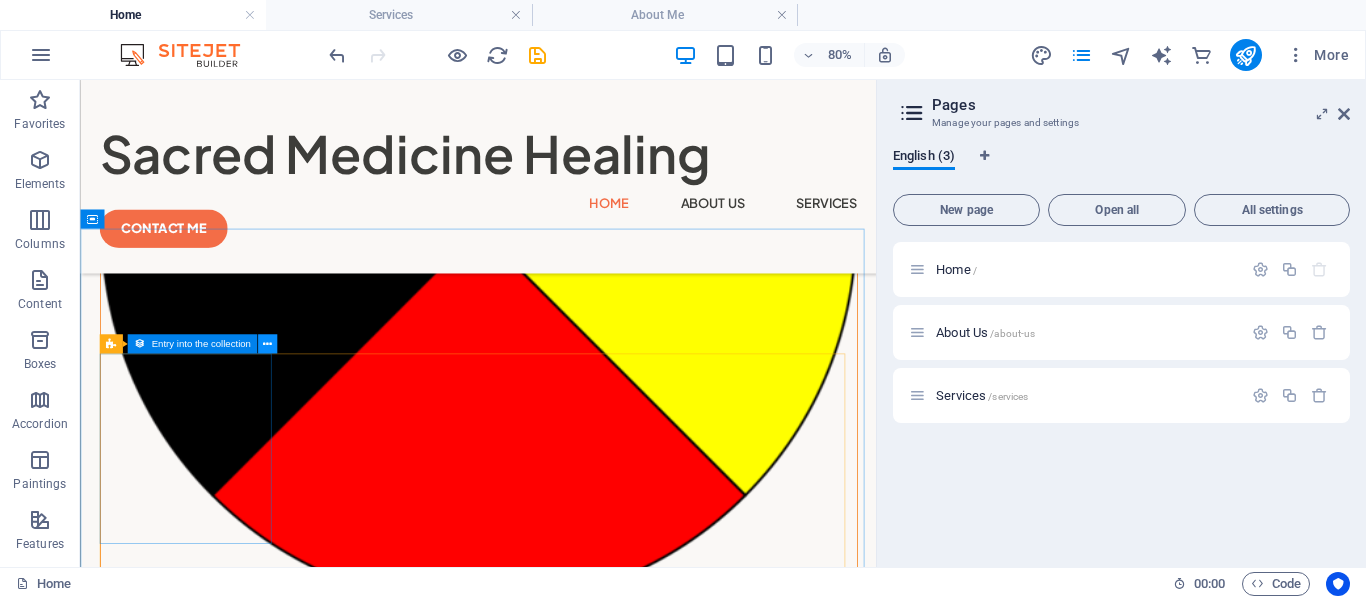 click at bounding box center (267, 344) 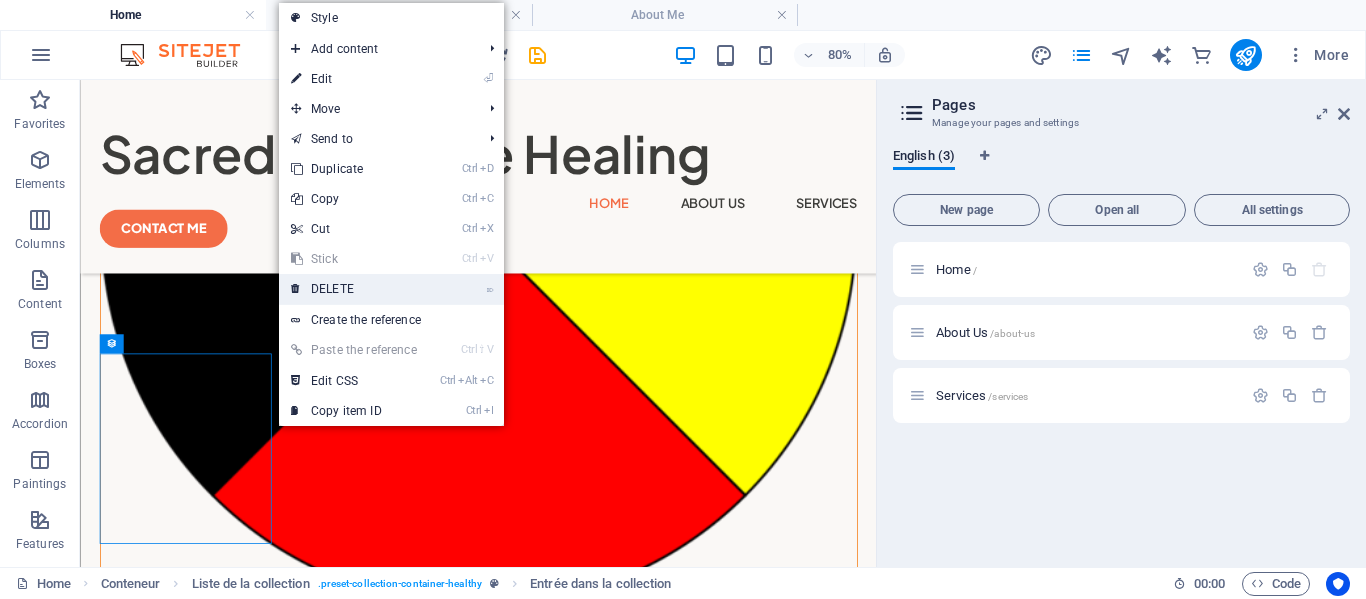 click on "DELETE" at bounding box center [332, 289] 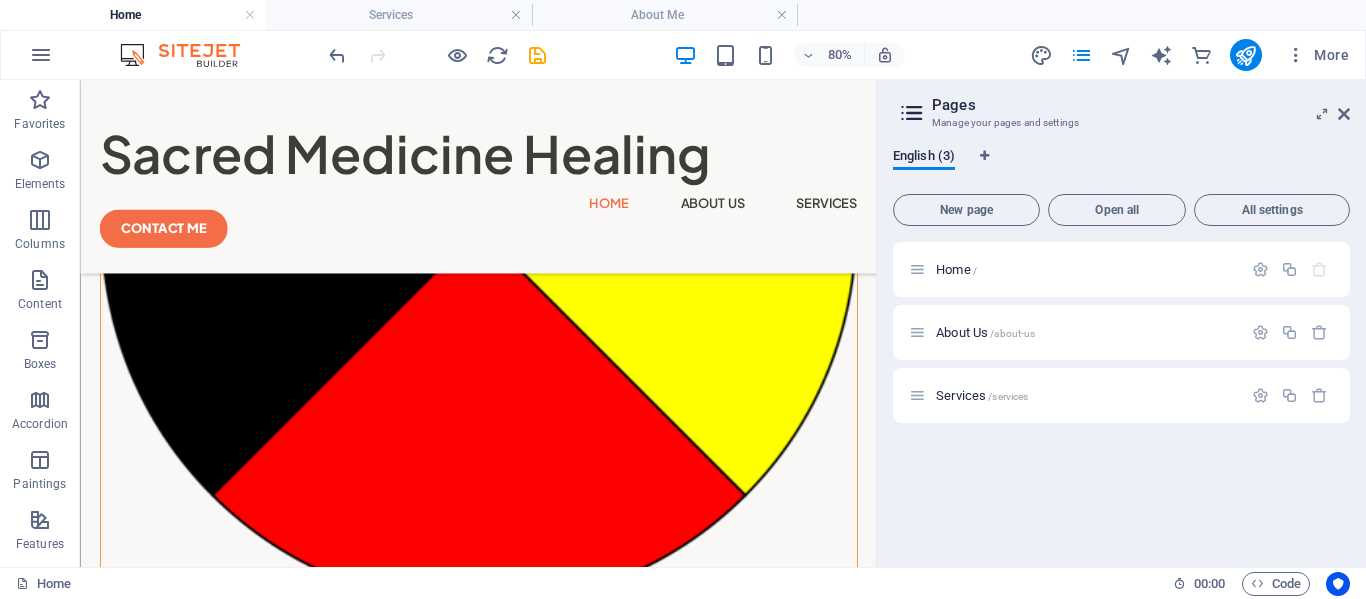 click on "Pages Manage your pages and settings English (3) New page Open all All settings Home  / About Us  /about-us Services  /services" at bounding box center (1121, 323) 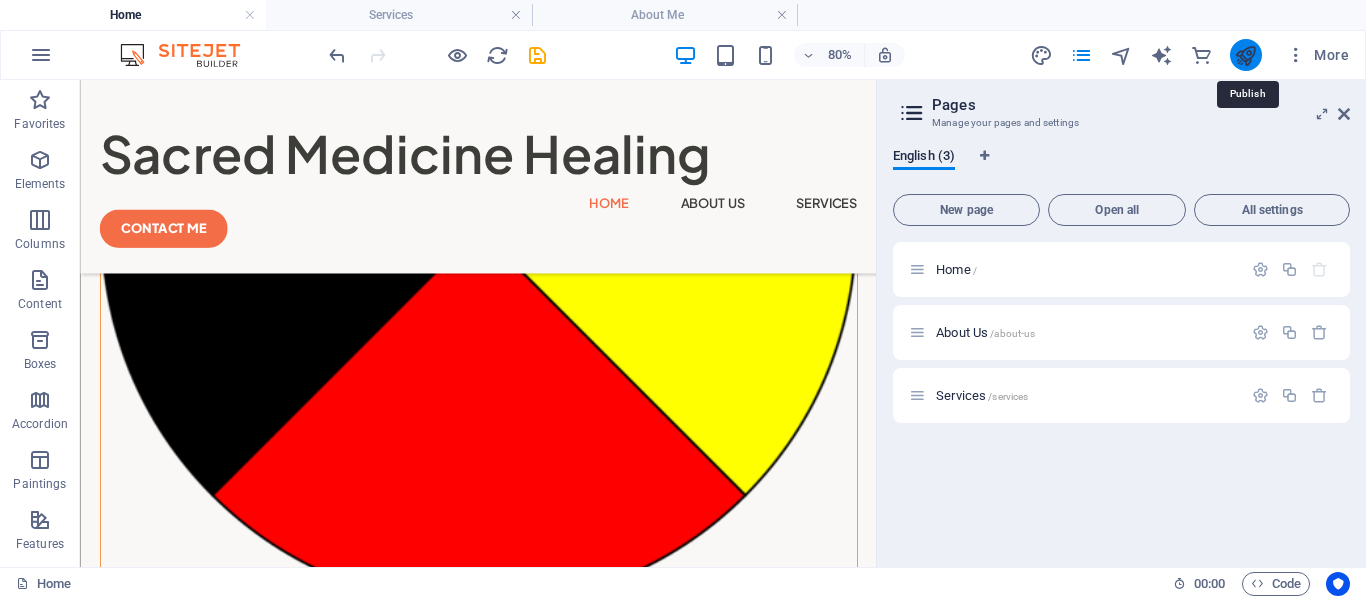 click at bounding box center [1245, 55] 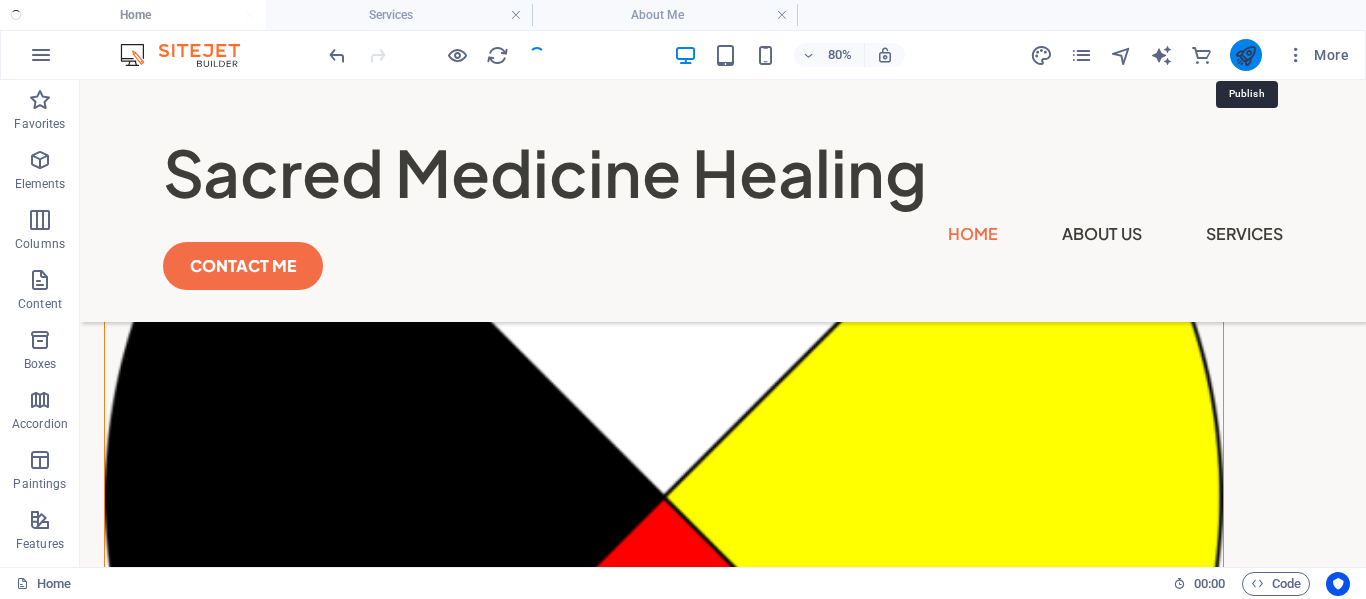 scroll, scrollTop: 2337, scrollLeft: 0, axis: vertical 